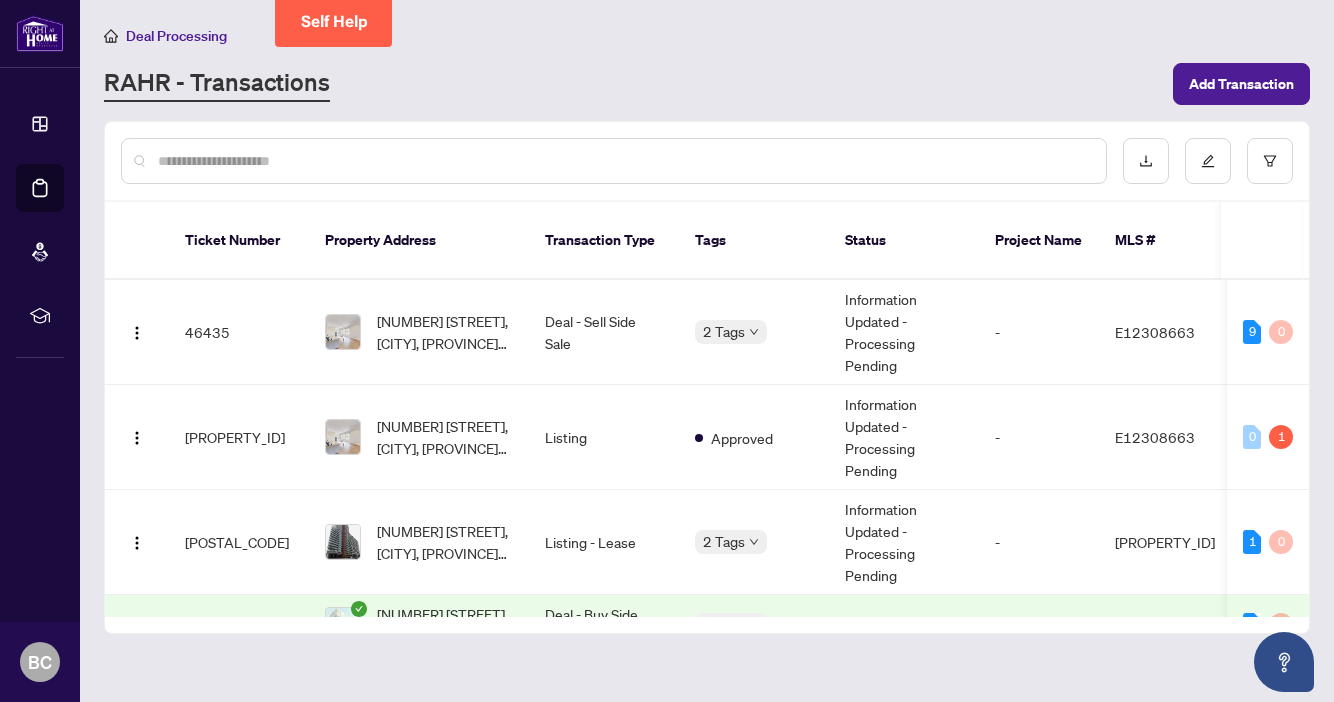 scroll, scrollTop: 0, scrollLeft: 0, axis: both 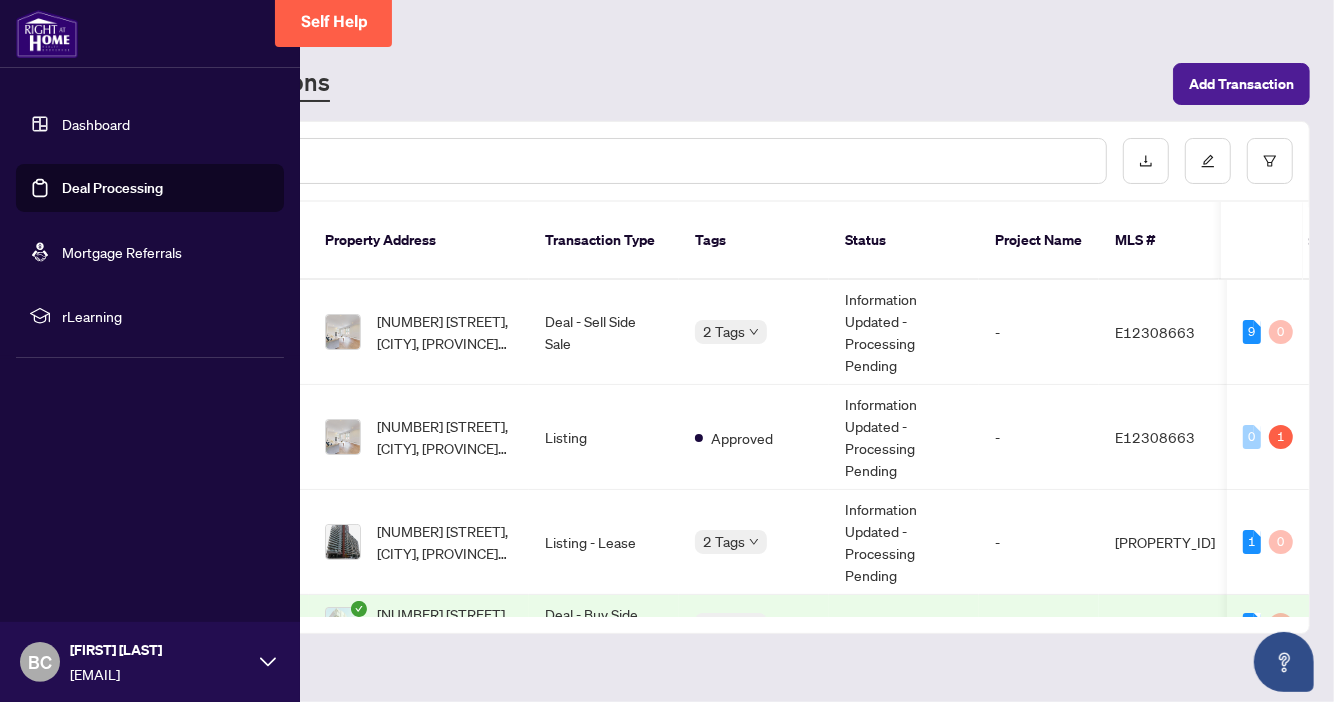 click on "Dashboard" at bounding box center [96, 124] 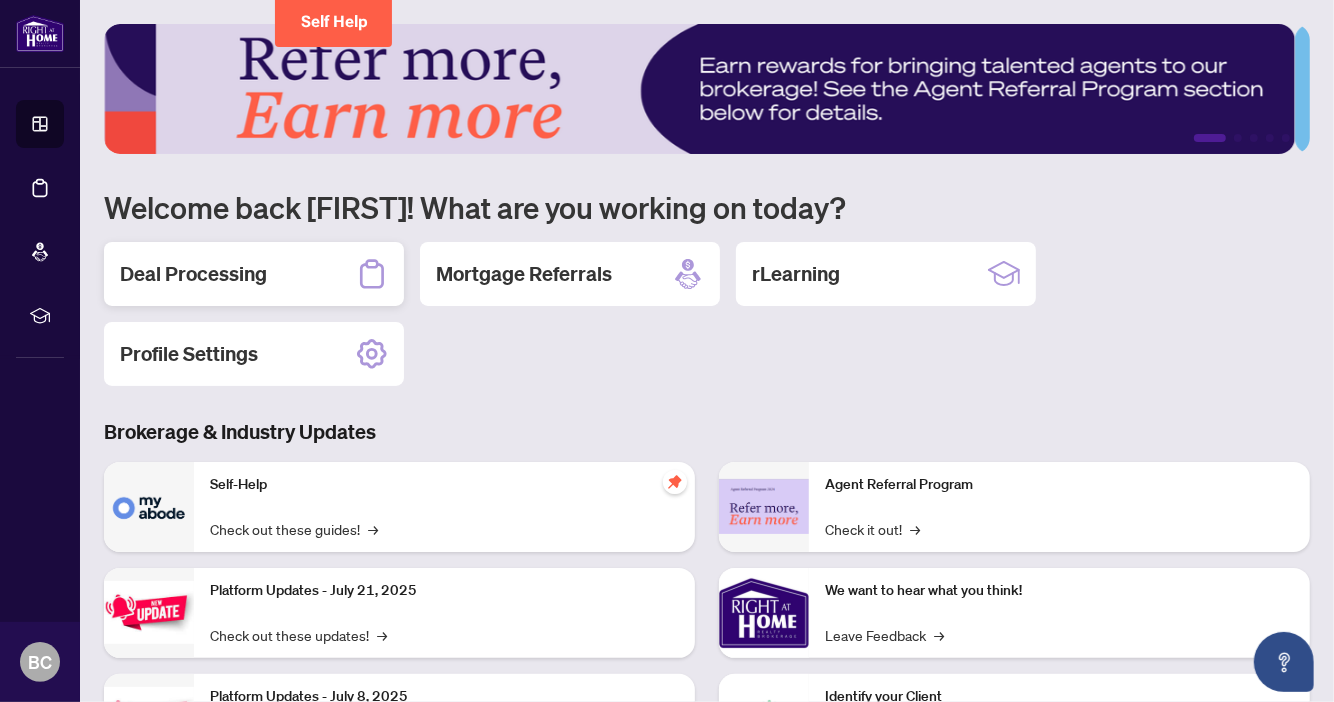 click on "Deal Processing" at bounding box center [193, 274] 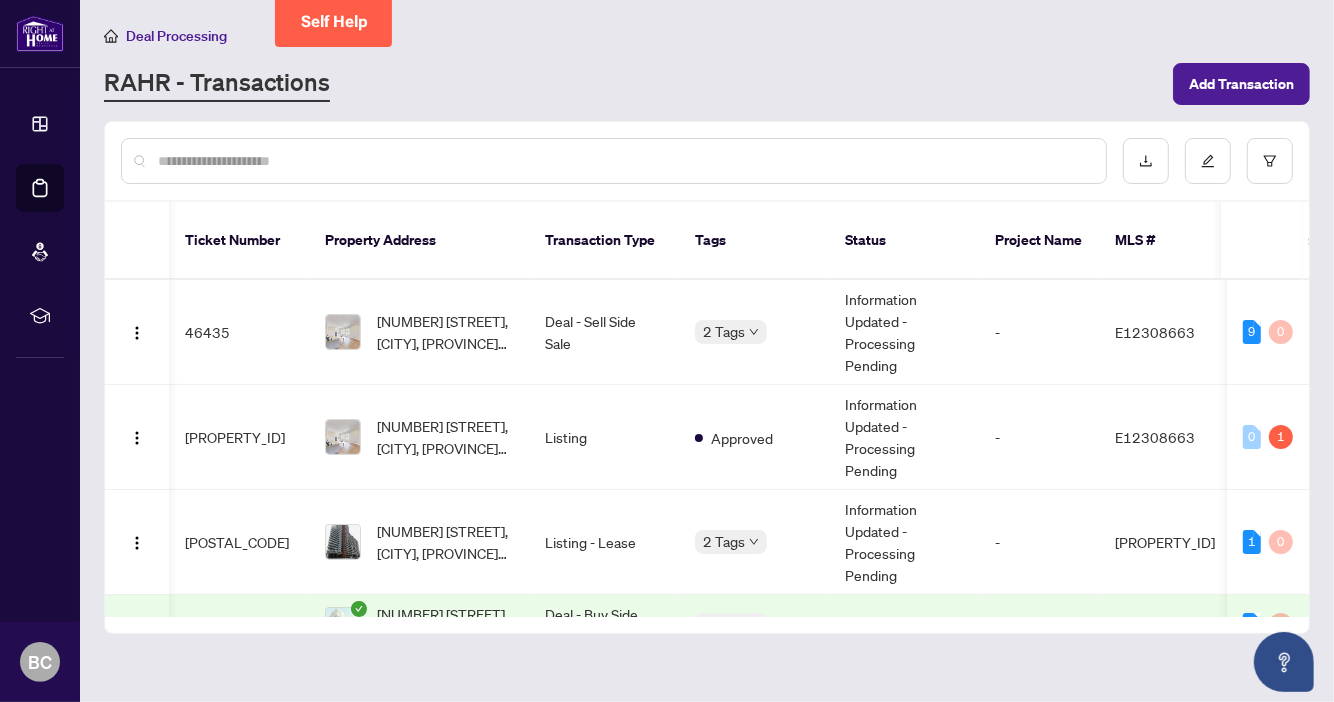 scroll, scrollTop: 0, scrollLeft: 25, axis: horizontal 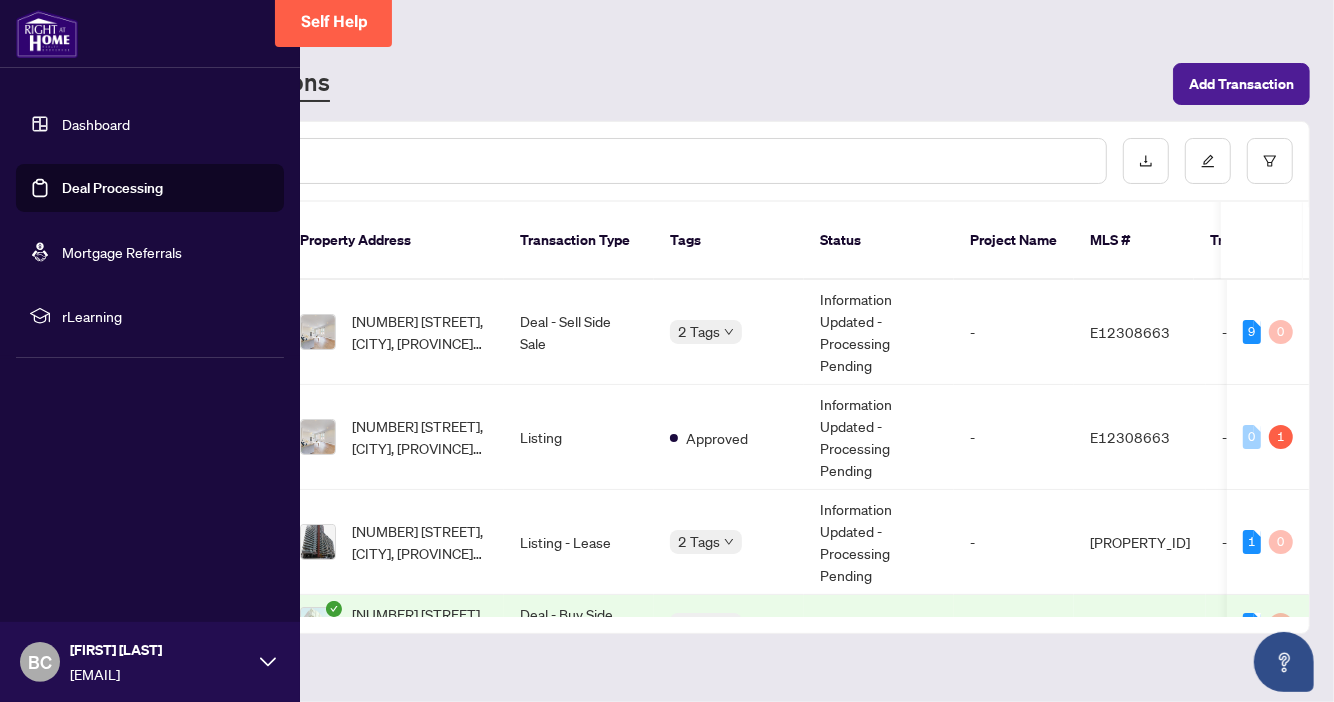 click on "Deal Processing" at bounding box center [112, 188] 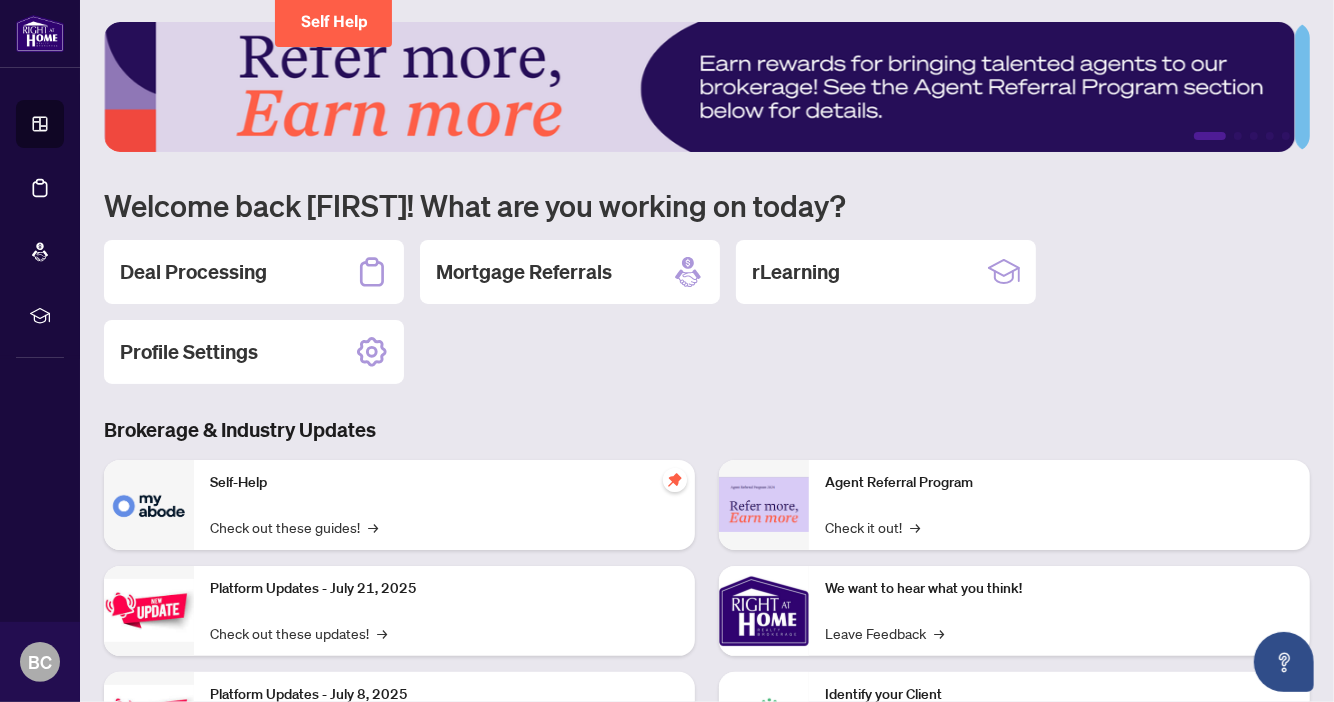 scroll, scrollTop: 0, scrollLeft: 0, axis: both 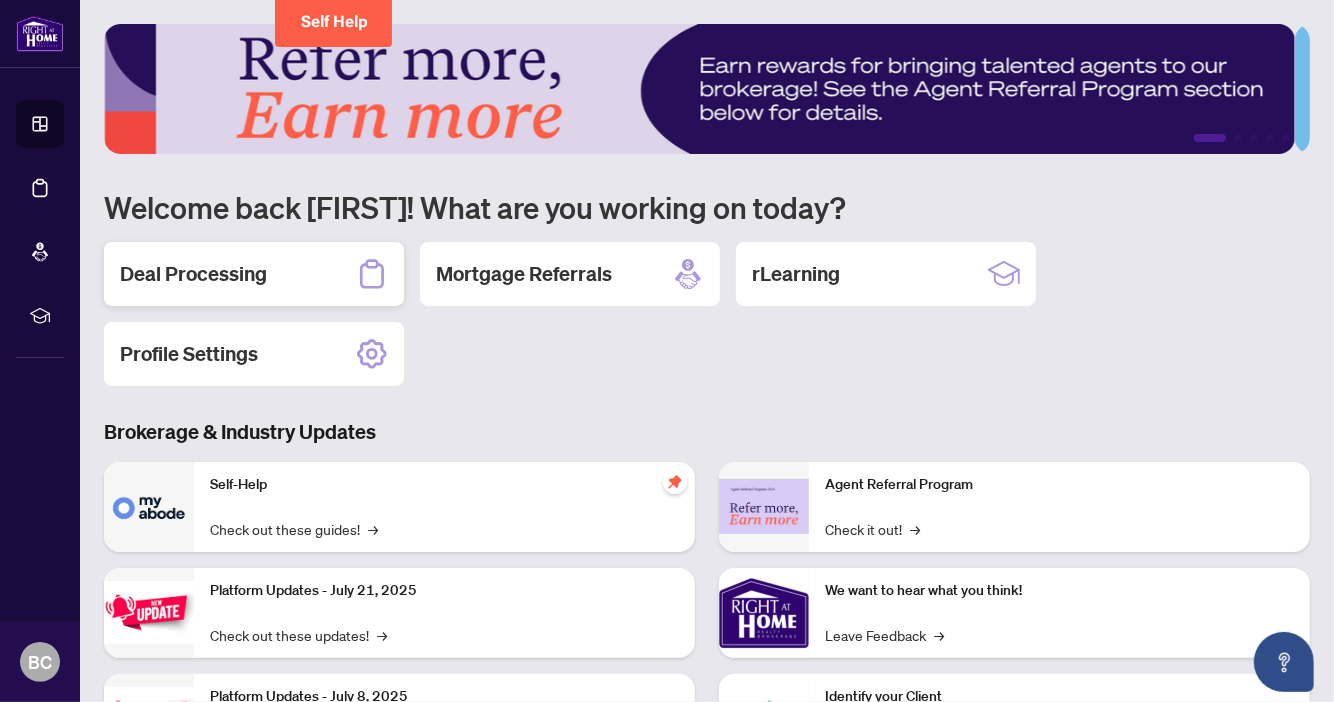 click on "Deal Processing" at bounding box center [193, 274] 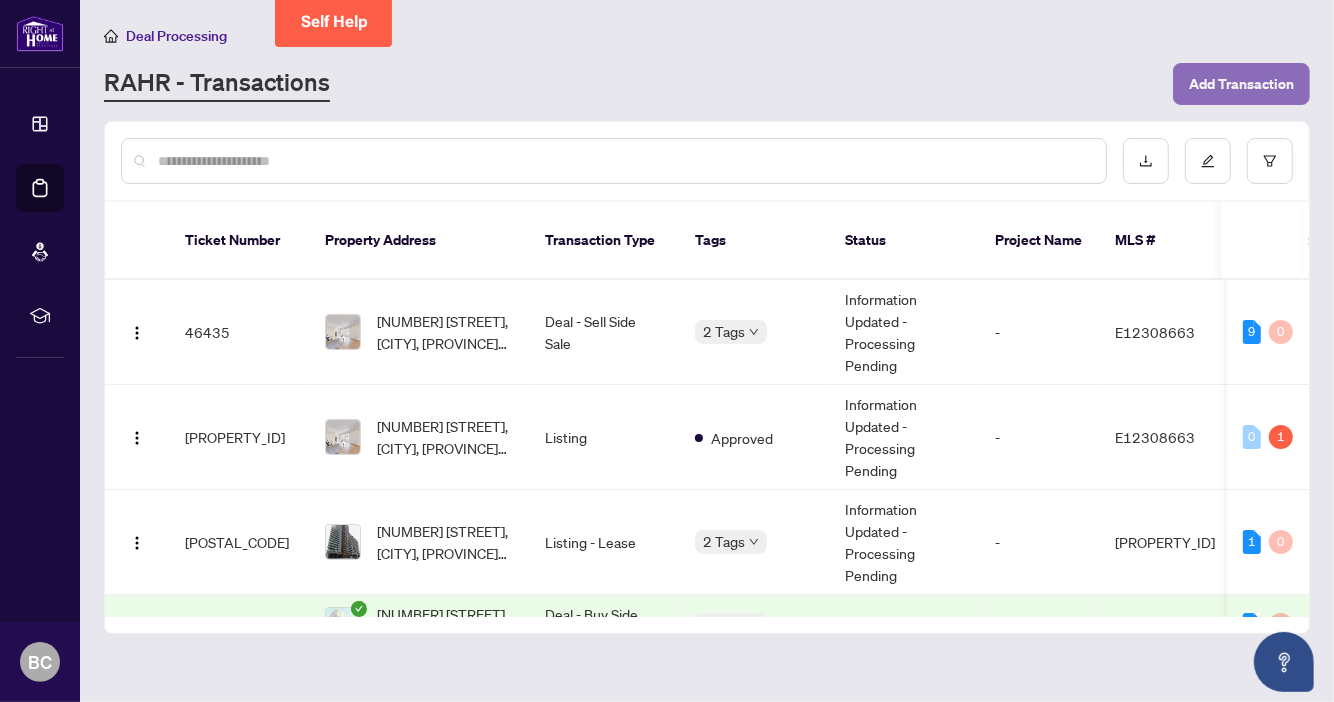 click on "Add Transaction" at bounding box center (1241, 84) 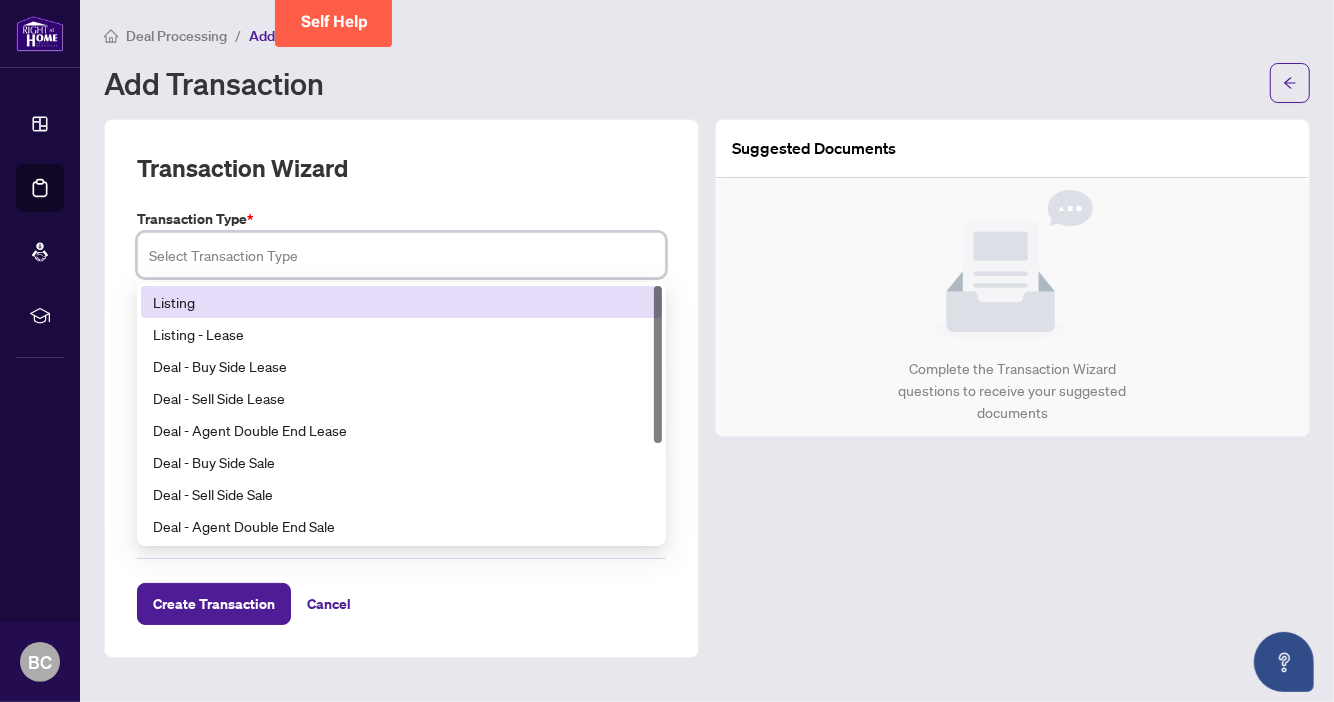 click at bounding box center [401, 255] 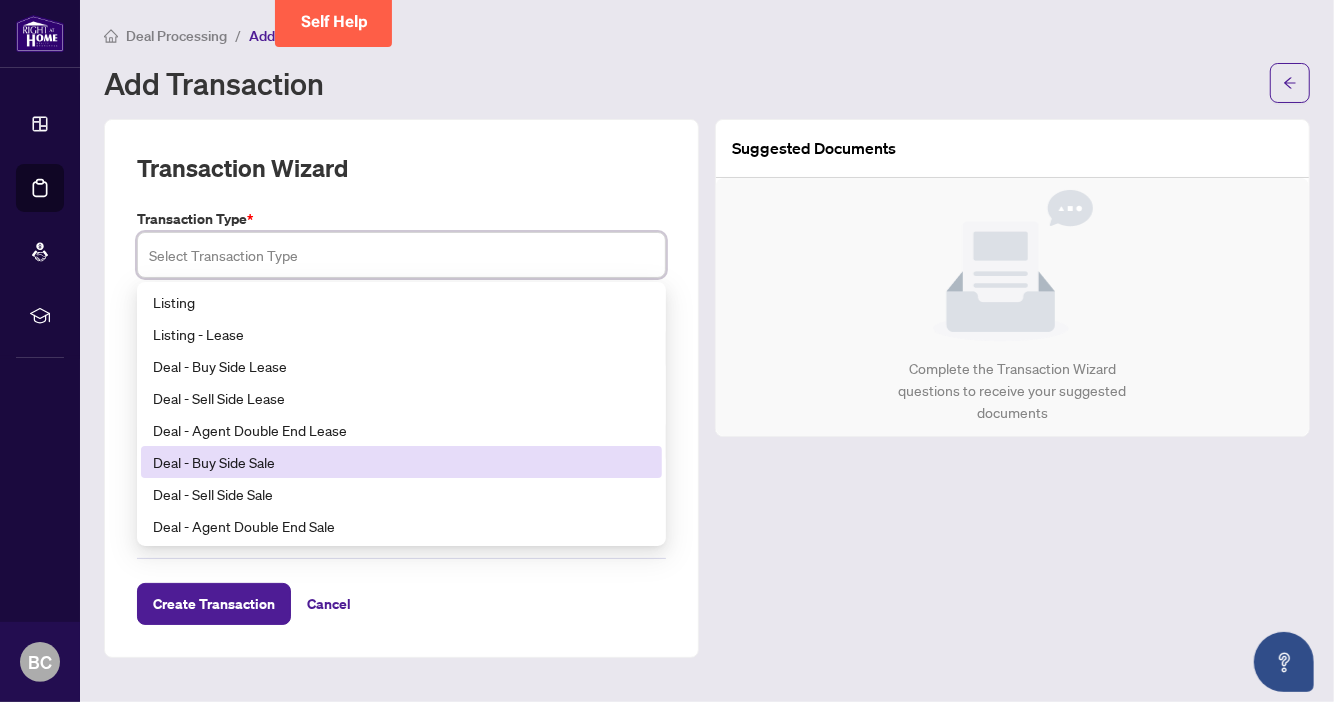 click on "Deal - Buy Side Sale" at bounding box center (401, 462) 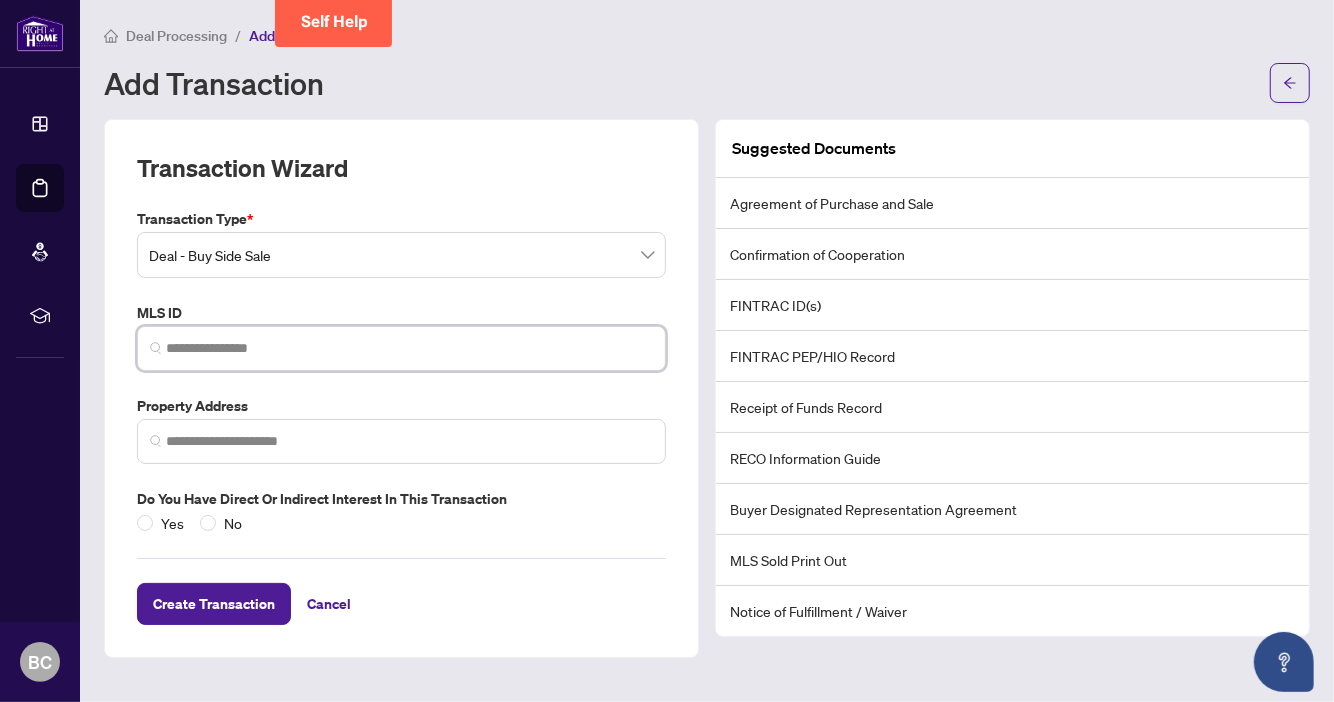 click at bounding box center [409, 348] 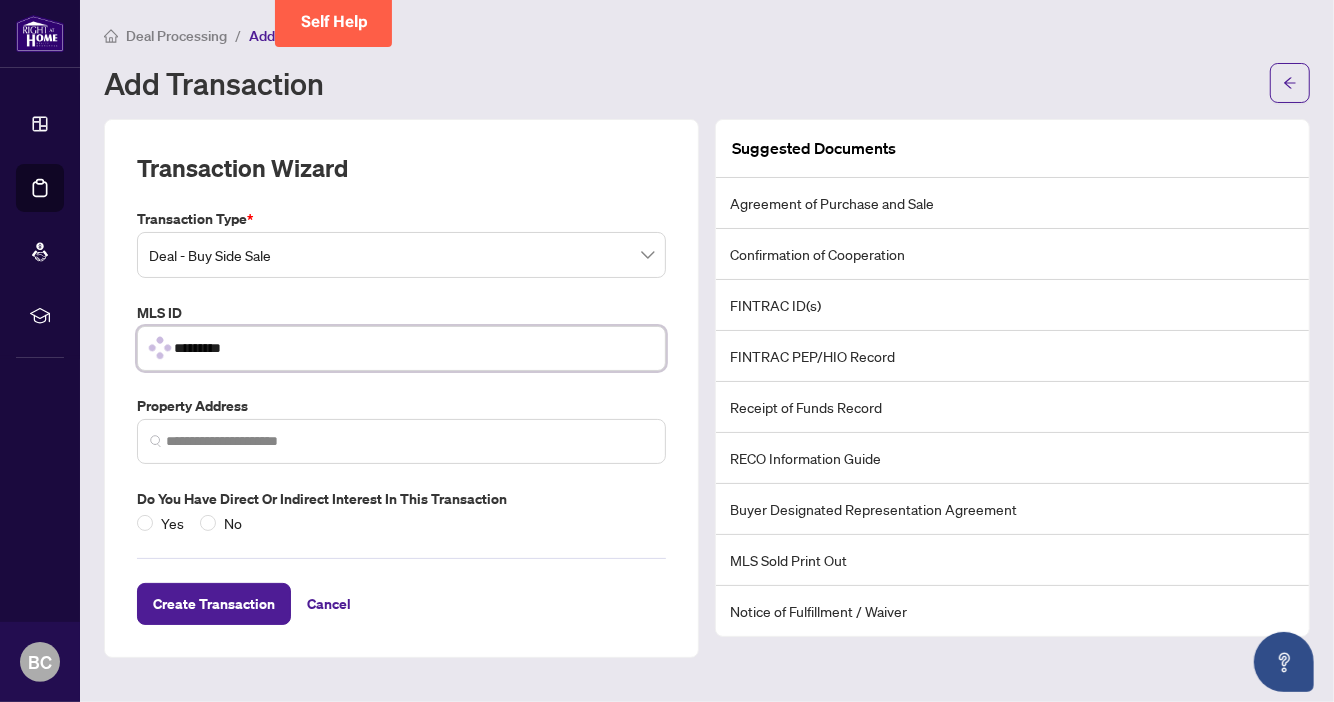 type on "*********" 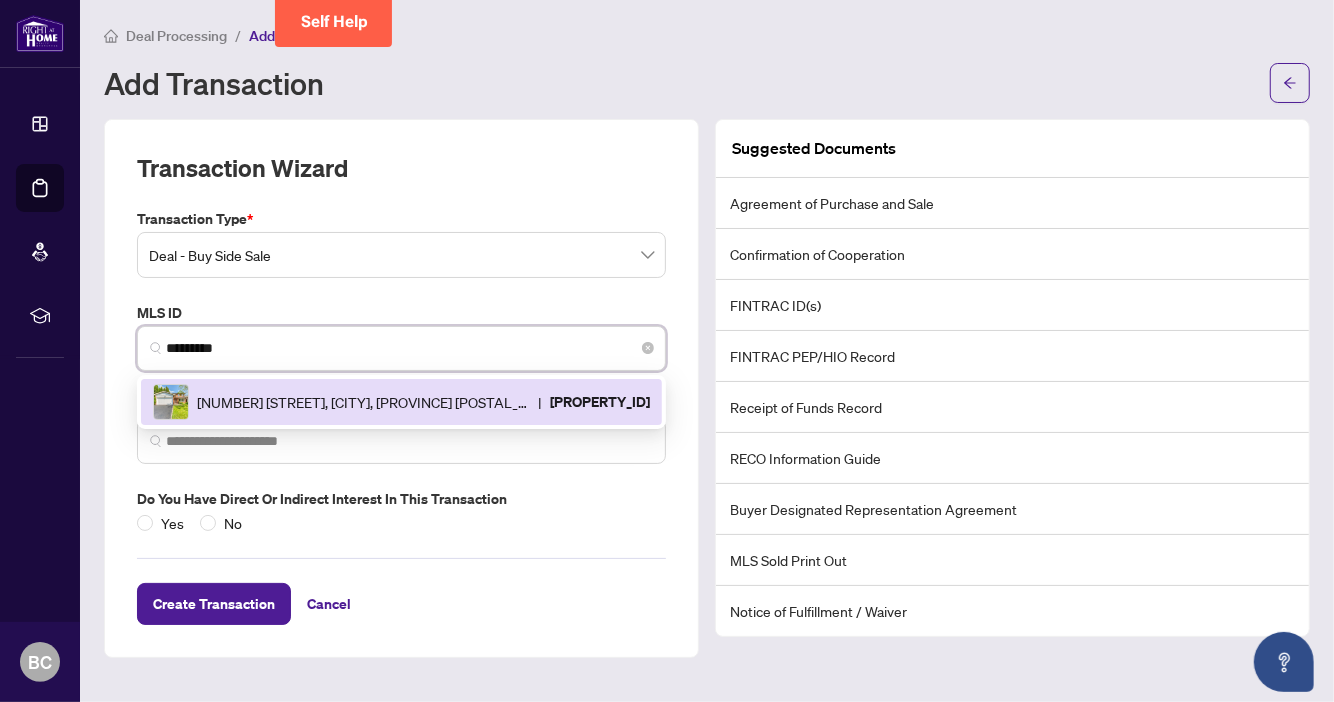 click on "[NUMBER] [STREET], [CITY], [PROVINCE] [POSTAL_CODE], [COUNTRY] | [PROPERTY_ID]" at bounding box center [401, 402] 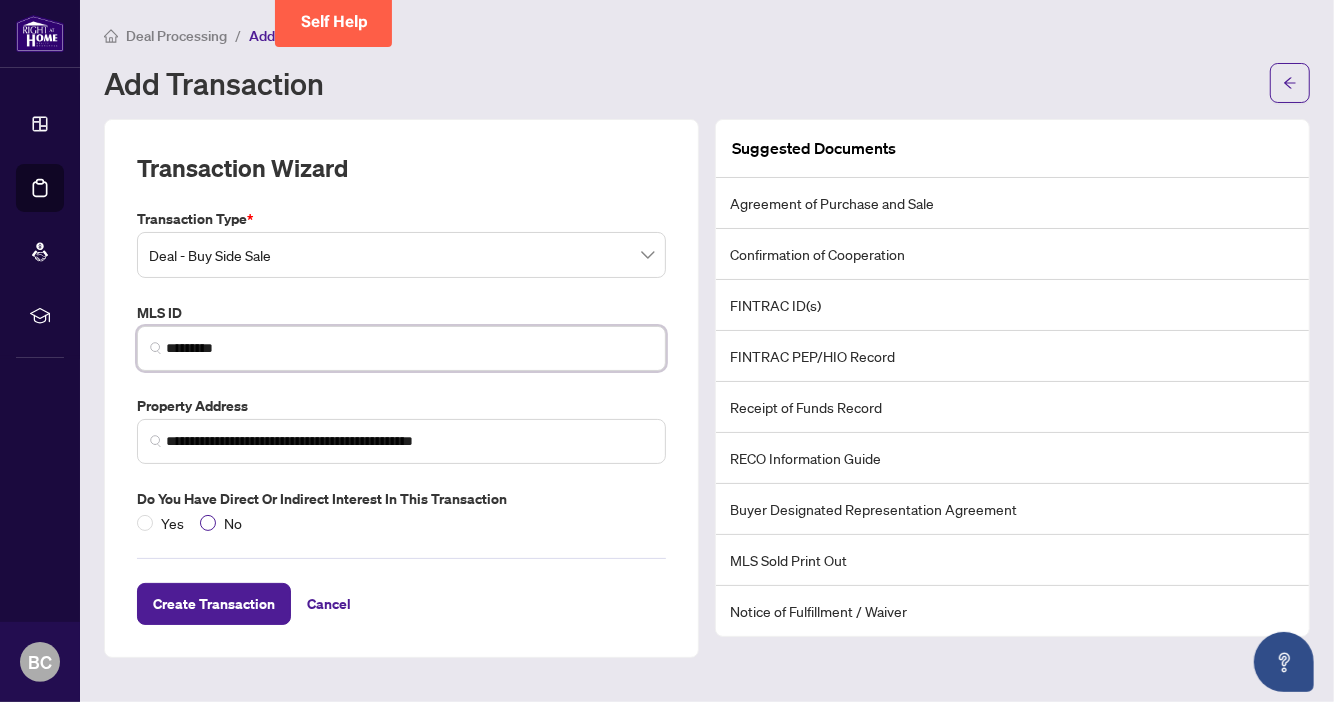 type on "*********" 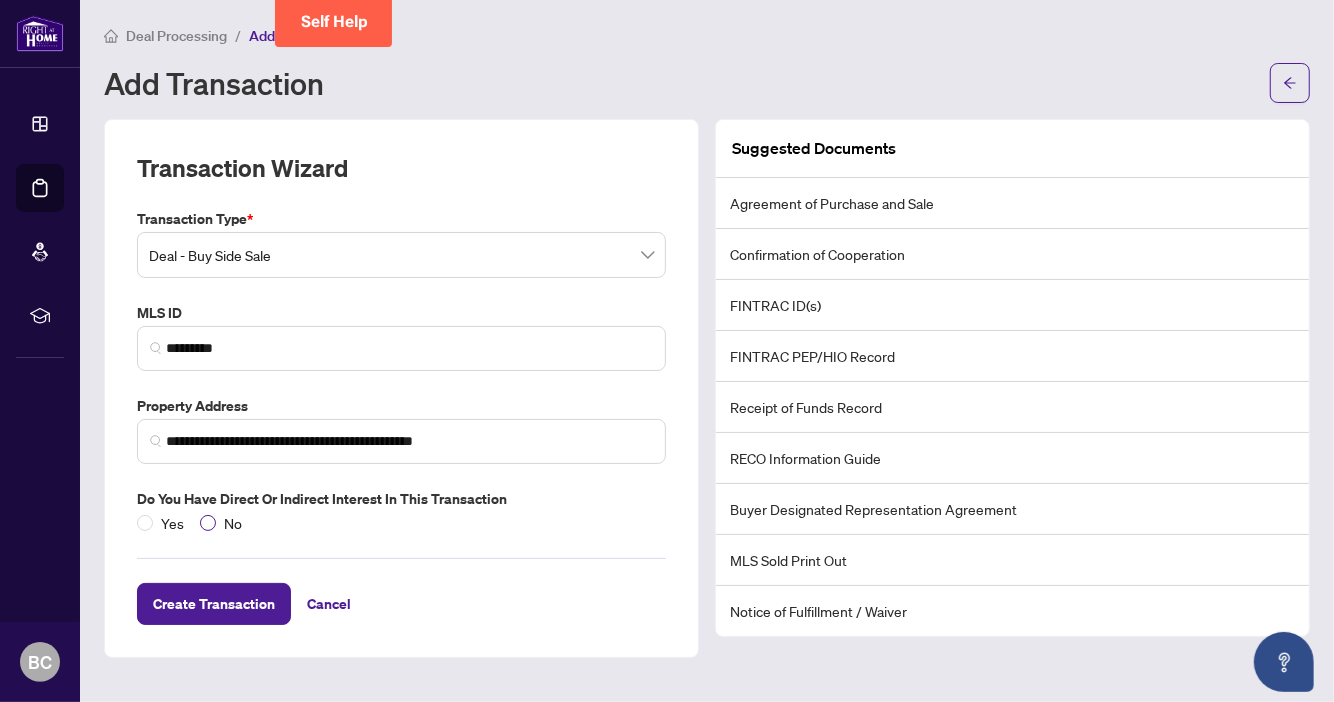 click on "No" at bounding box center [233, 523] 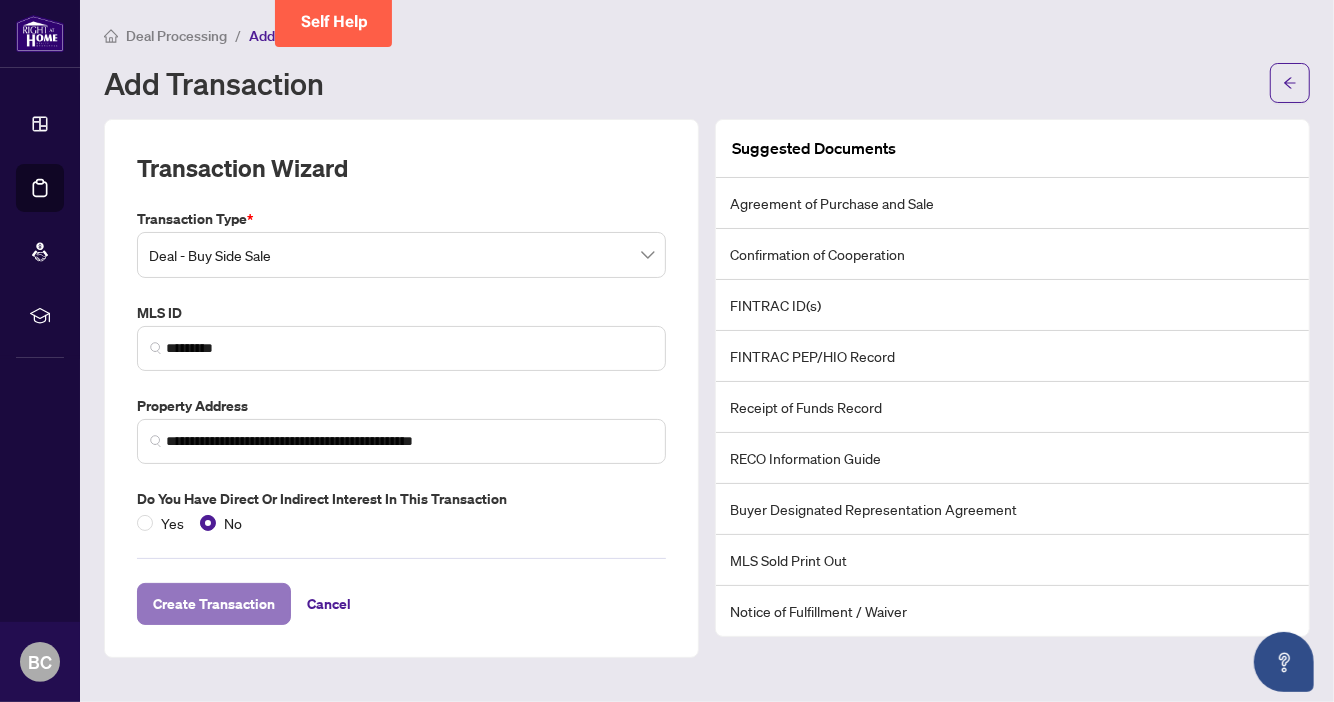 click on "Create Transaction" at bounding box center (214, 604) 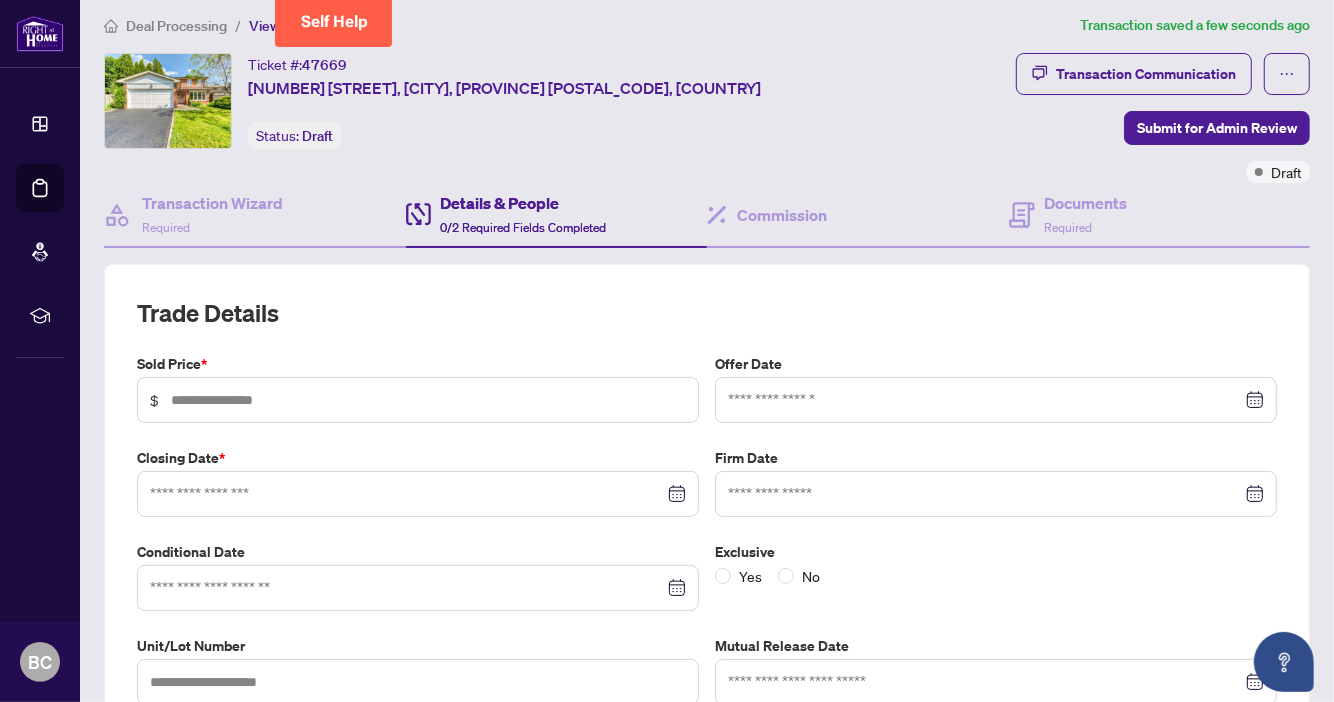 scroll, scrollTop: 12, scrollLeft: 0, axis: vertical 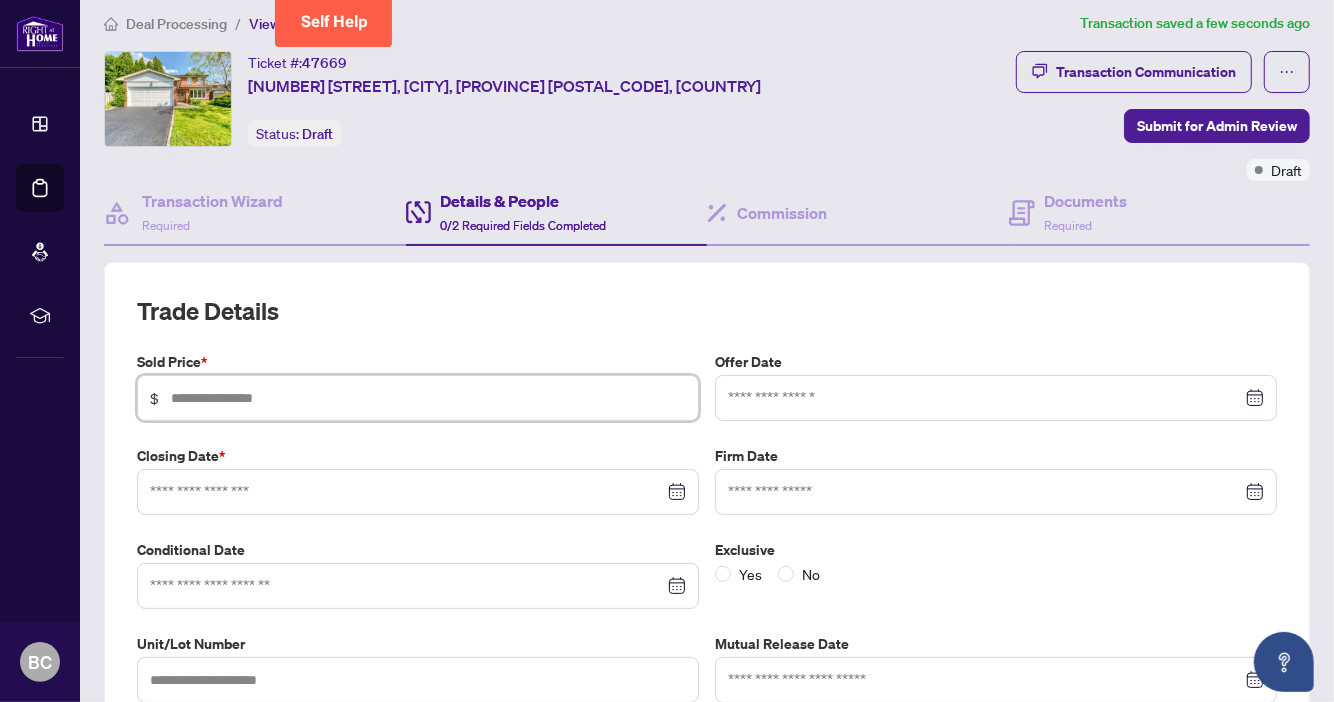 click at bounding box center (428, 398) 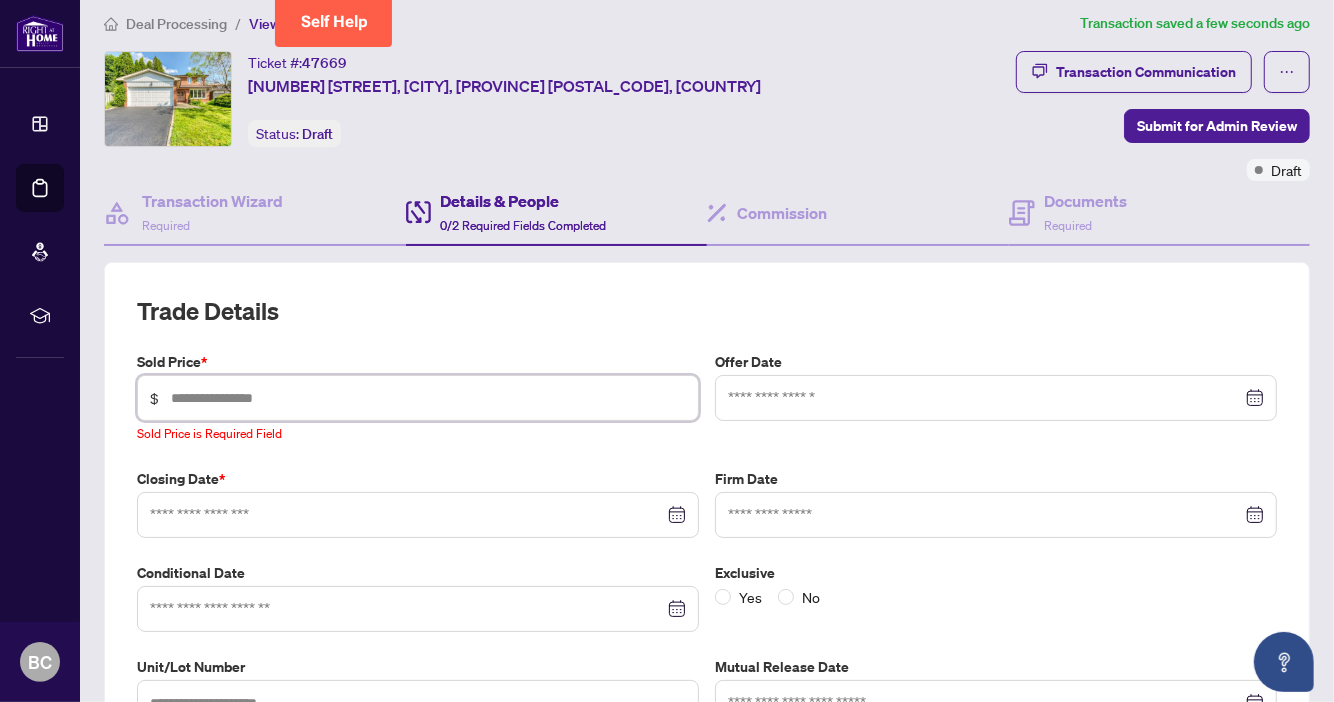click at bounding box center (428, 398) 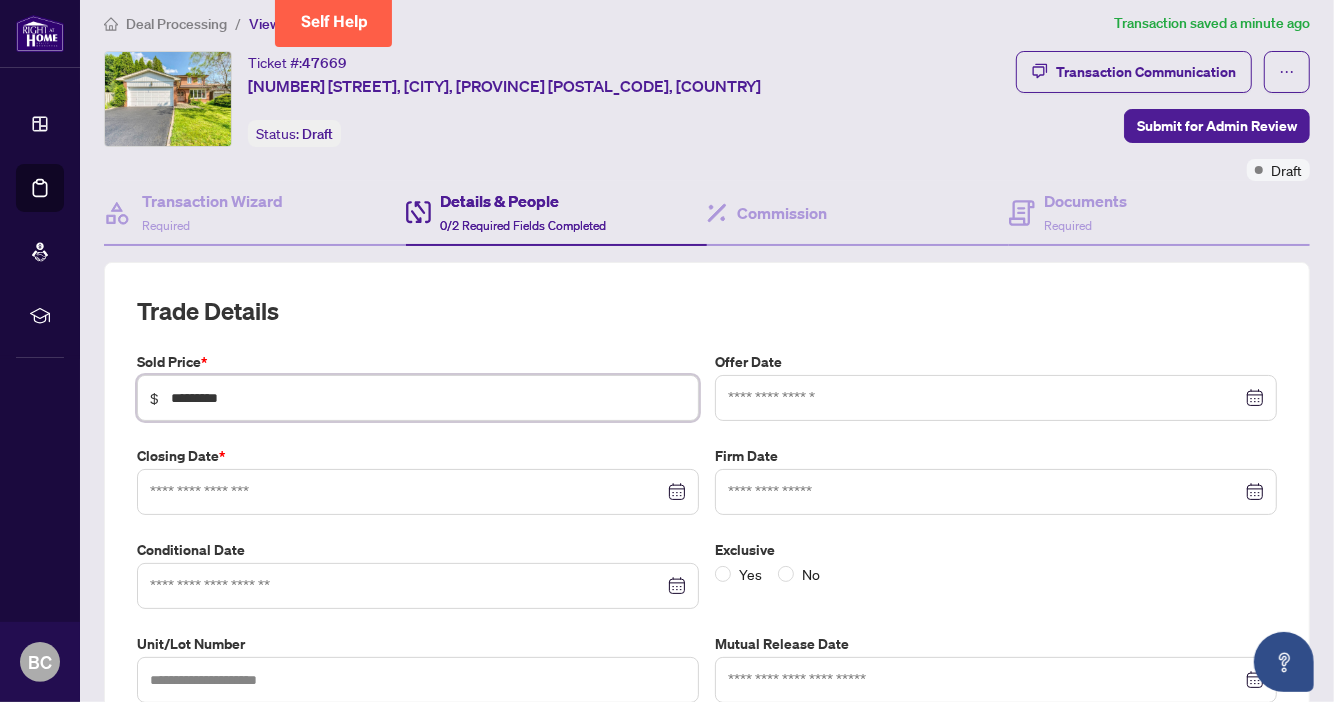type on "*********" 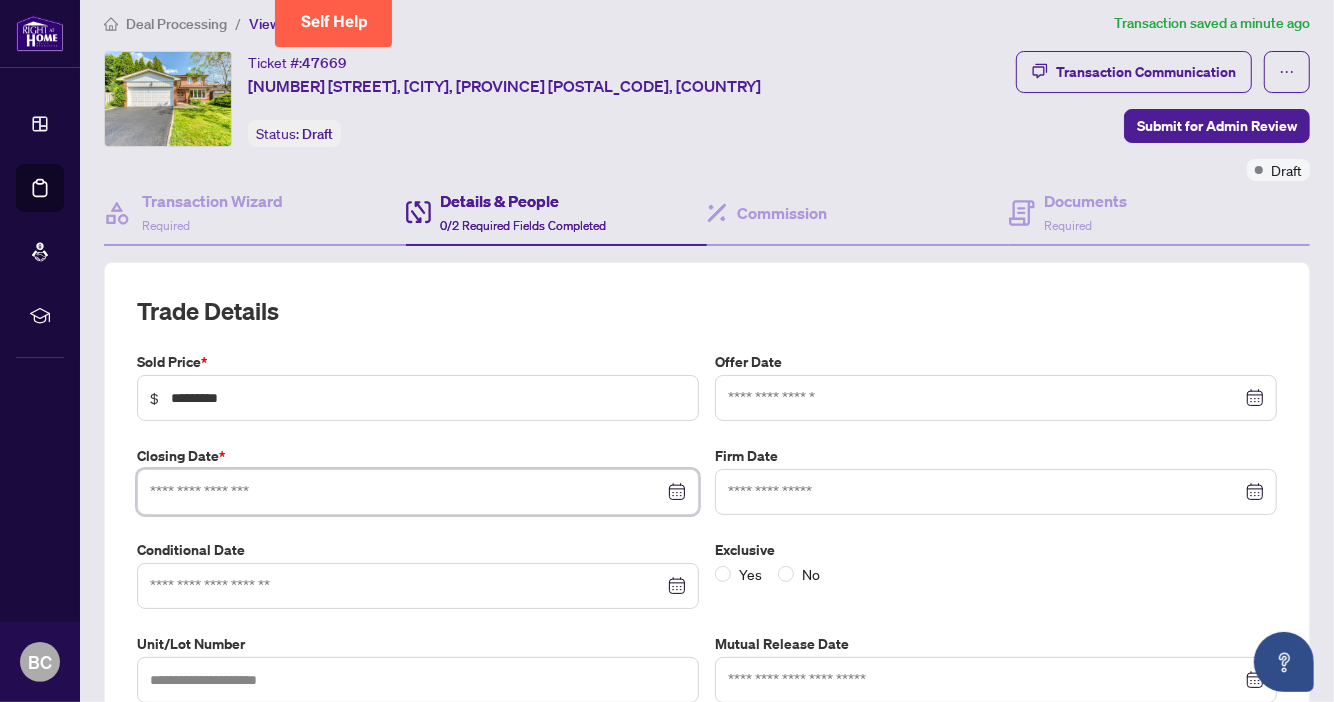 click at bounding box center [407, 492] 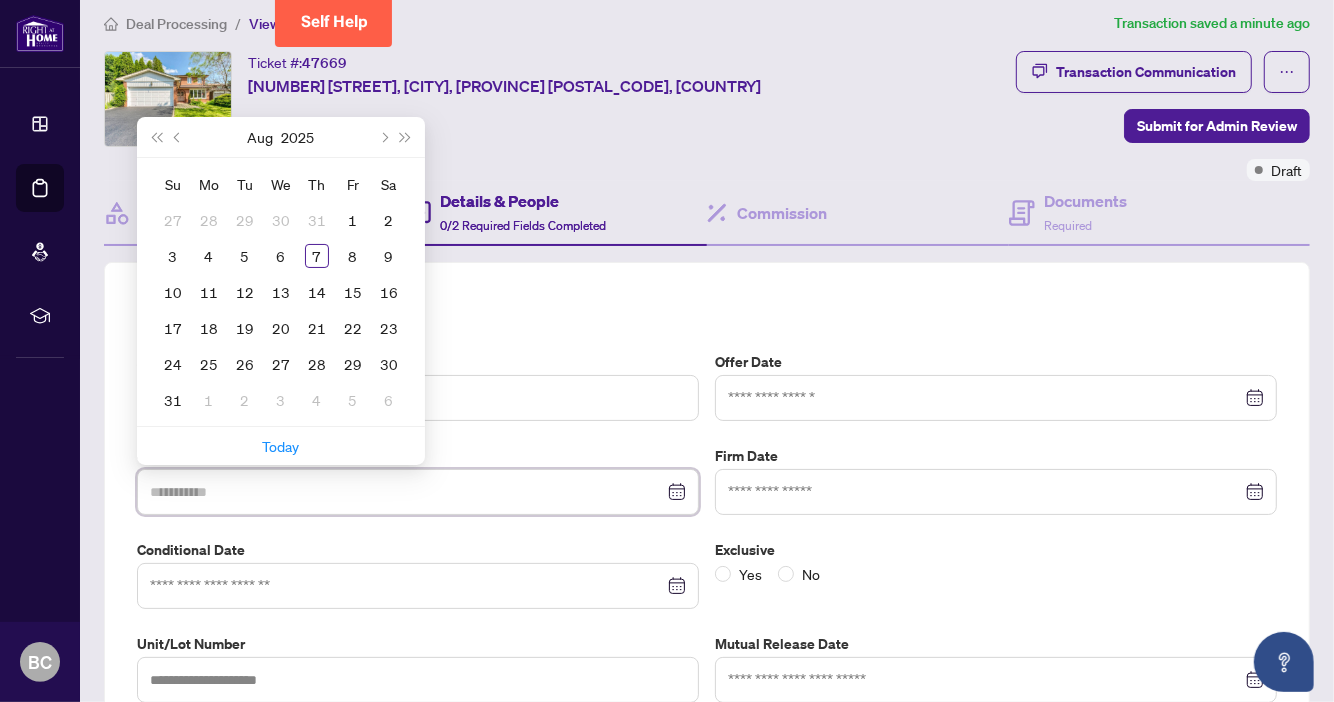 type on "**********" 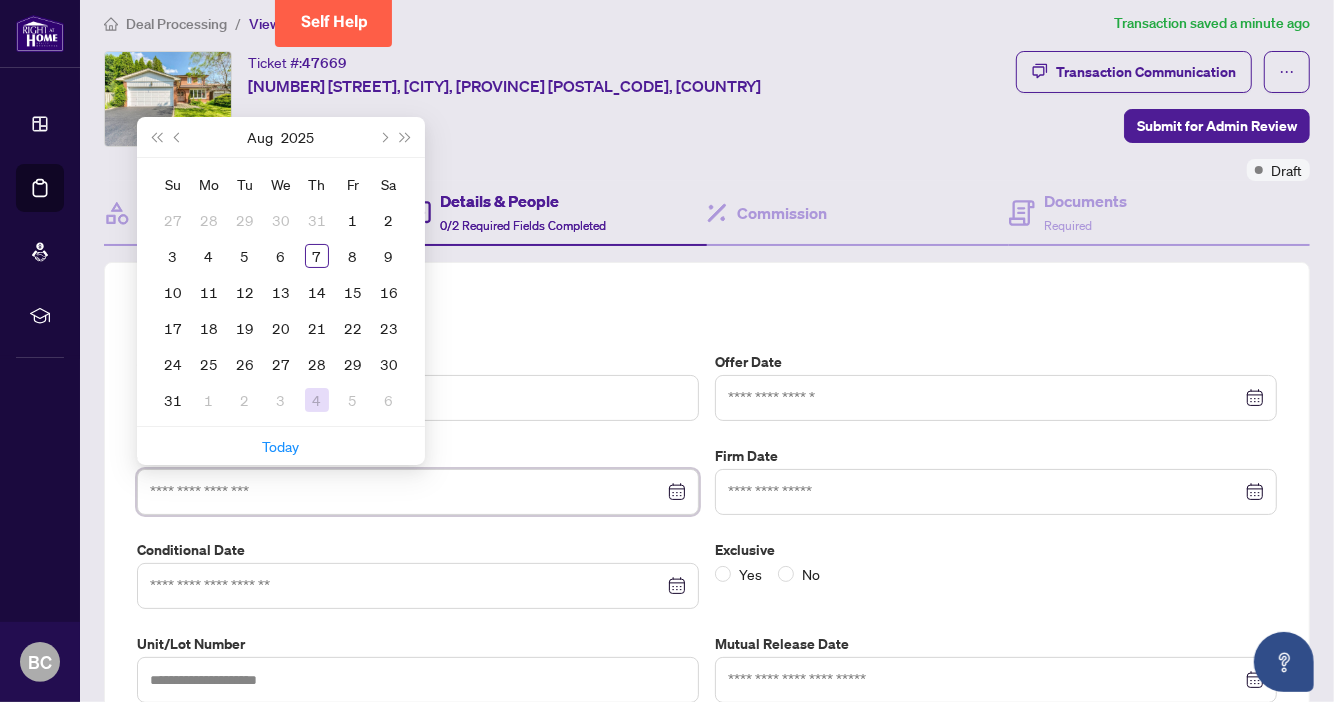 type on "**********" 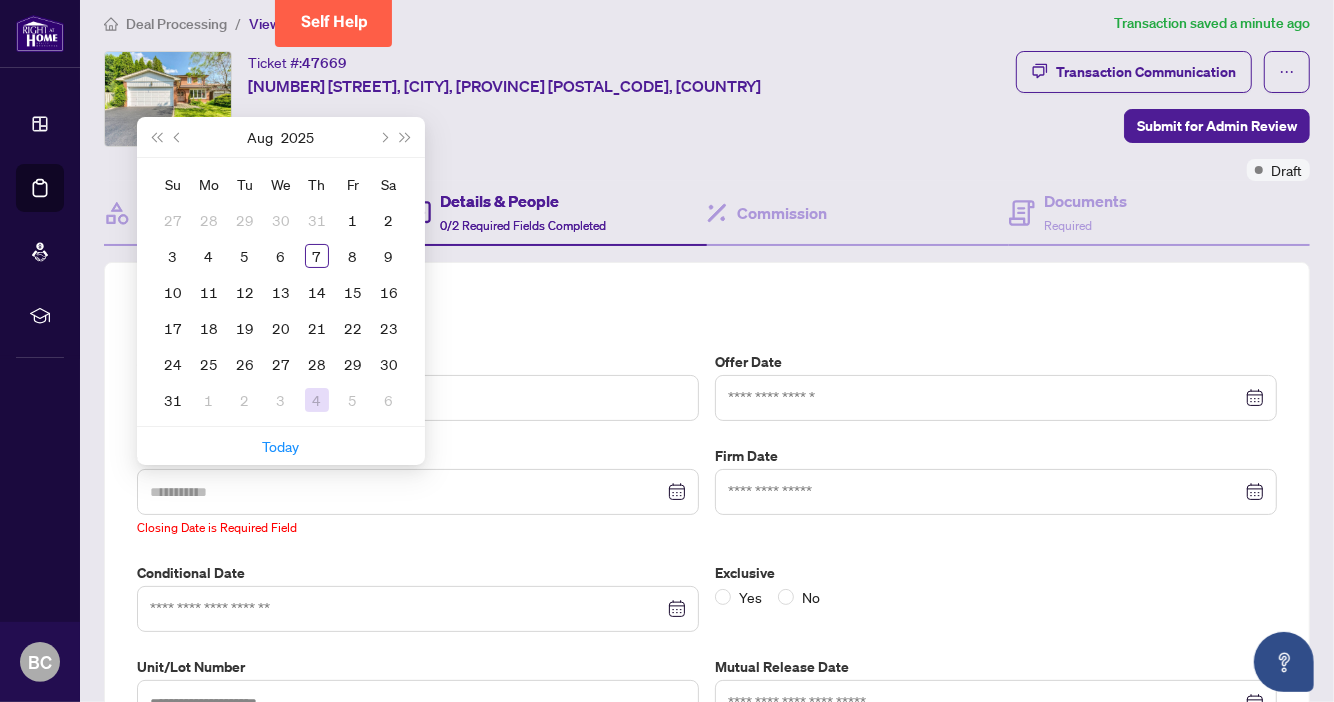 click on "4" at bounding box center (317, 400) 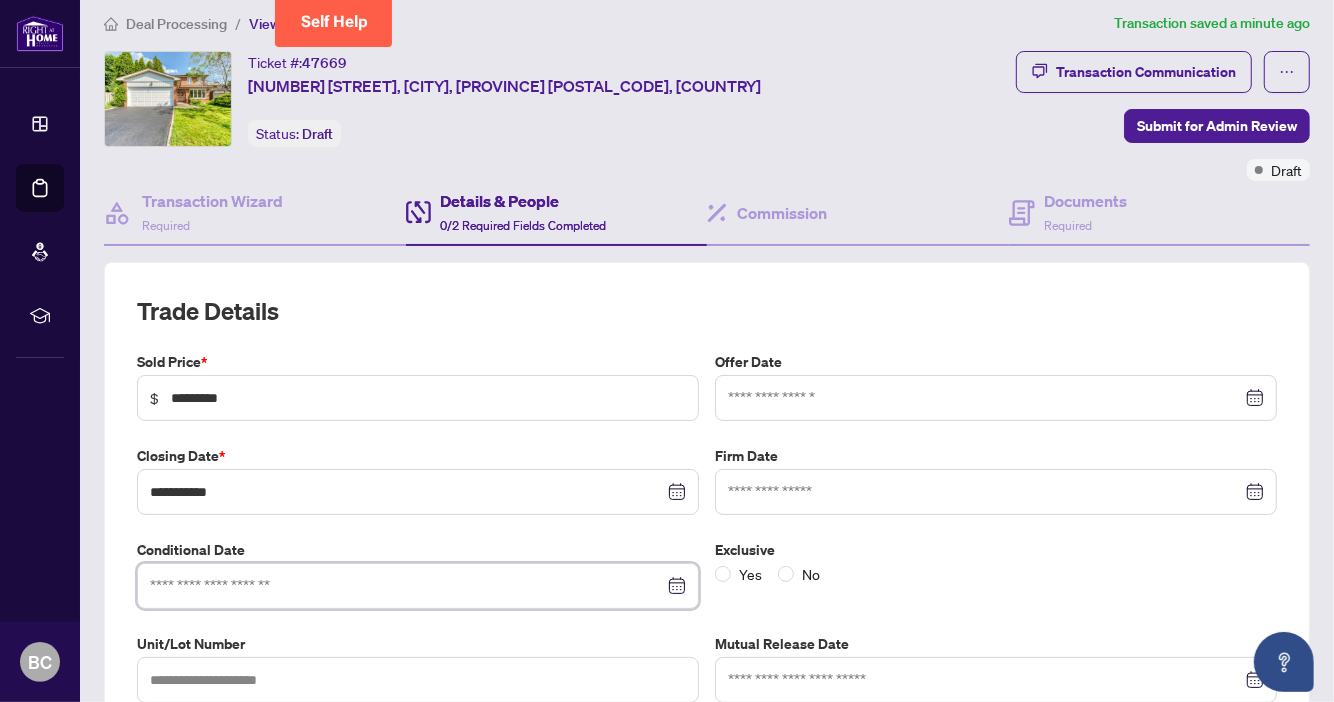 click at bounding box center (407, 586) 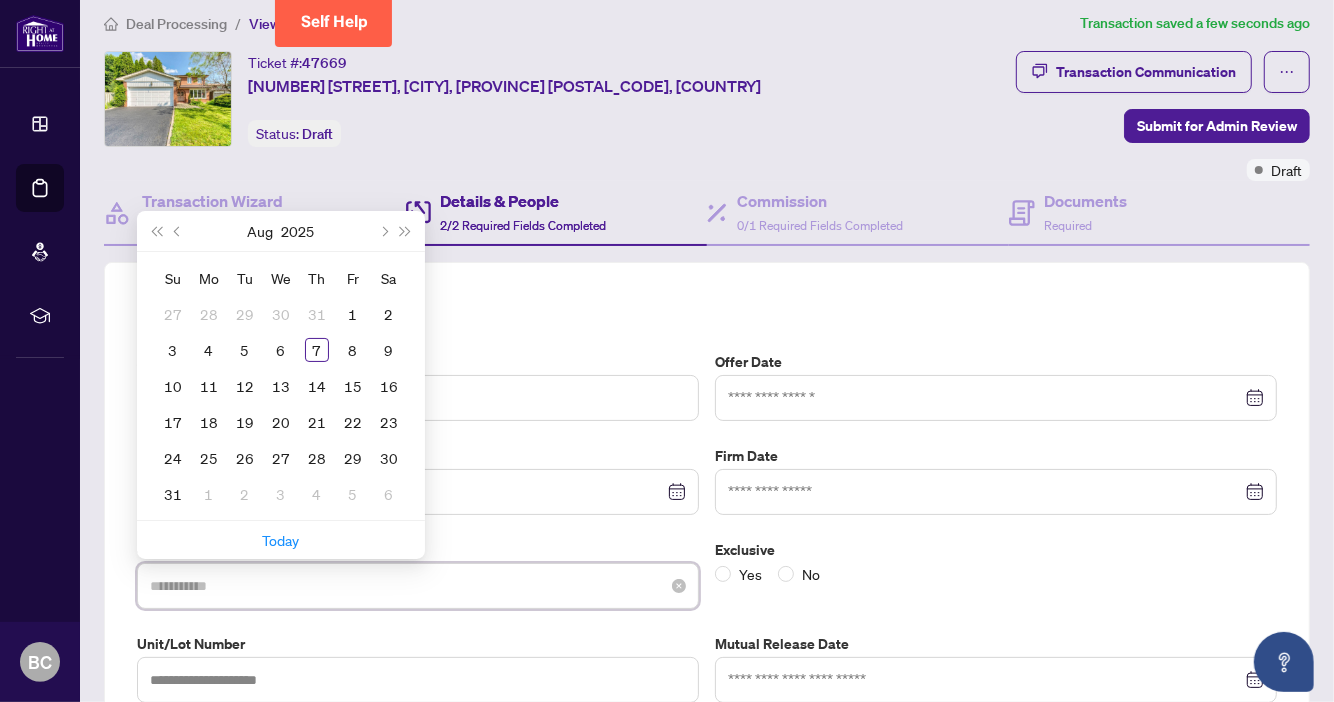 type on "**********" 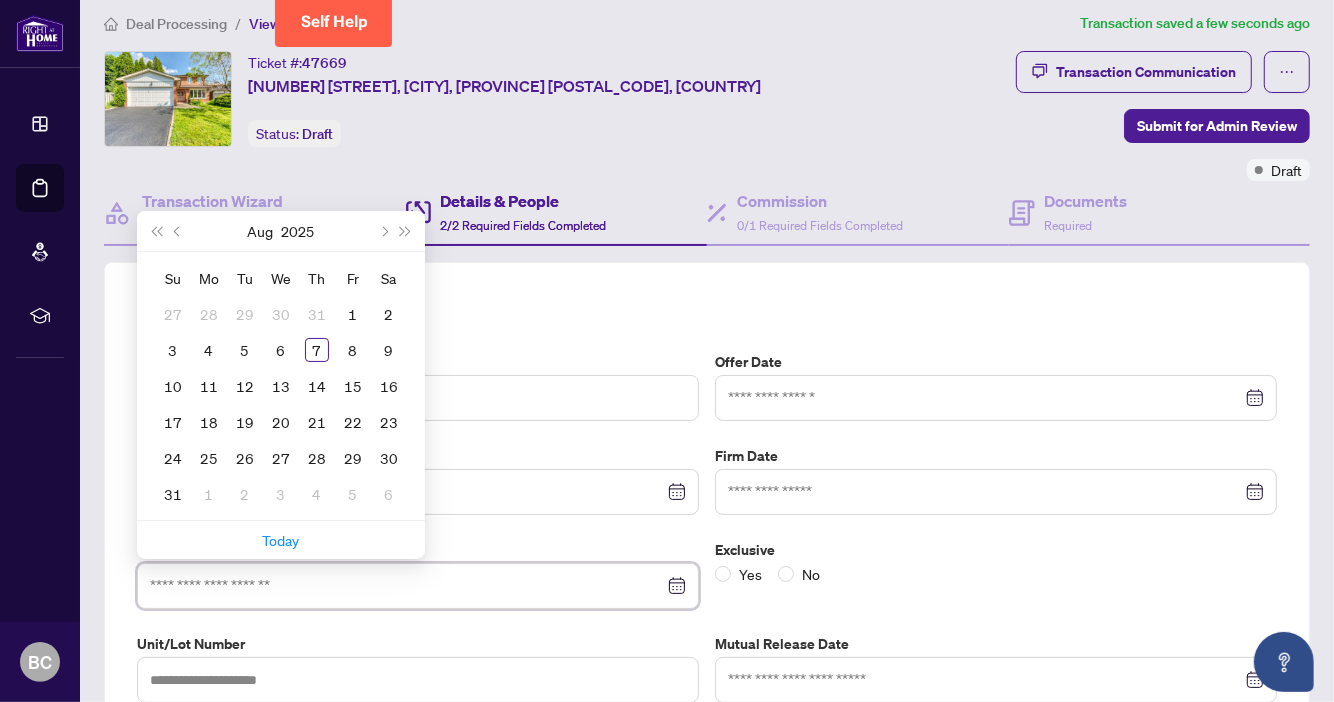 click at bounding box center (418, 586) 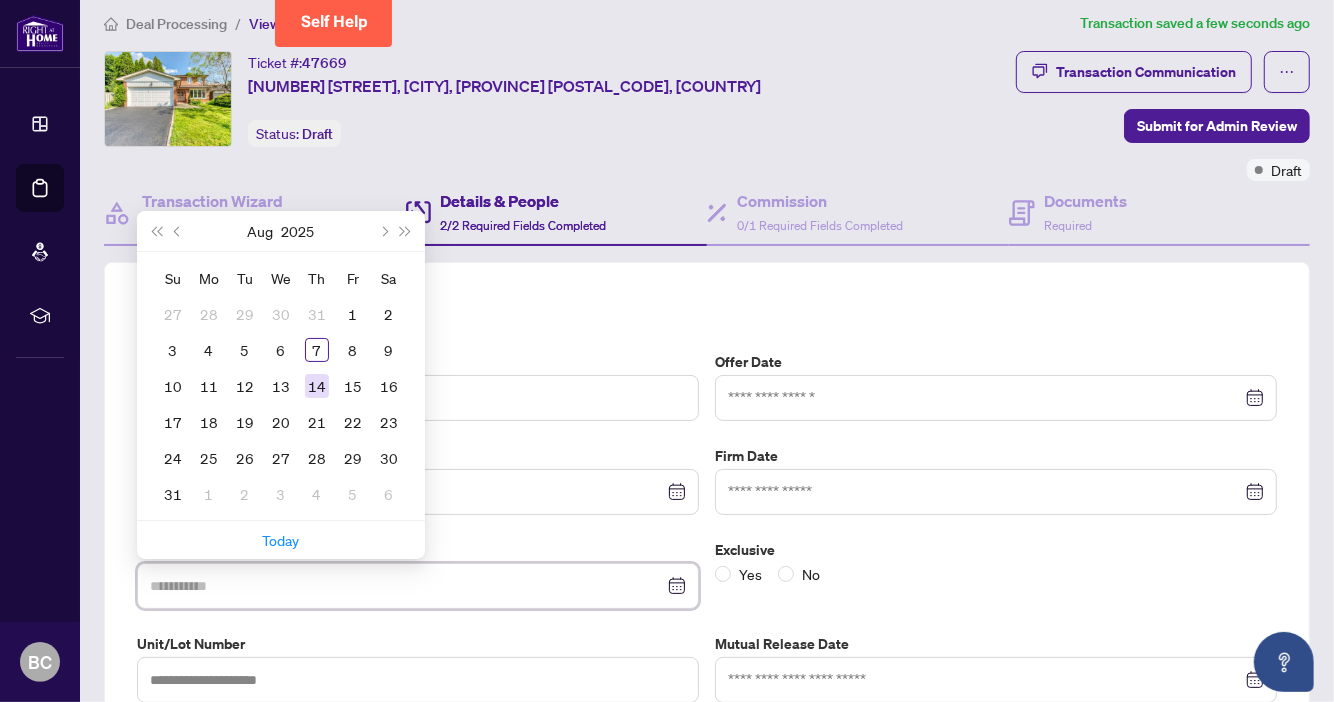 type on "**********" 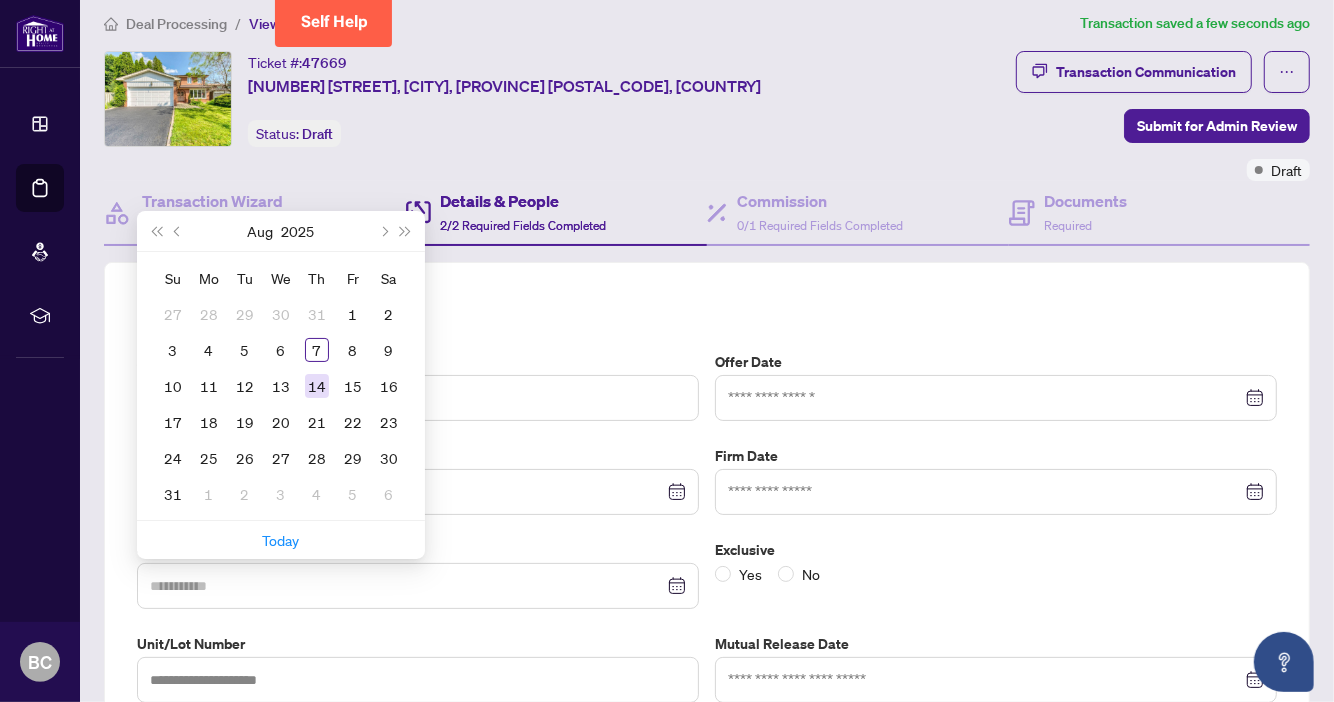 click on "14" at bounding box center (317, 386) 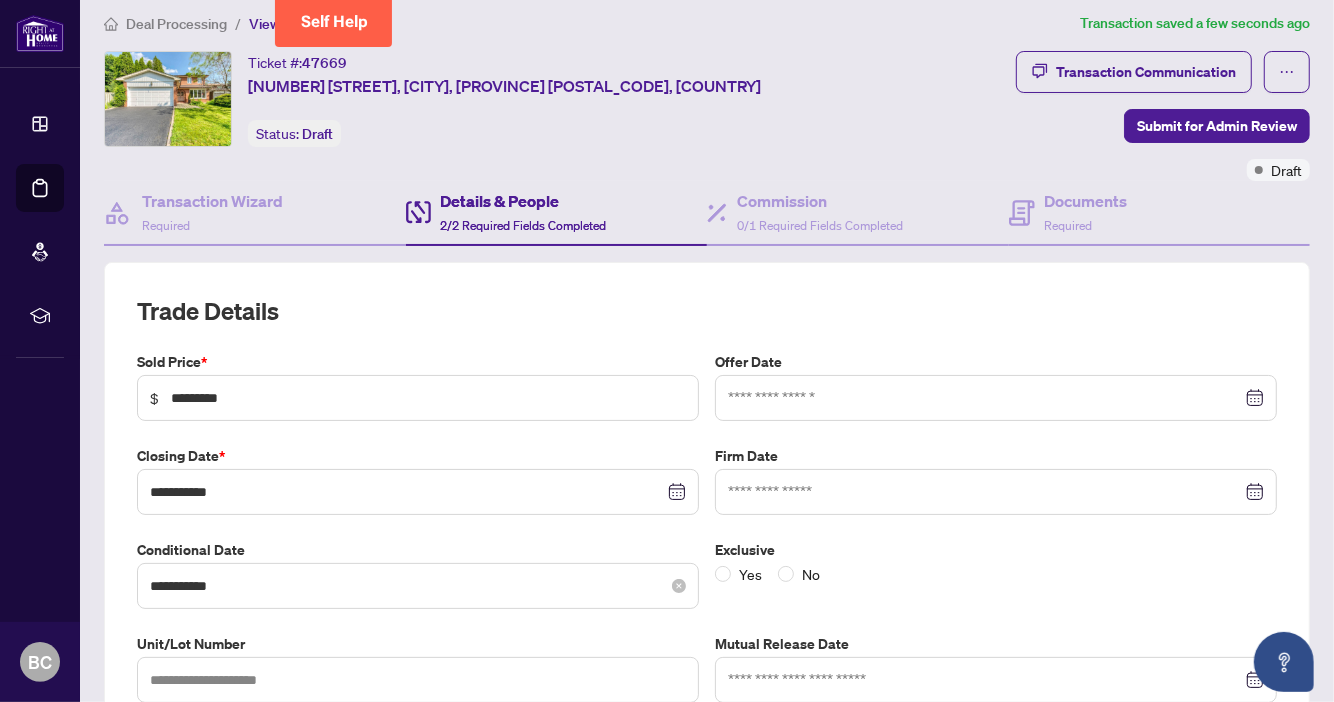 scroll, scrollTop: 112, scrollLeft: 0, axis: vertical 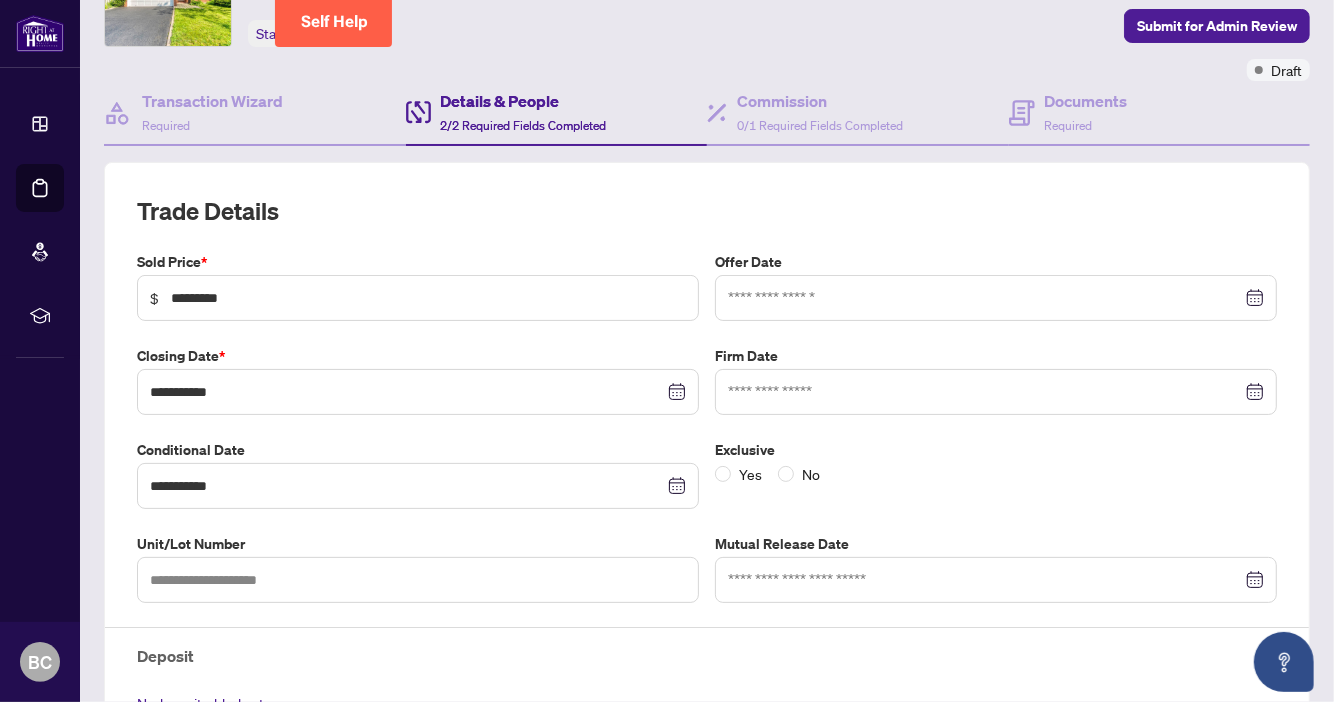 click on "**********" at bounding box center [707, 528] 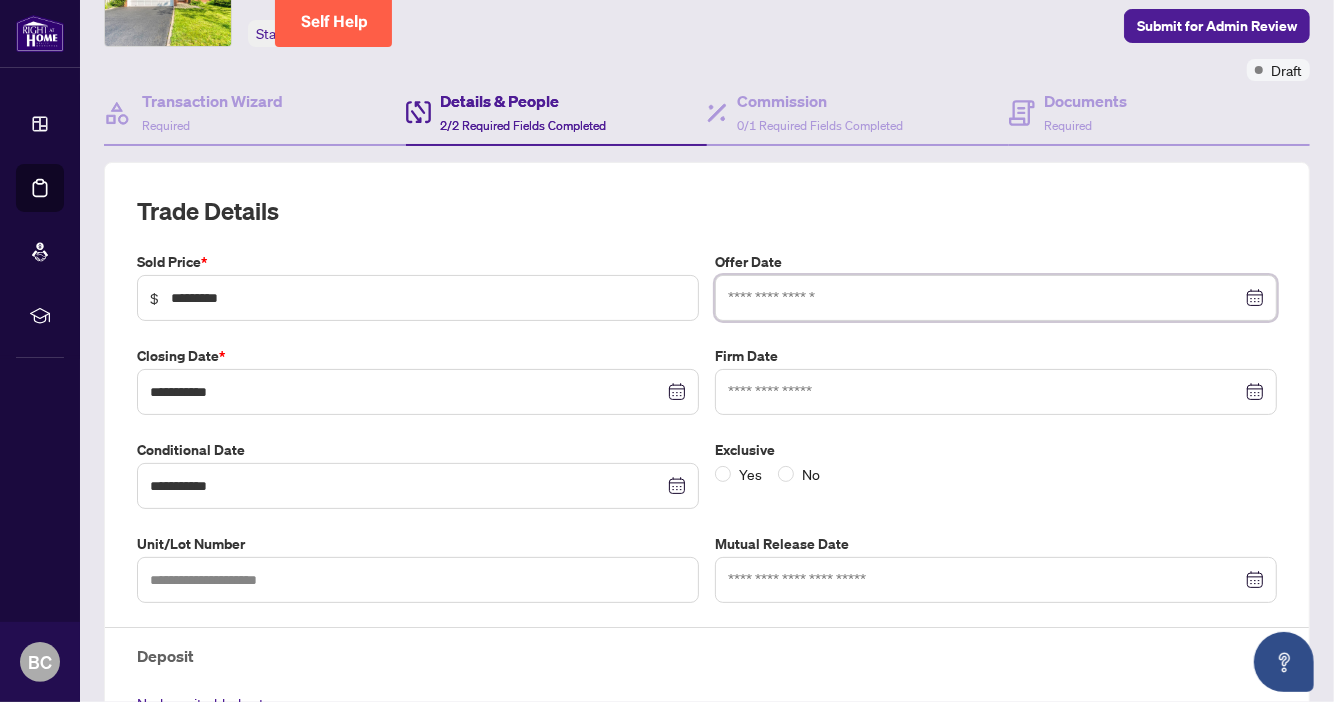click at bounding box center (985, 298) 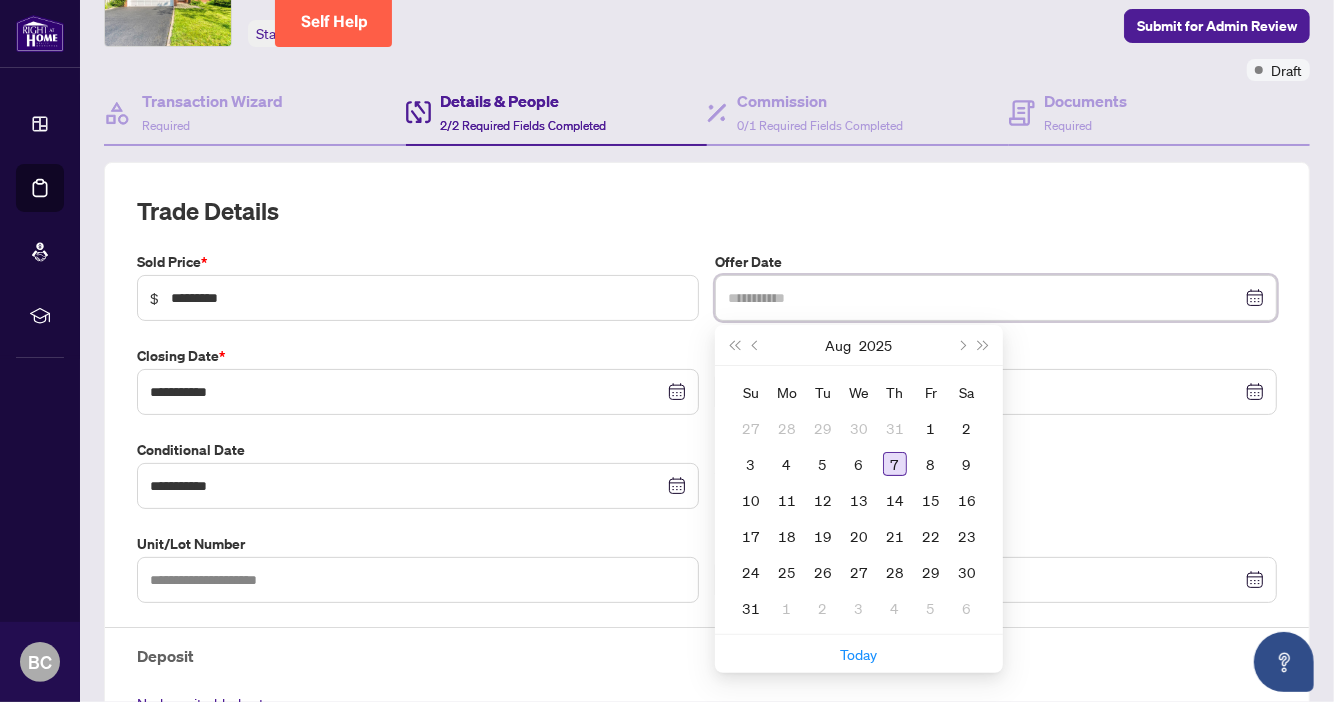 type on "**********" 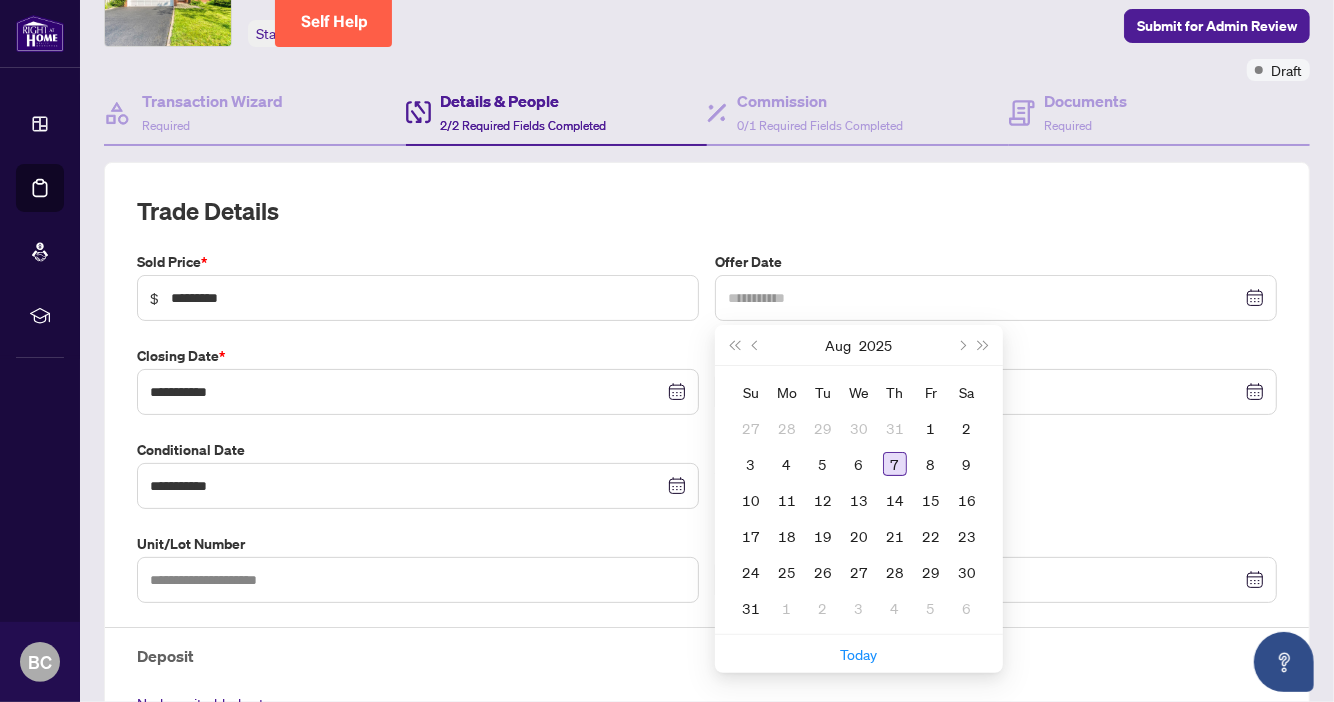click on "7" at bounding box center [895, 464] 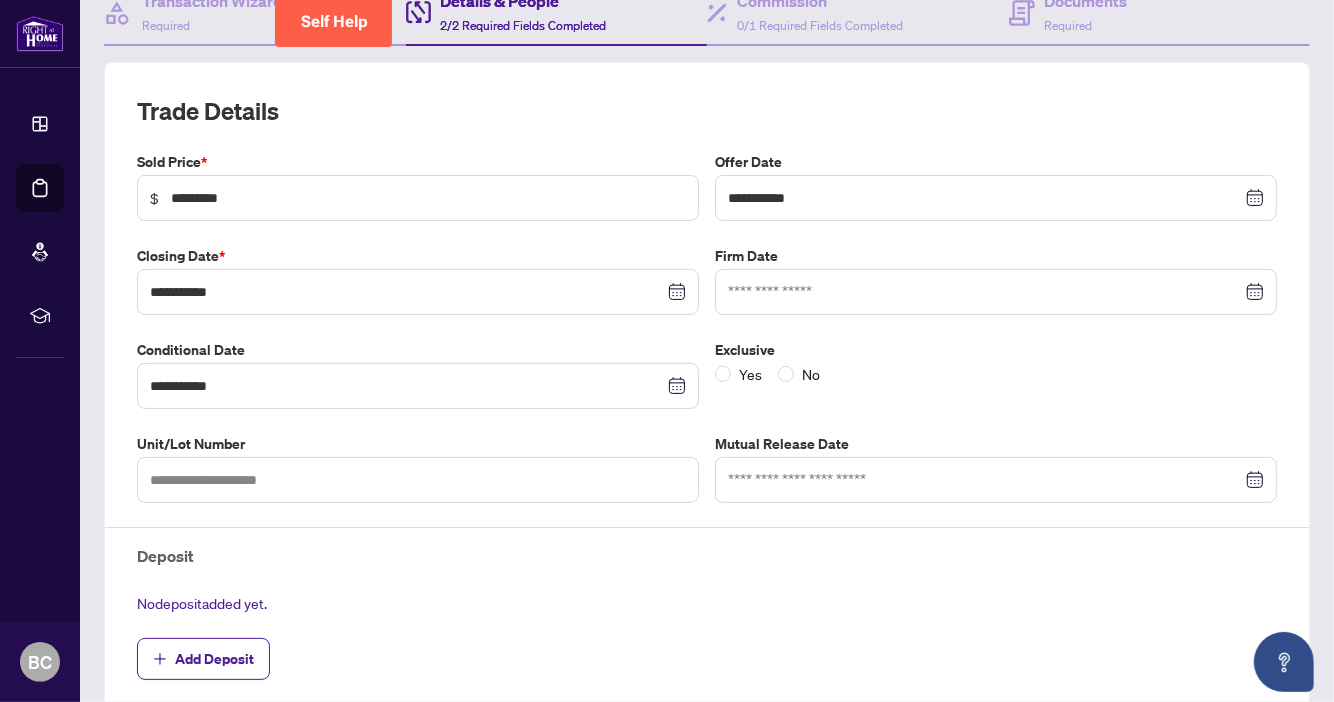 scroll, scrollTop: 312, scrollLeft: 0, axis: vertical 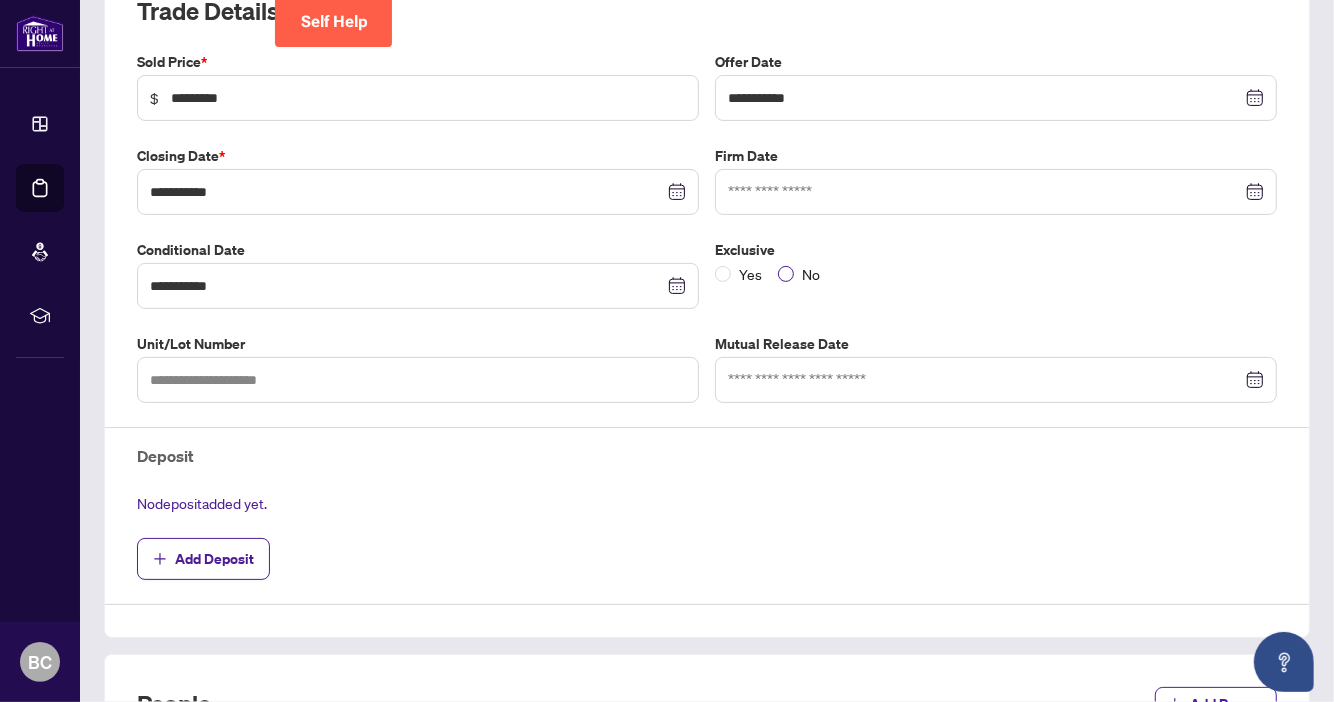 click on "No" at bounding box center (811, 274) 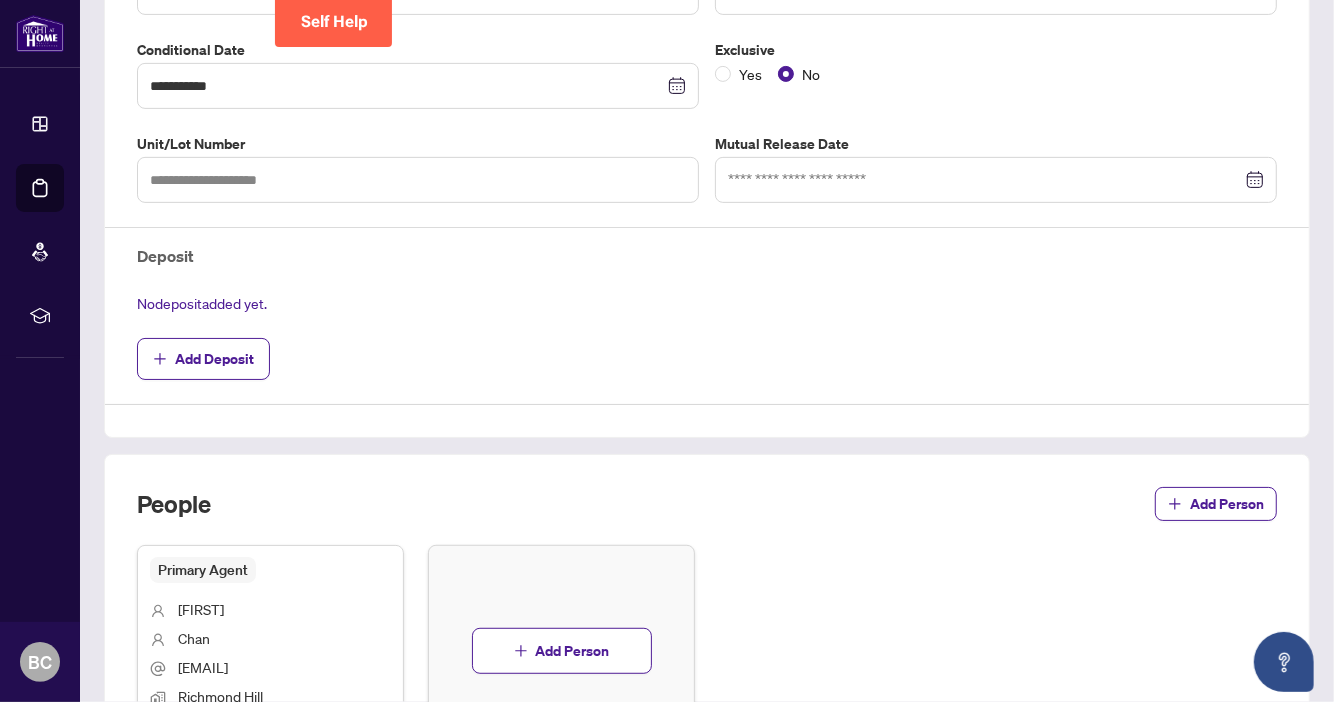 scroll, scrollTop: 712, scrollLeft: 0, axis: vertical 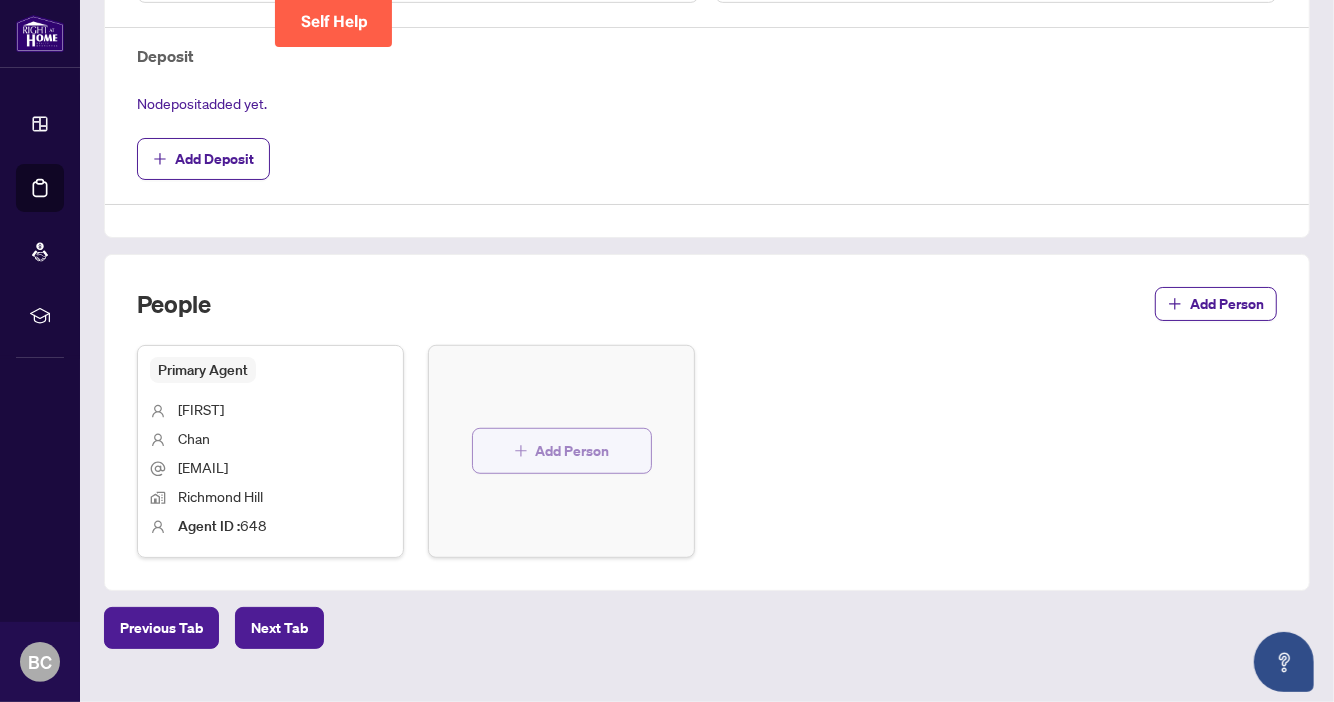 click on "Add Person" at bounding box center [573, 451] 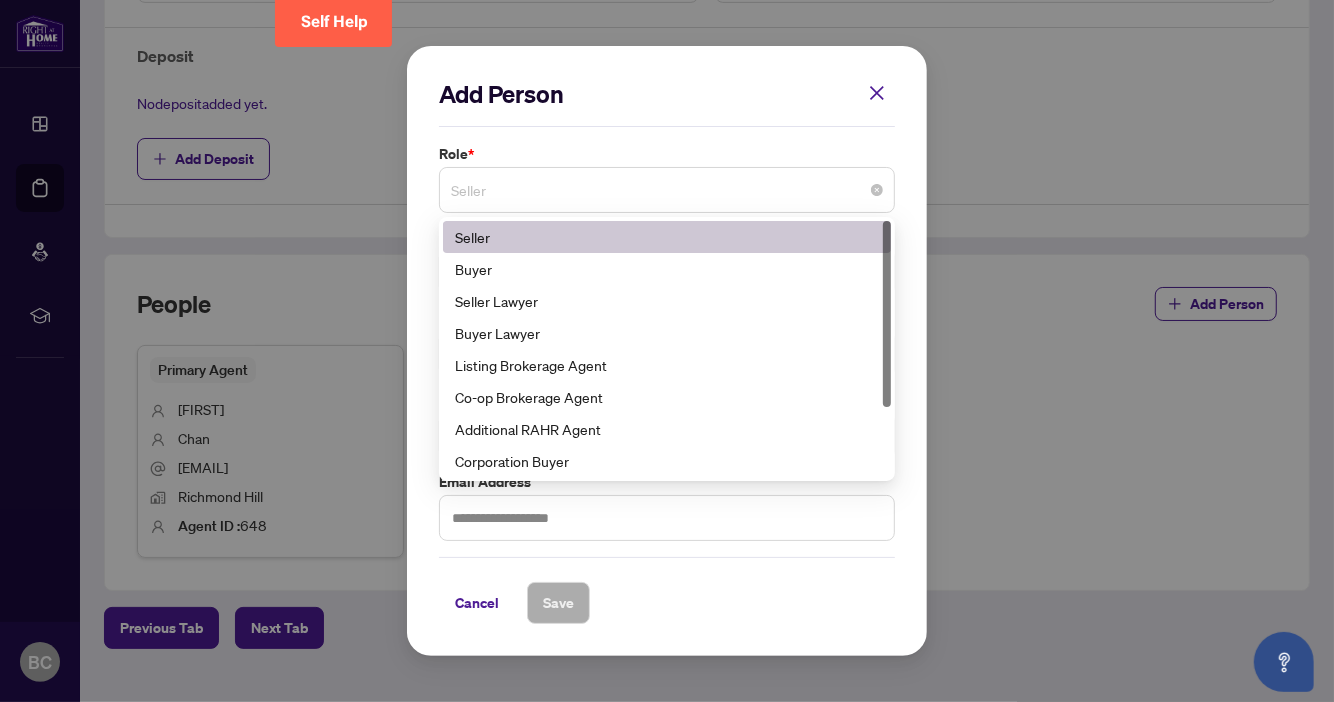 click on "Seller" at bounding box center [667, 190] 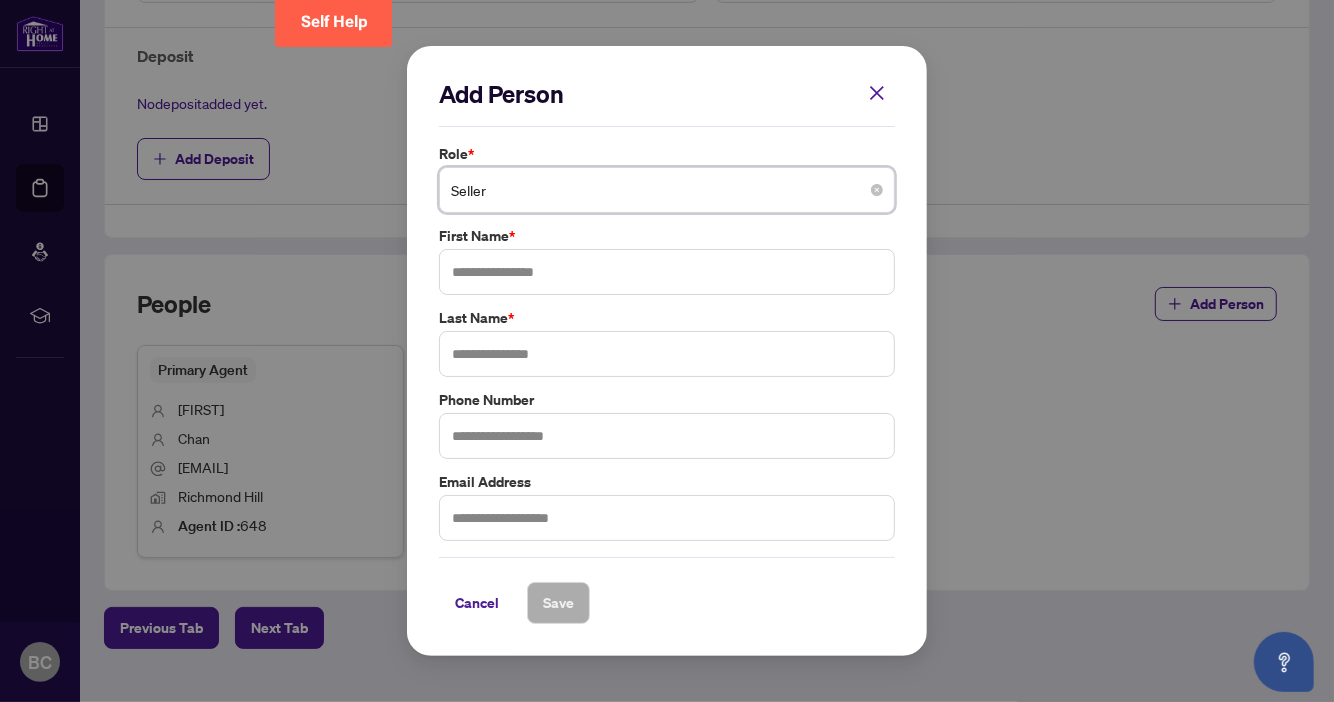 click on "Seller" at bounding box center (667, 190) 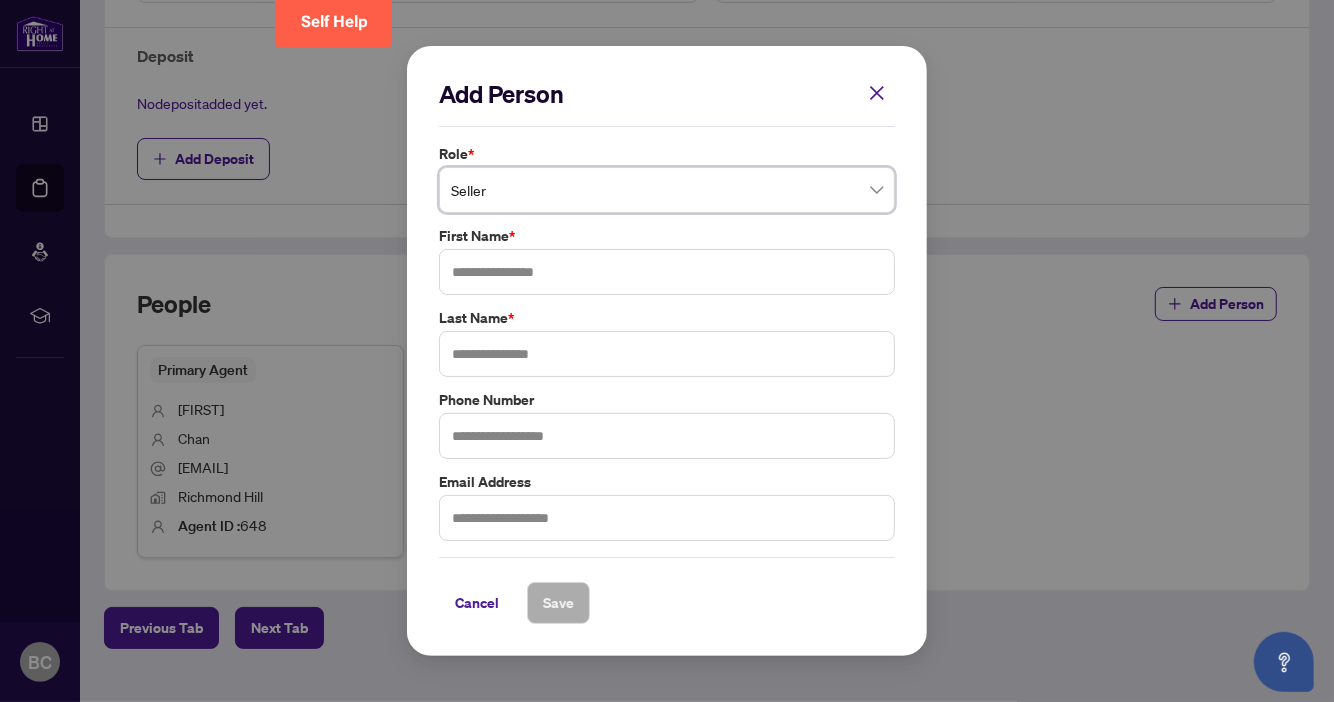 click on "Add Person Role * Seller Seller 1 2 Seller Buyer Seller Lawyer Buyer Lawyer Listing Brokerage Agent Co-op Brokerage Agent Additional RAHR Agent Corporation Buyer Corporation Seller Referring Agent First Name * [FIRST] Last Name * [LAST] Phone Number [PHONE] Email Address [EMAIL] Cancel Save Cancel OK" at bounding box center [667, 351] 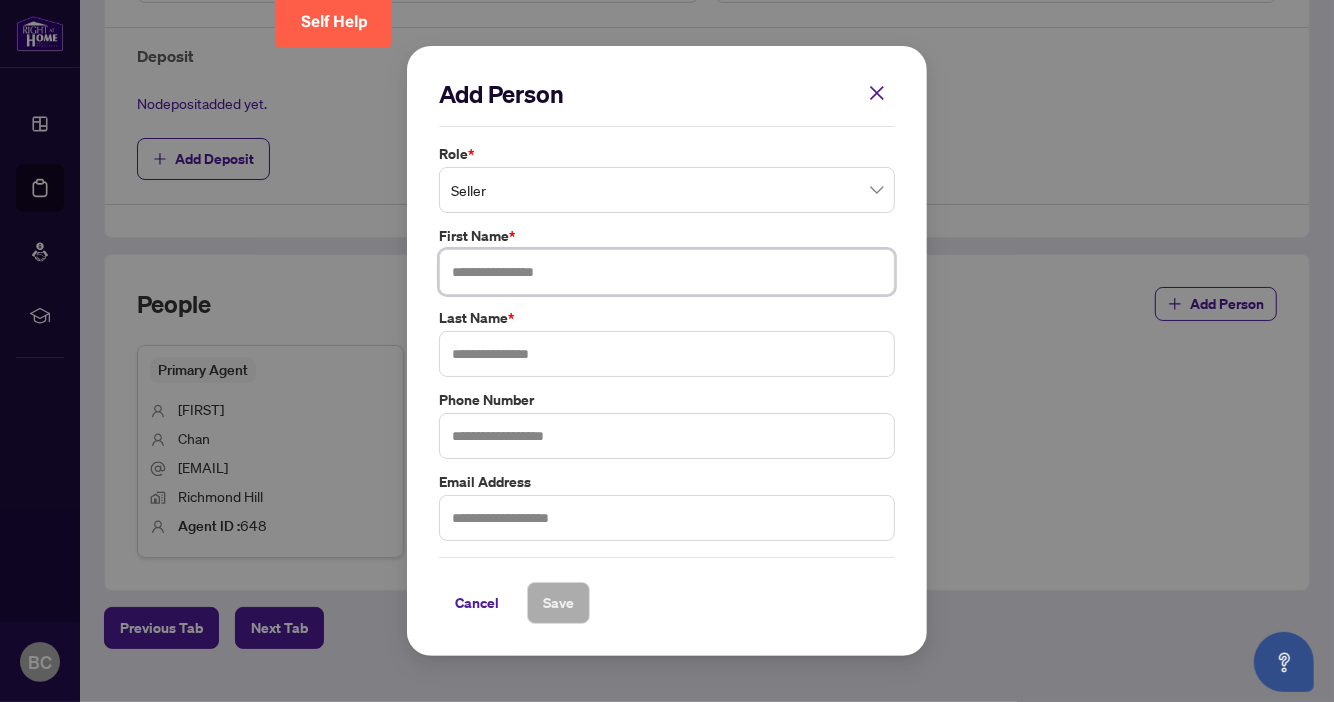 click at bounding box center [667, 272] 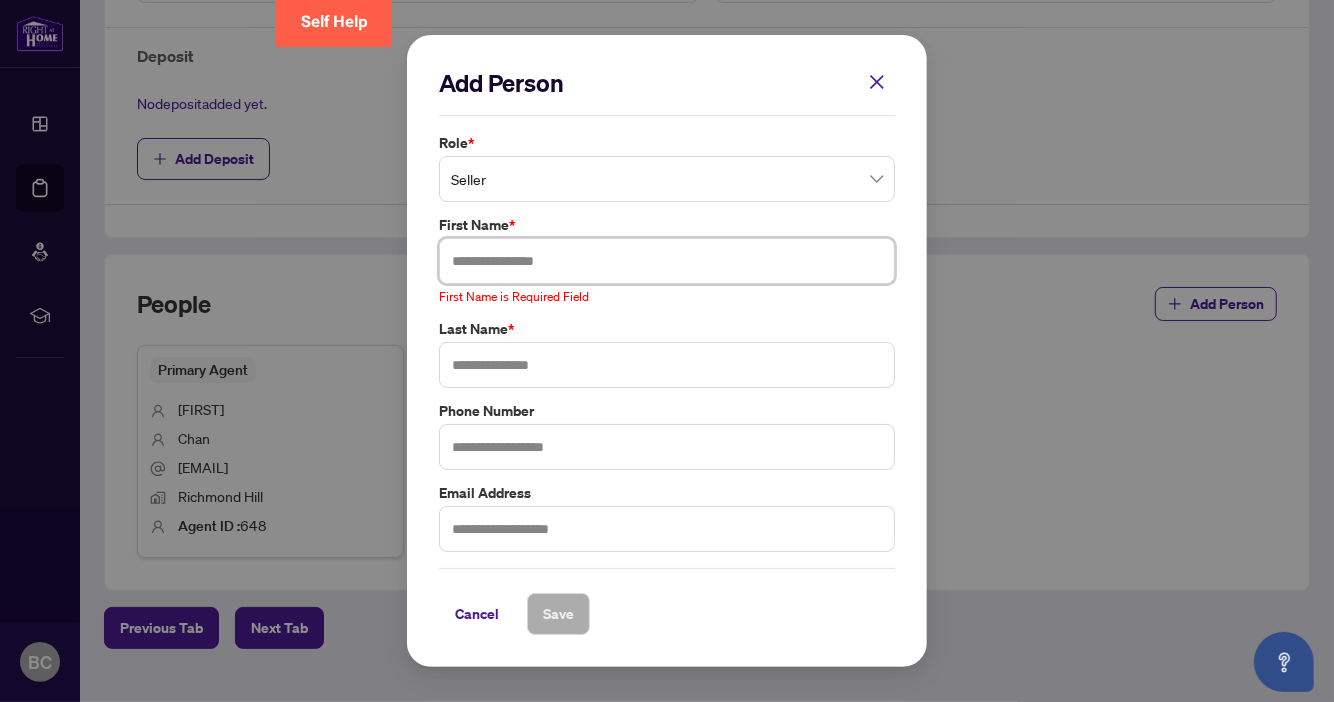 click at bounding box center (667, 261) 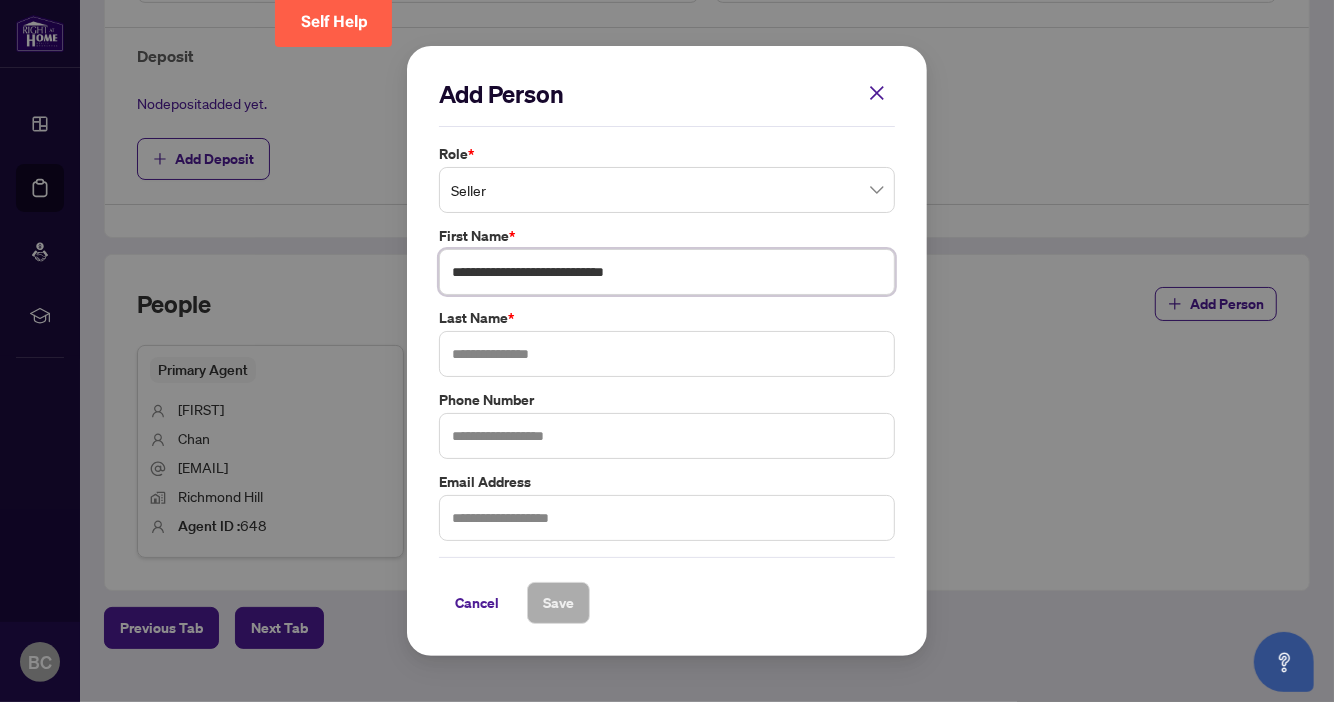 click on "**********" at bounding box center (667, 272) 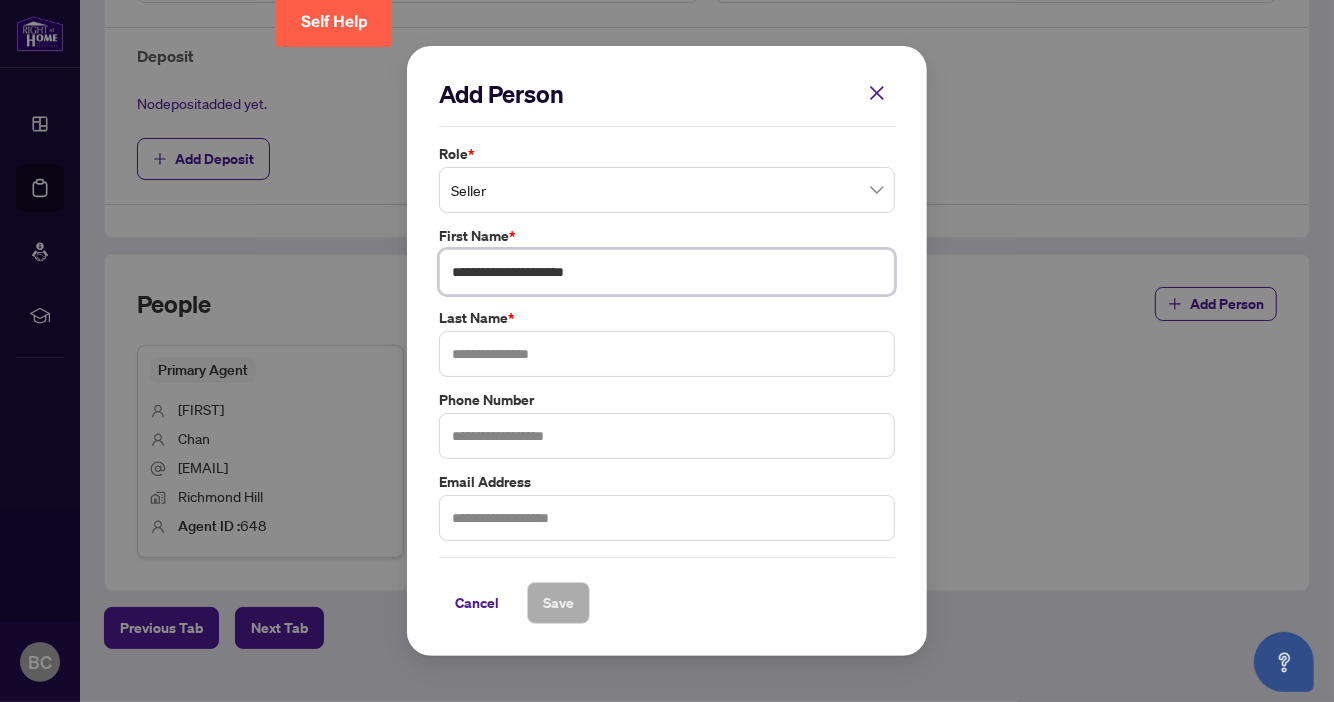 type on "**********" 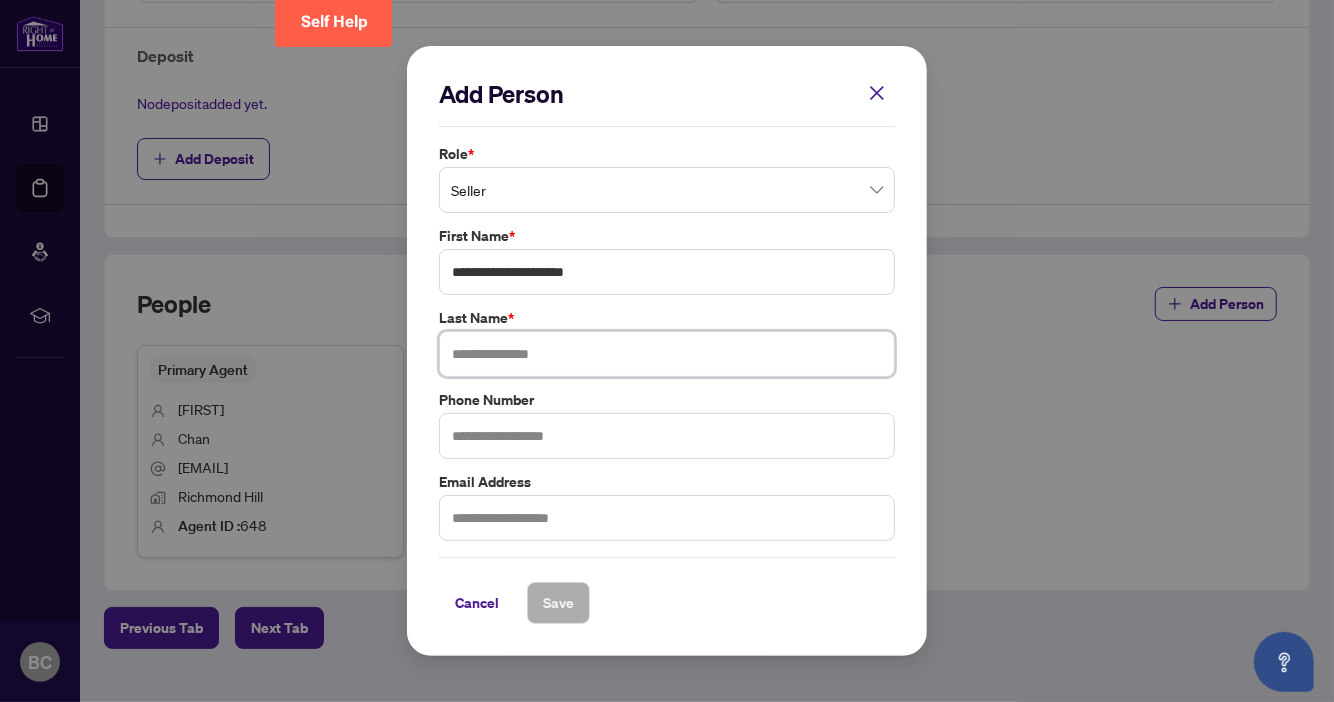 click at bounding box center (667, 354) 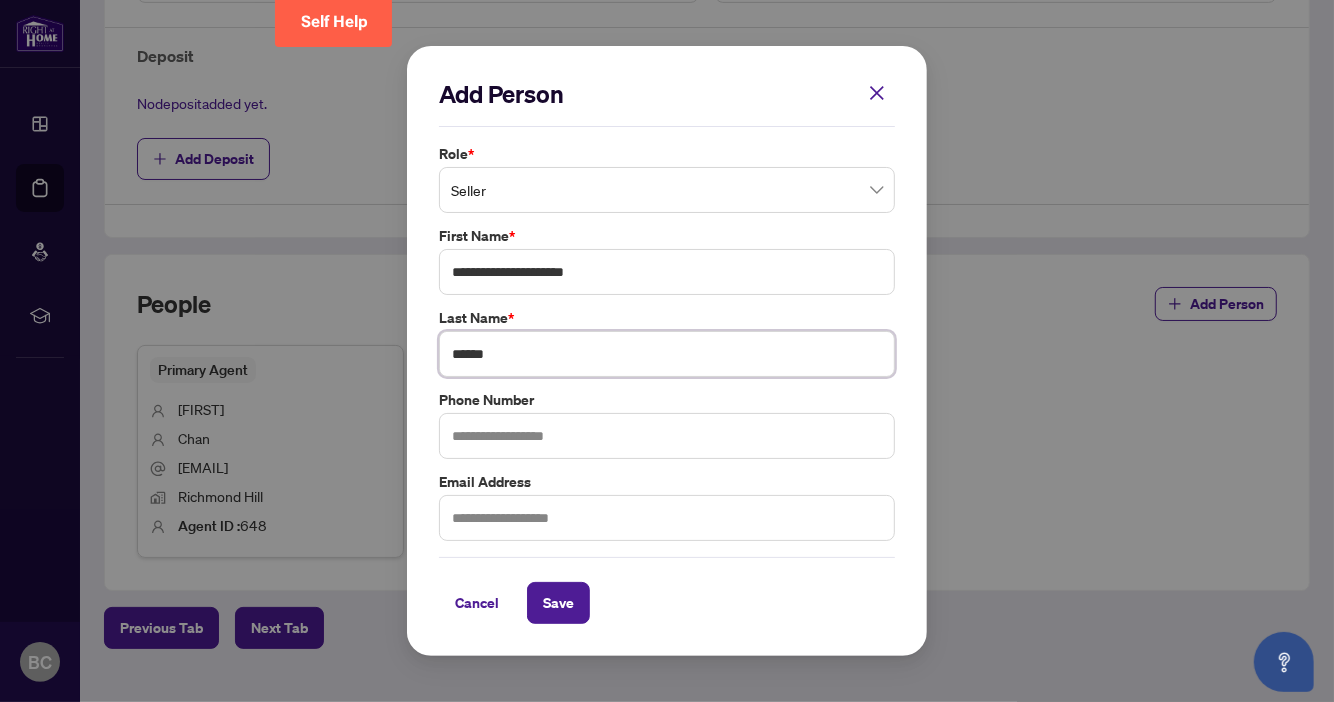 type on "*****" 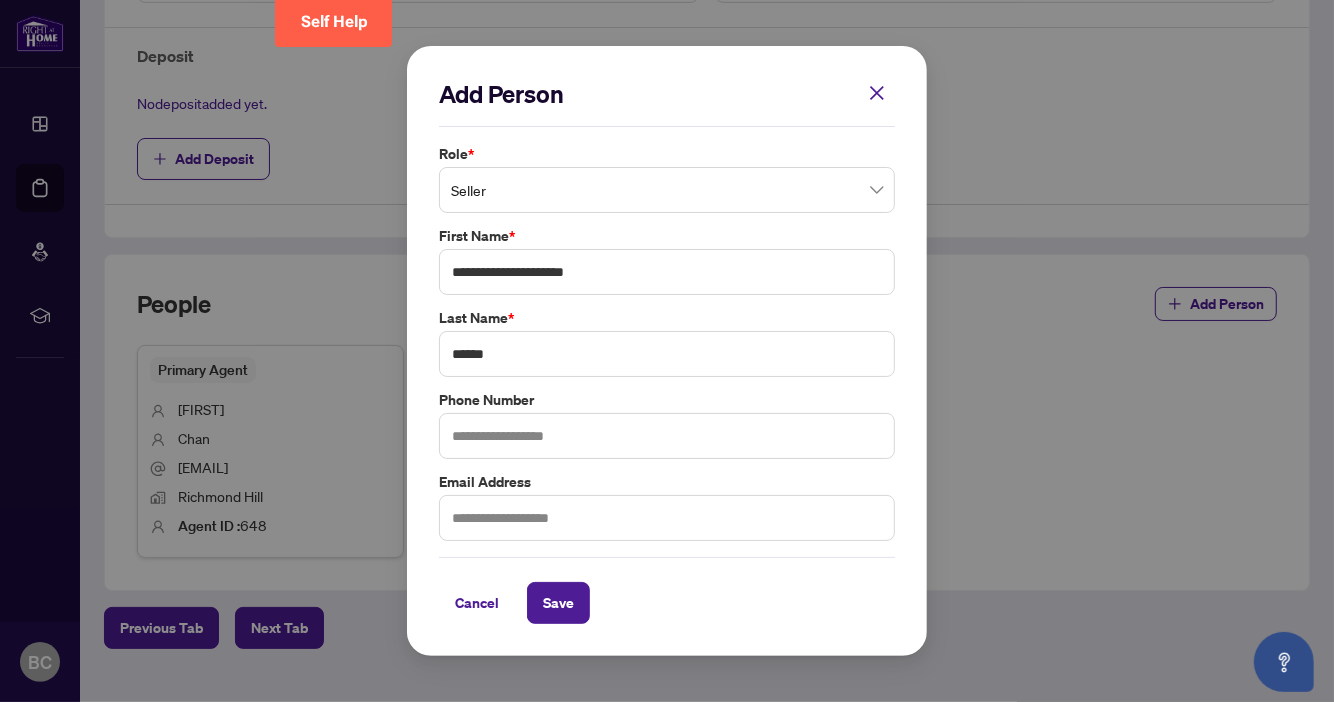 click on "Email Address" at bounding box center [667, 482] 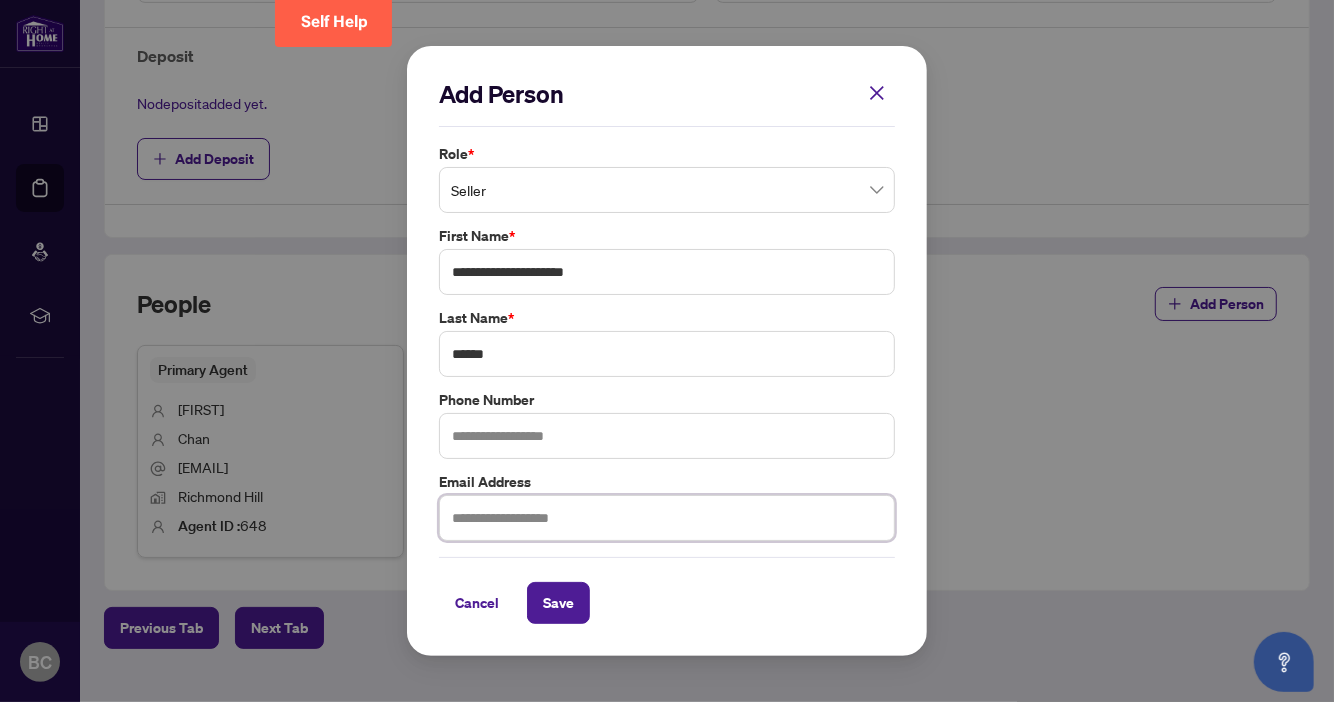click at bounding box center (667, 518) 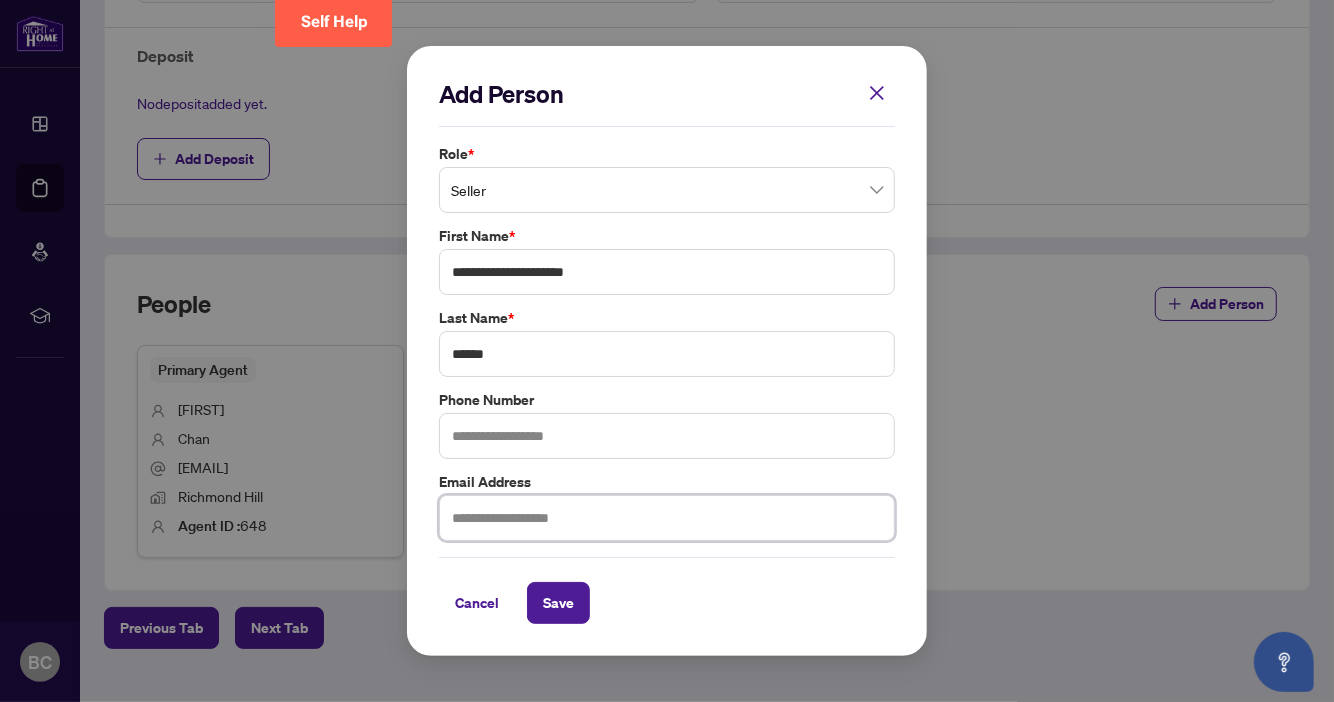 paste on "**********" 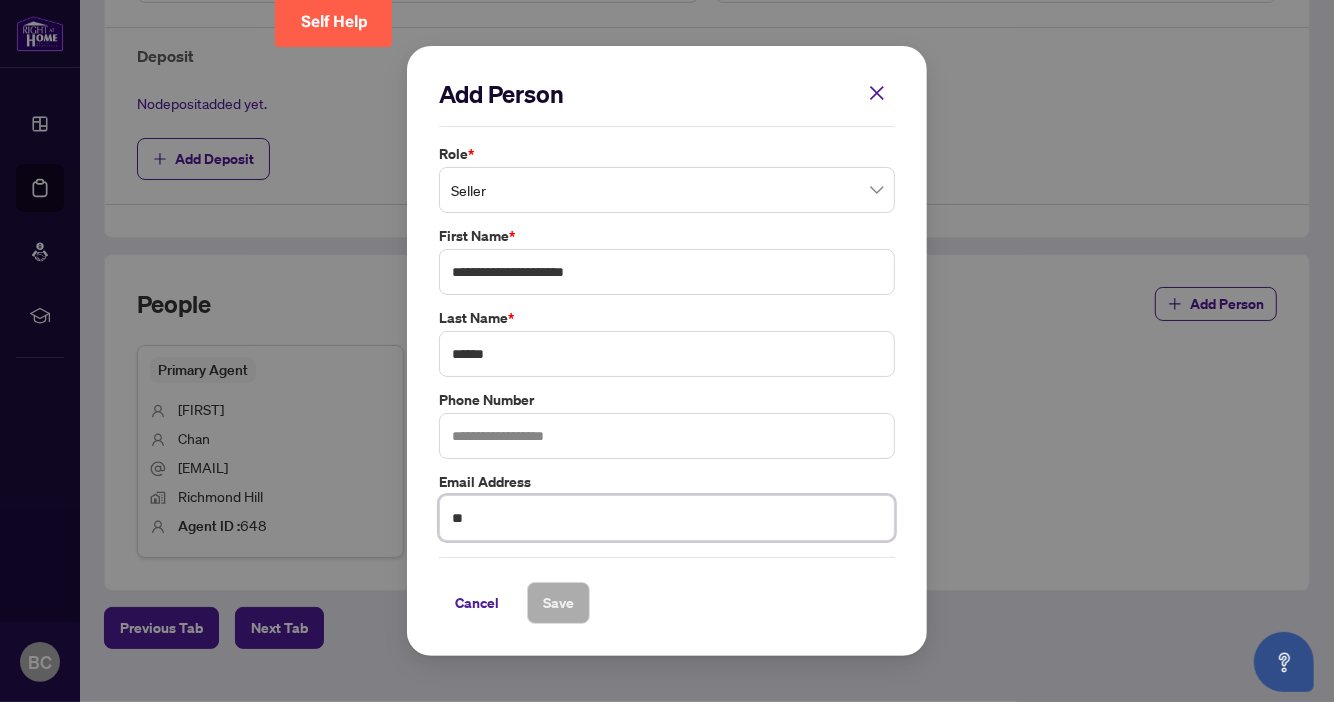 type on "*" 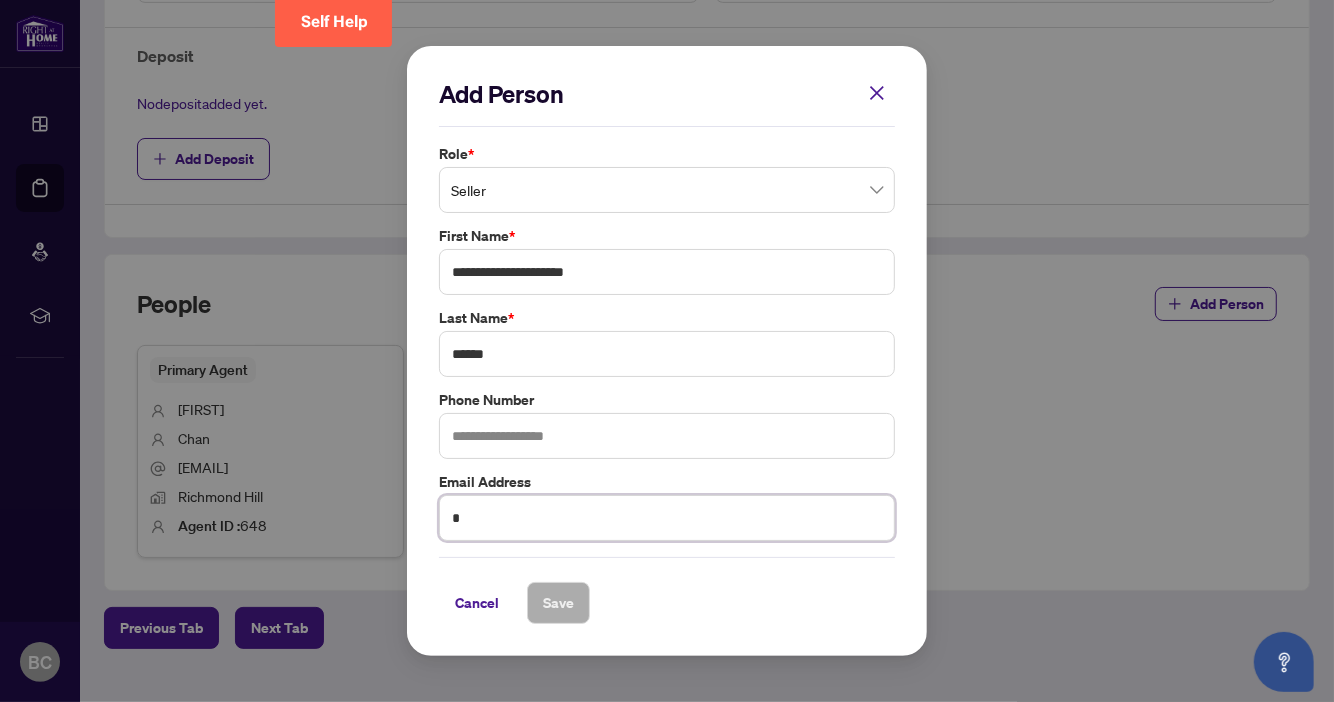 type 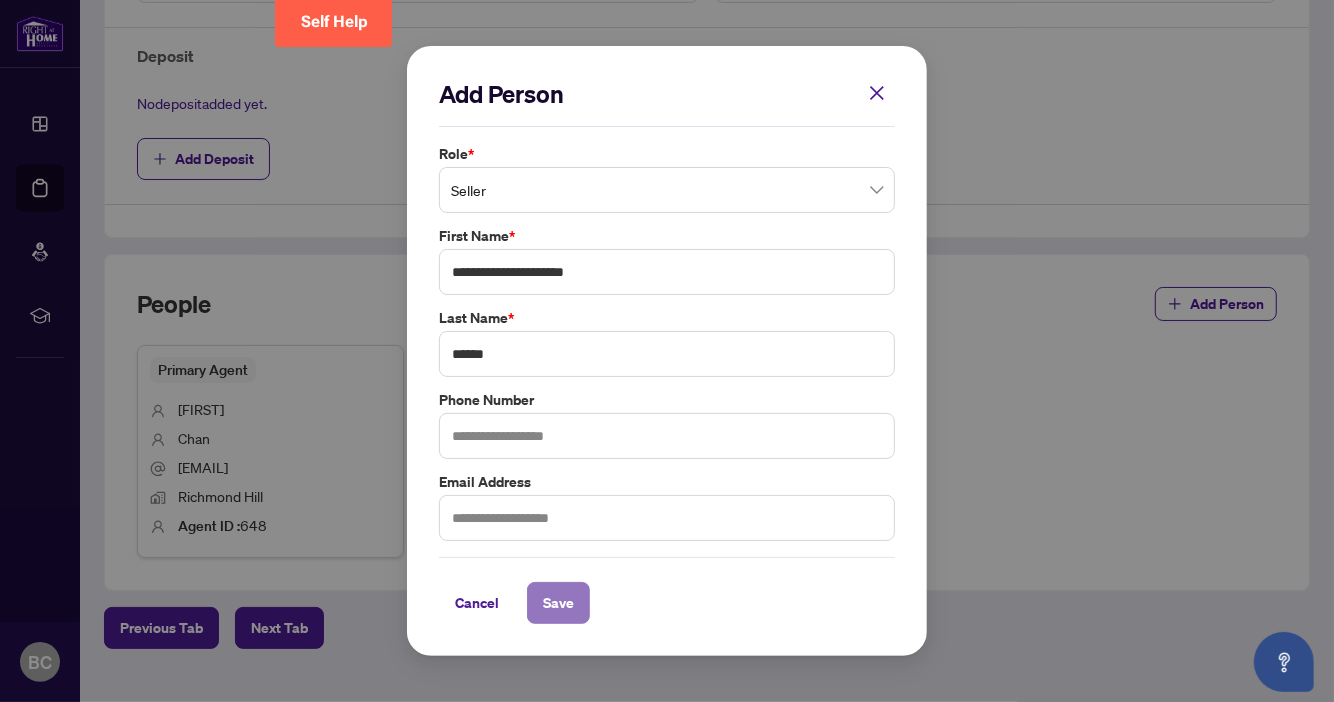 click on "Save" at bounding box center [558, 603] 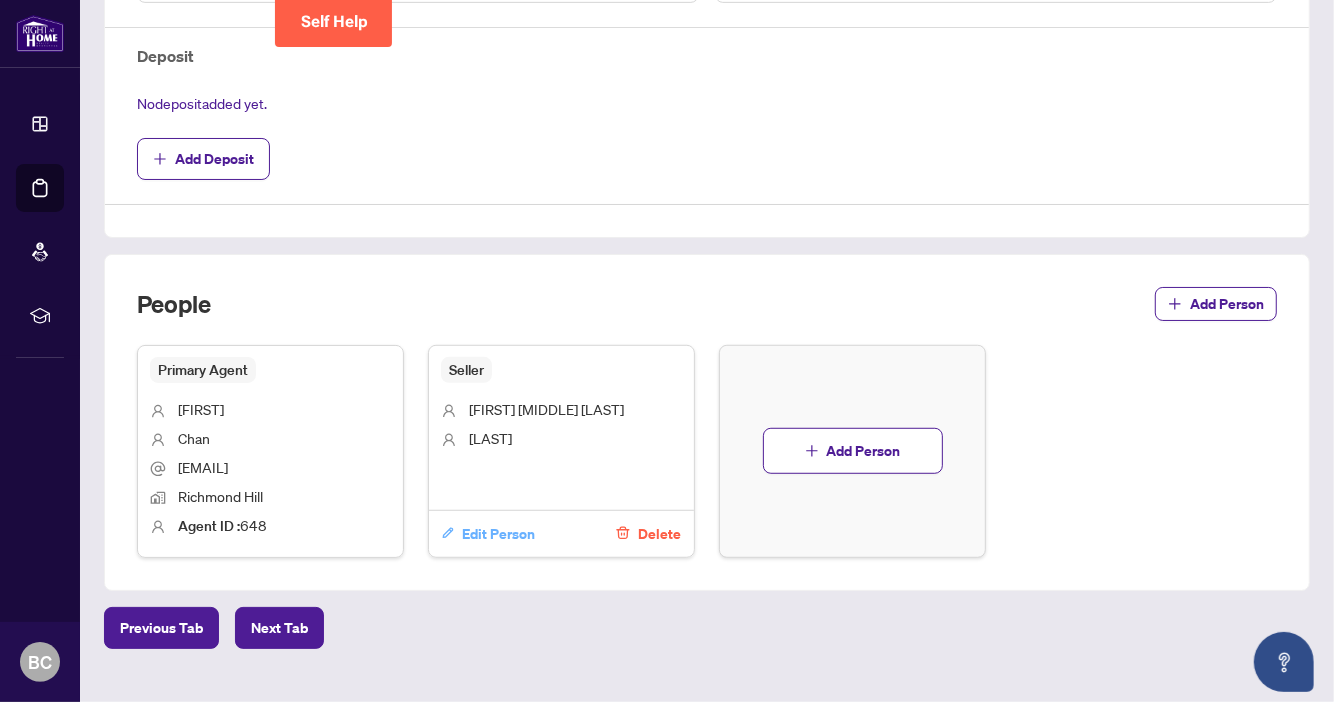 click on "Edit Person" at bounding box center (498, 534) 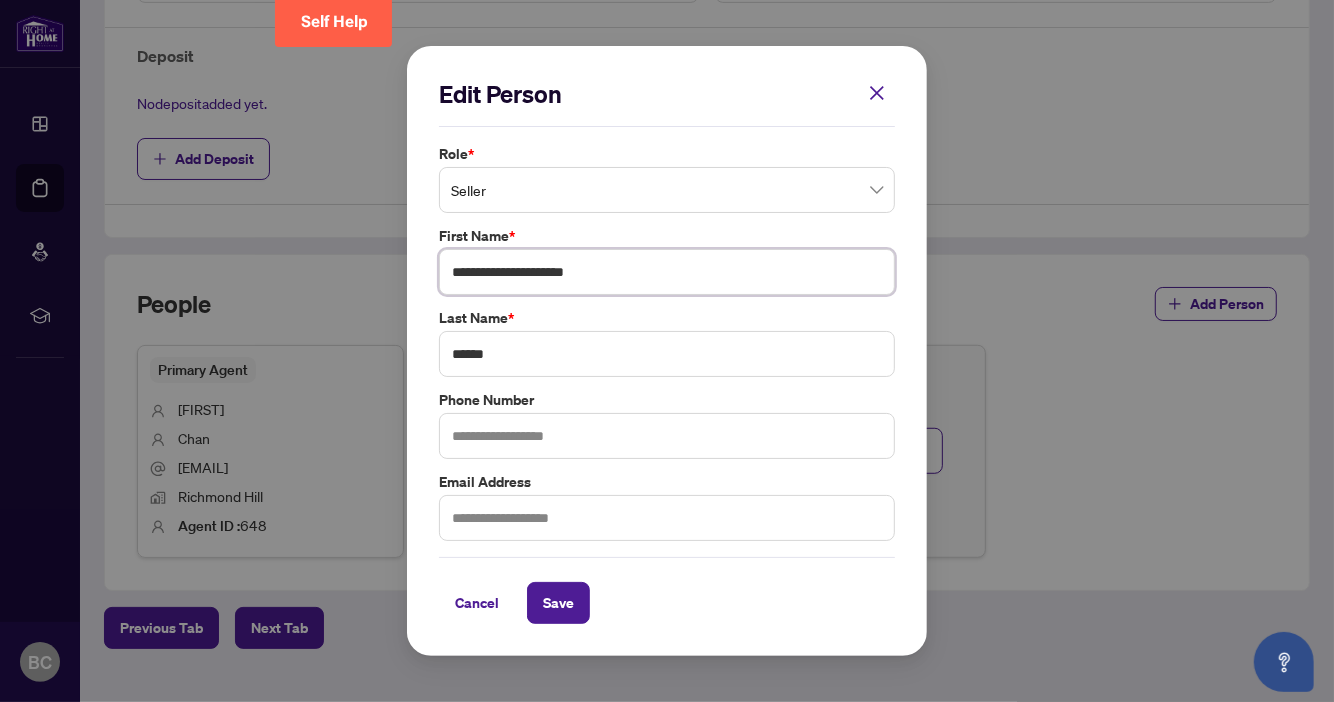 drag, startPoint x: 631, startPoint y: 272, endPoint x: 367, endPoint y: 269, distance: 264.01706 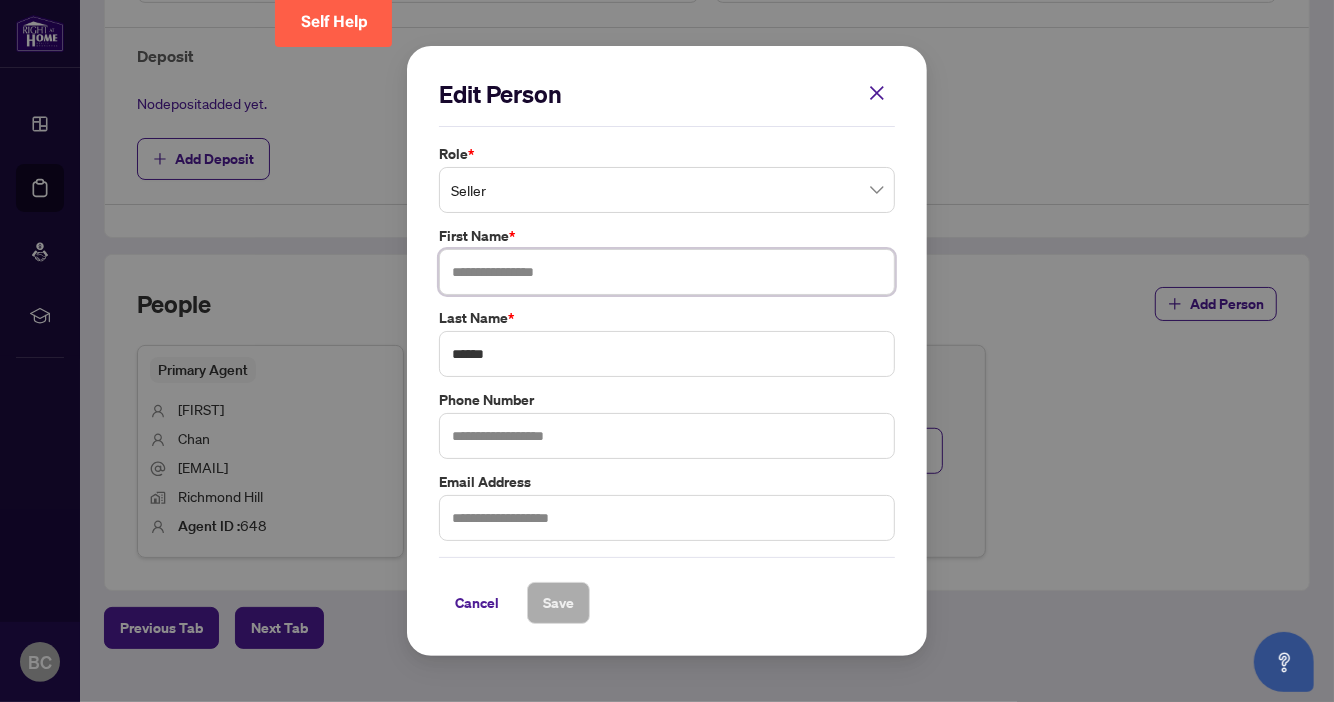 type 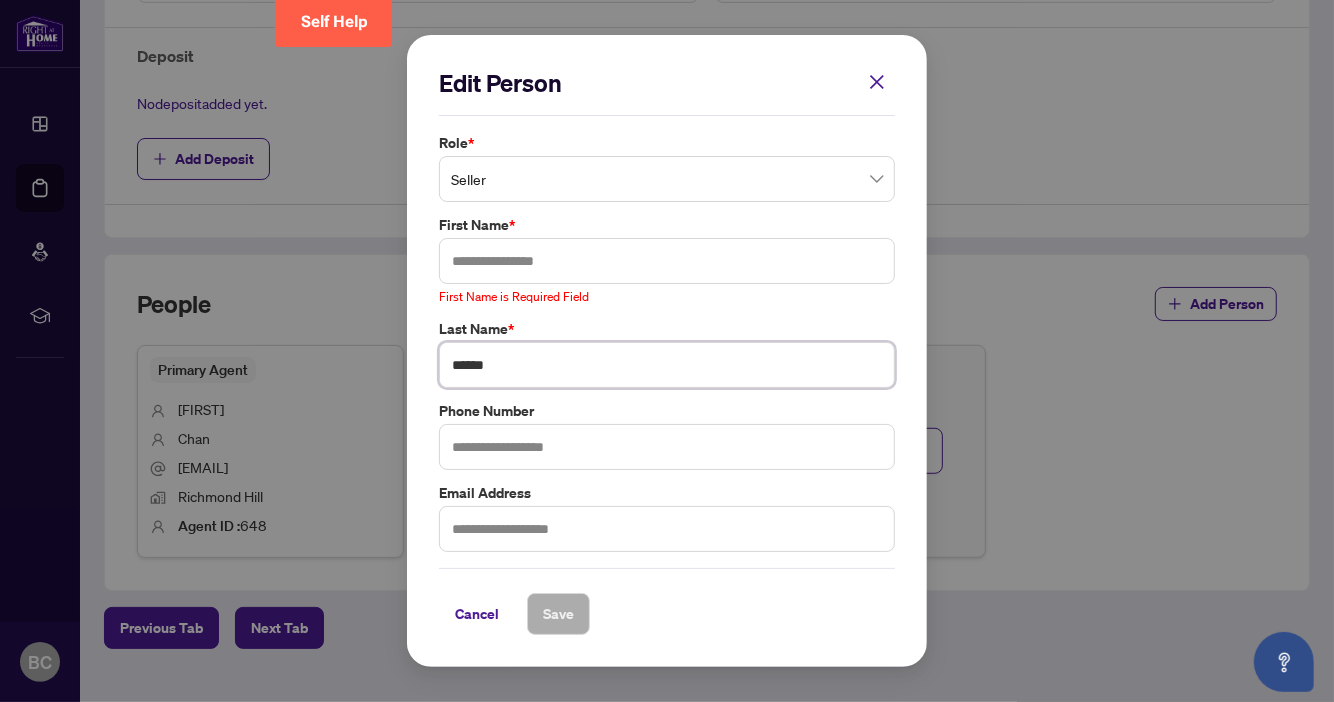 drag, startPoint x: 526, startPoint y: 351, endPoint x: 356, endPoint y: 329, distance: 171.41762 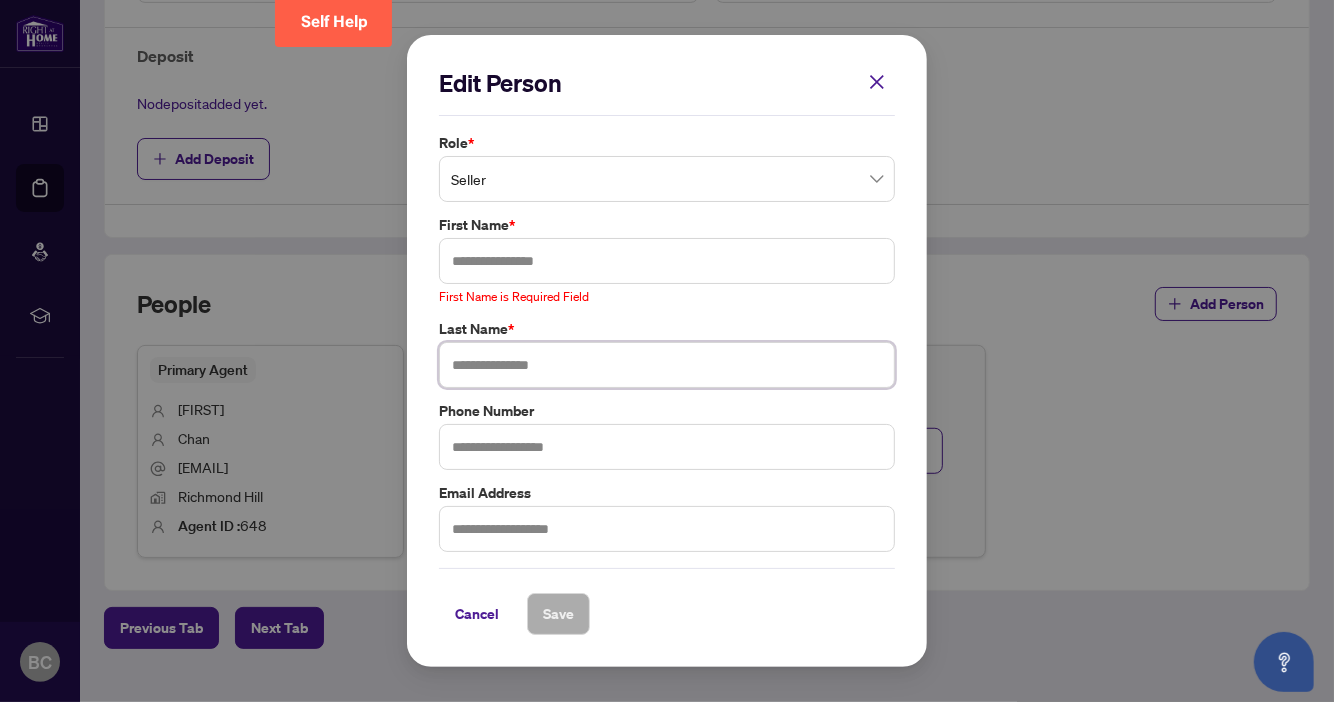 type 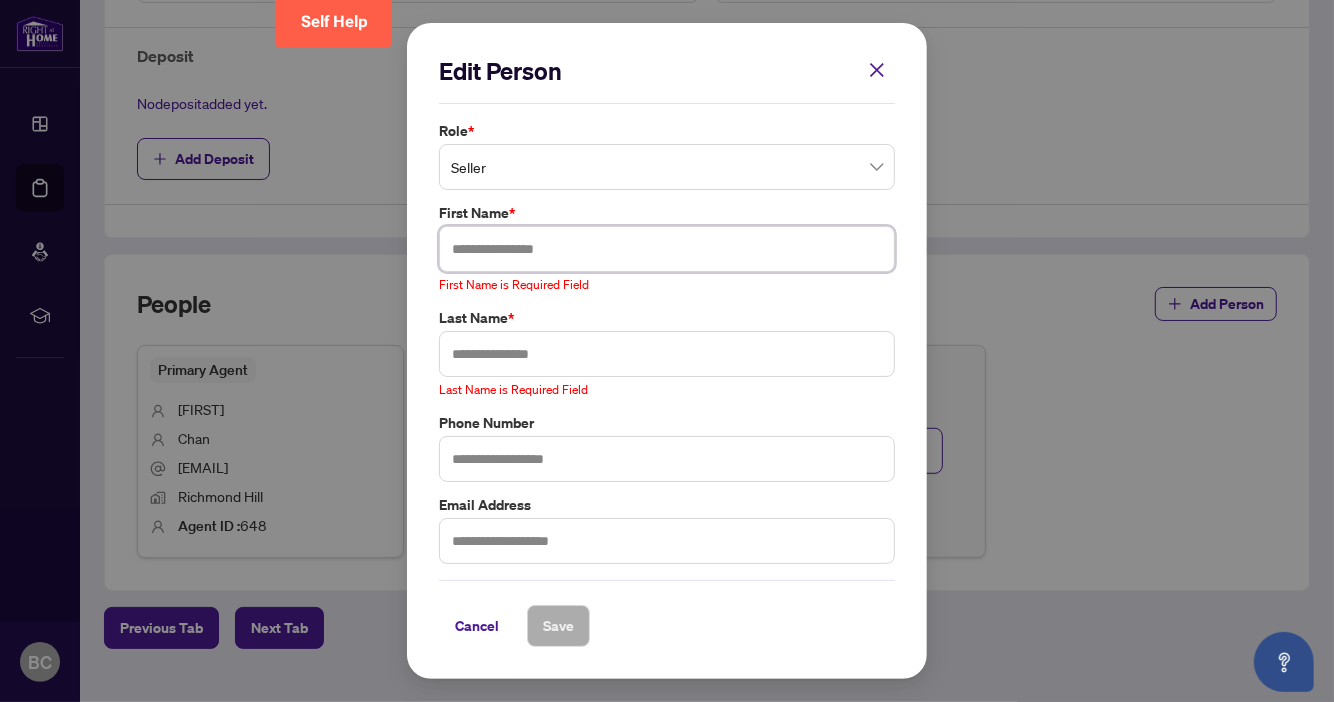 click at bounding box center [667, 249] 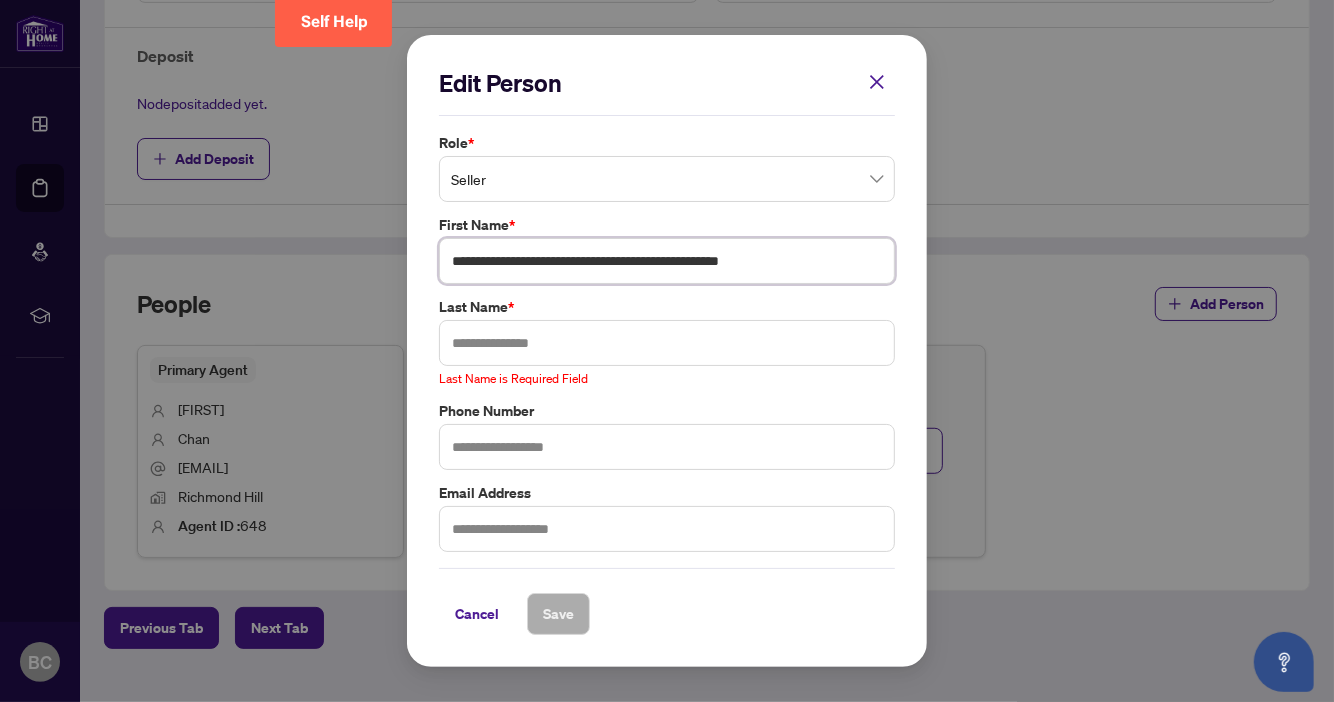 drag, startPoint x: 715, startPoint y: 262, endPoint x: 630, endPoint y: 256, distance: 85.2115 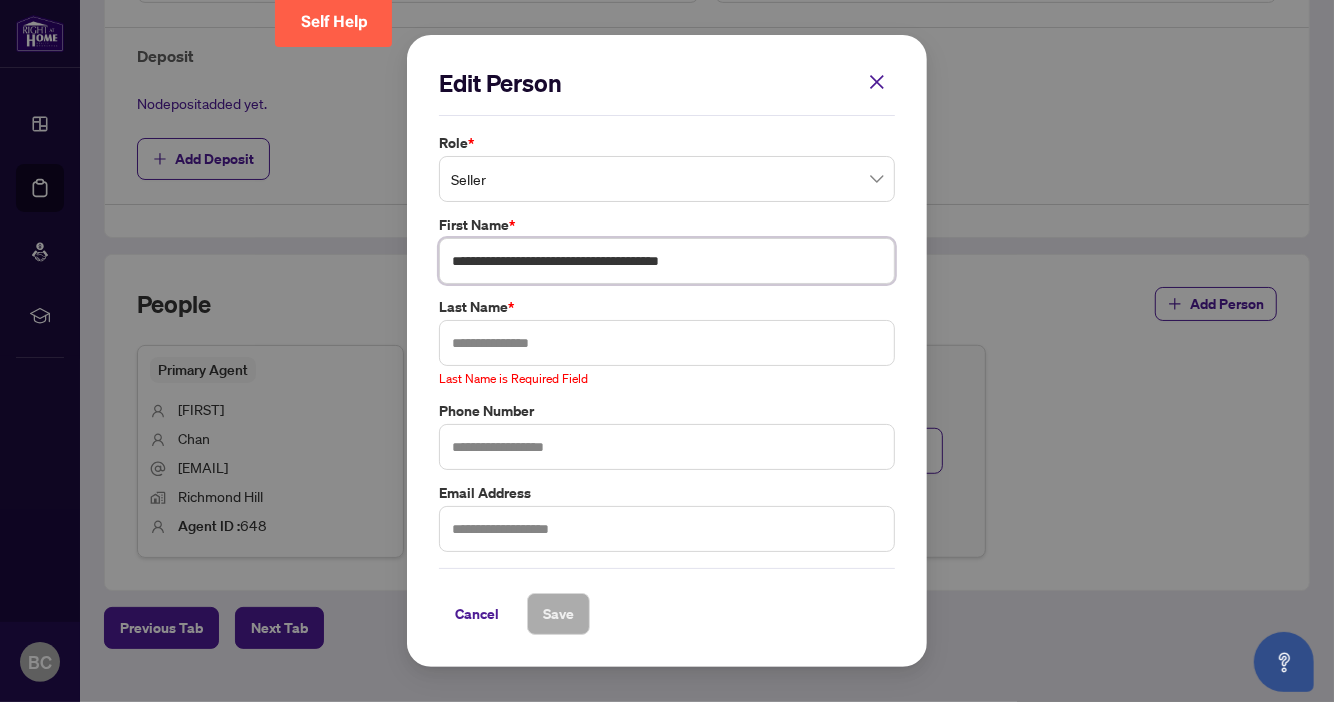 type on "**********" 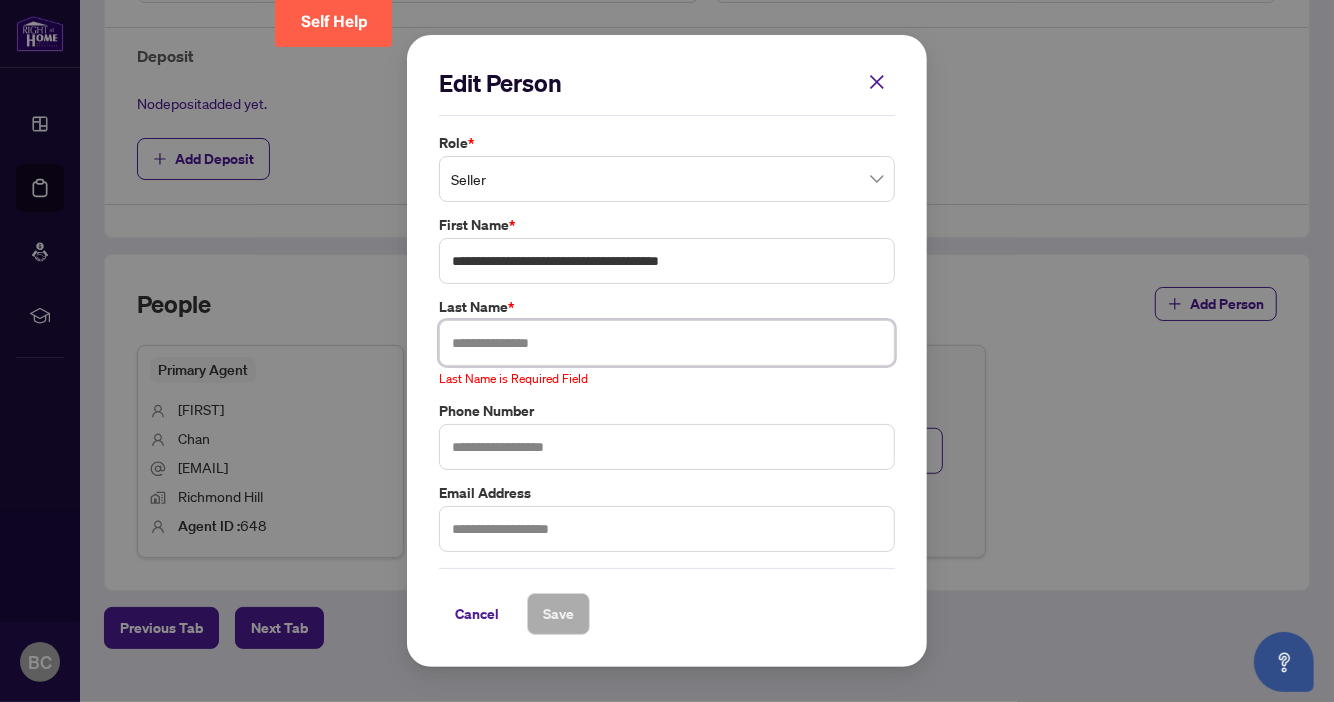 click at bounding box center (667, 343) 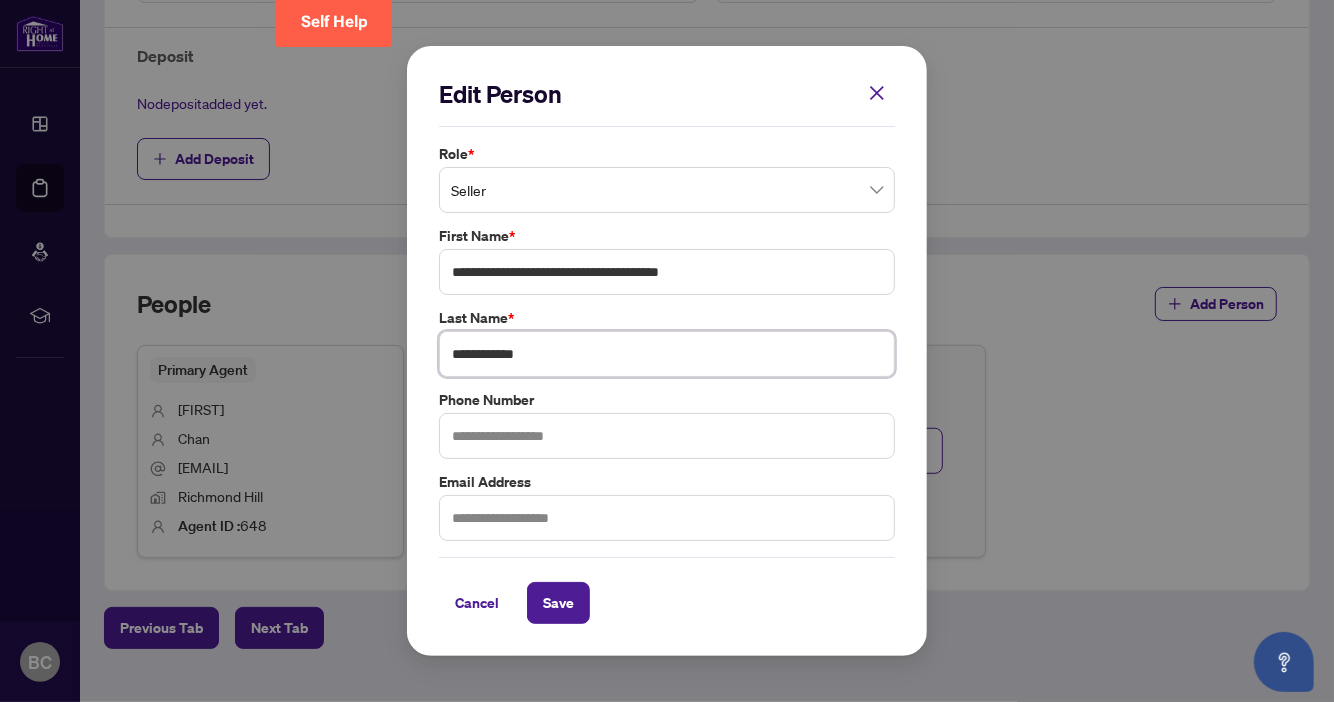 type on "**********" 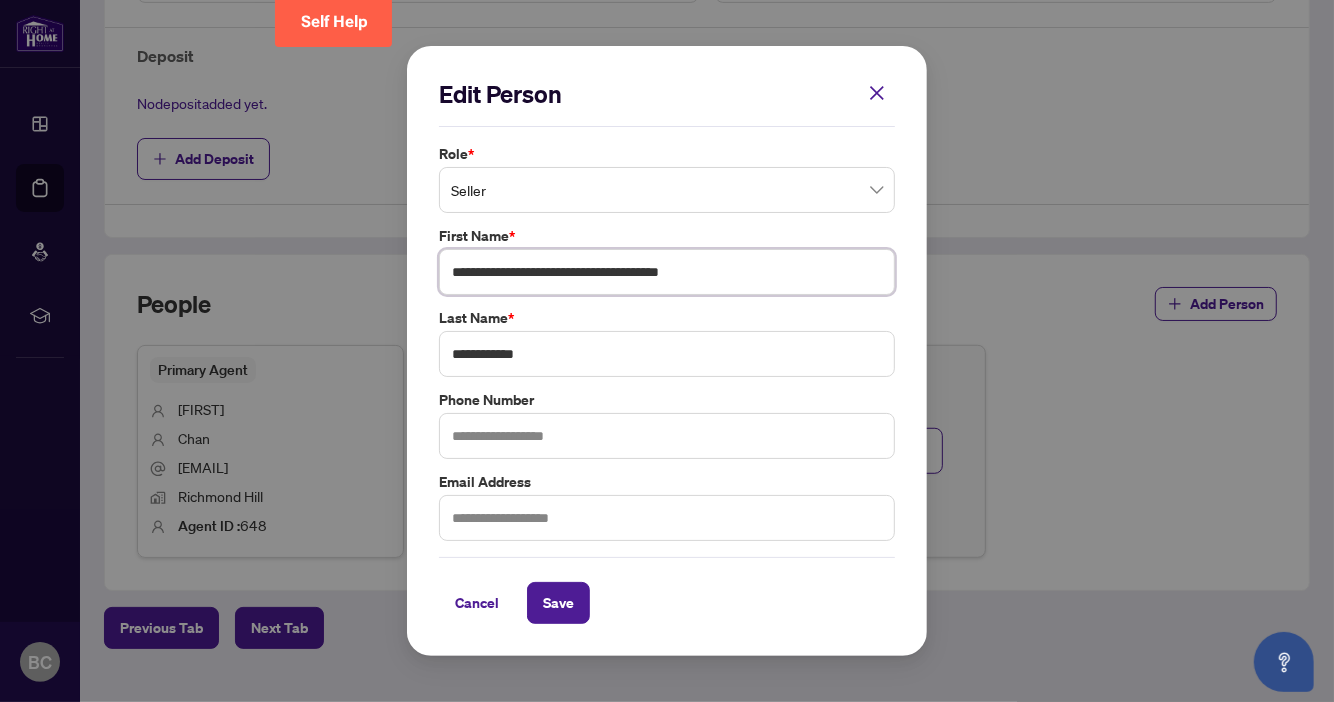 drag, startPoint x: 634, startPoint y: 274, endPoint x: 380, endPoint y: 264, distance: 254.19678 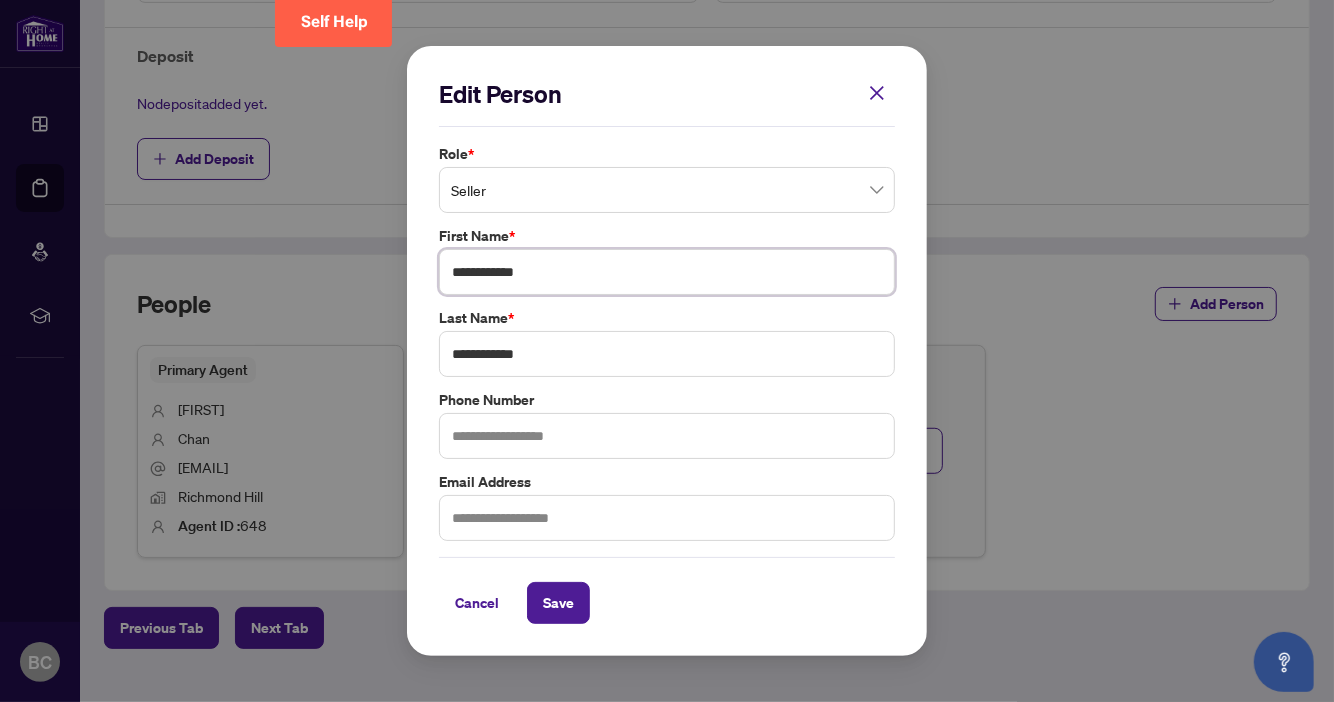 click on "**********" at bounding box center (667, 272) 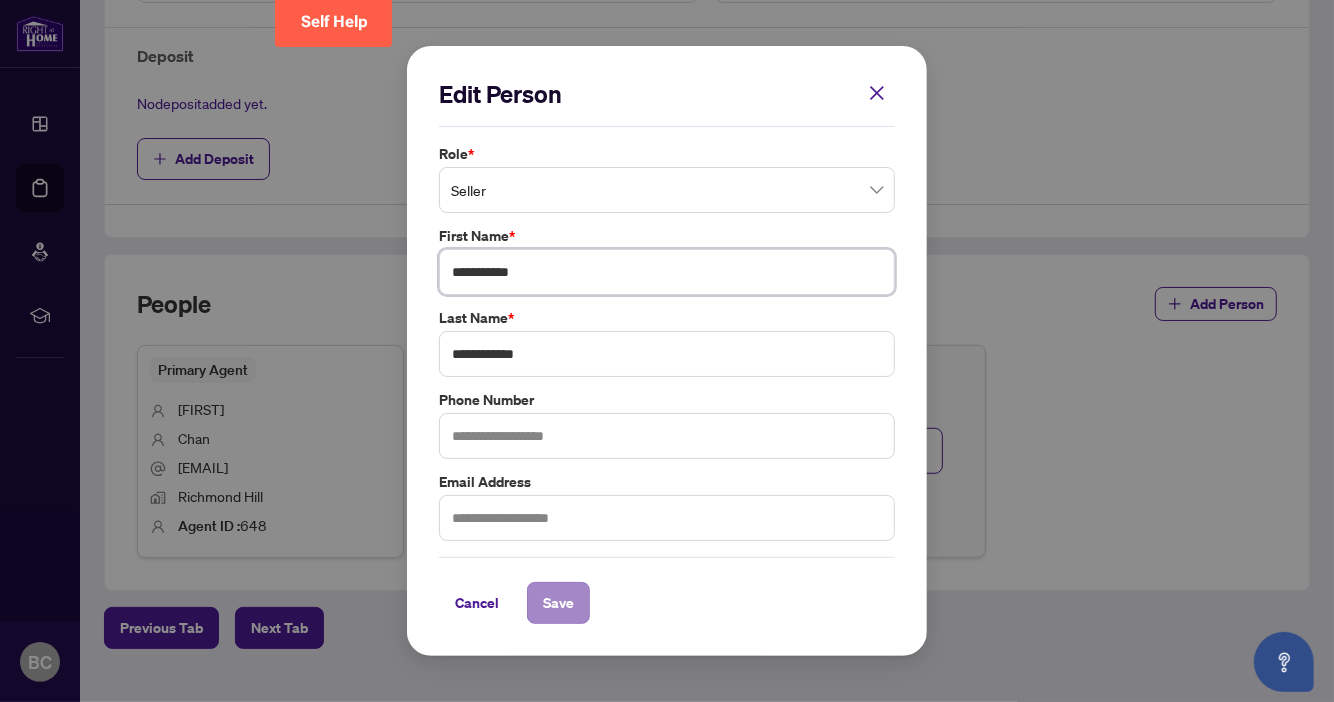type on "**********" 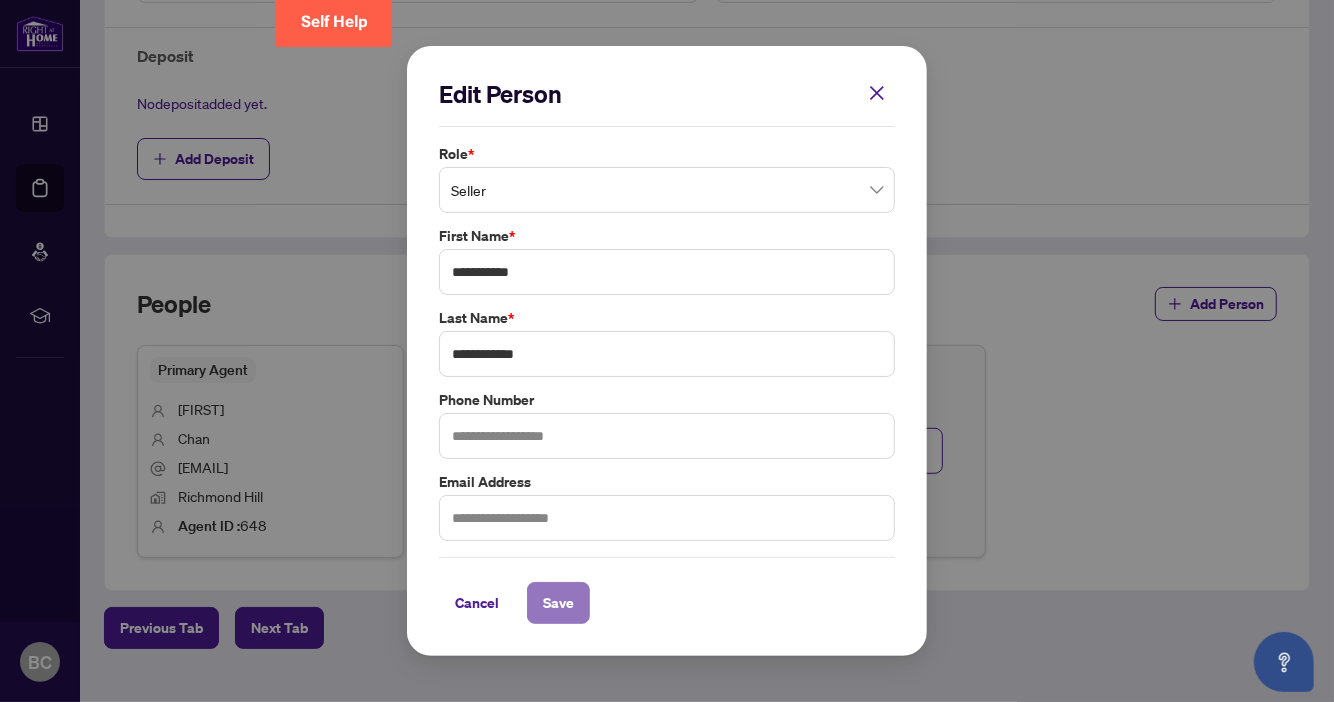 click on "Save" at bounding box center (558, 603) 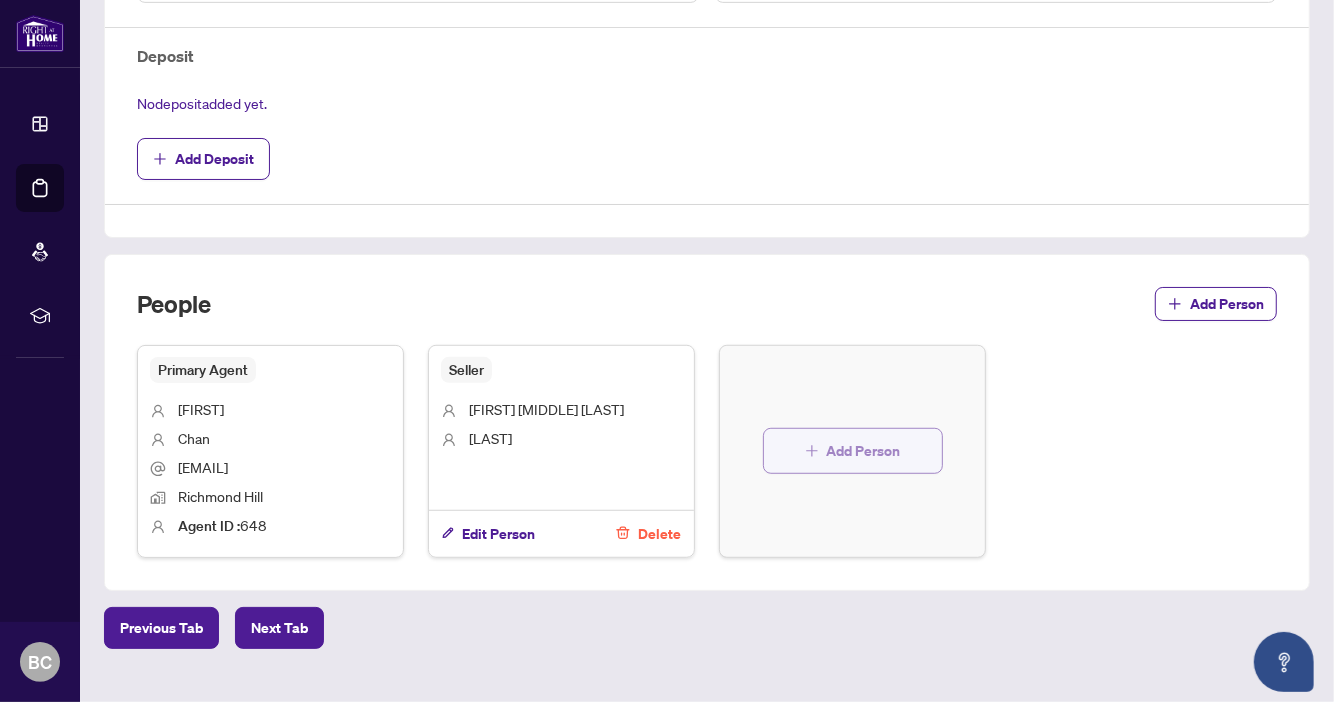 click on "Add Person" at bounding box center (864, 451) 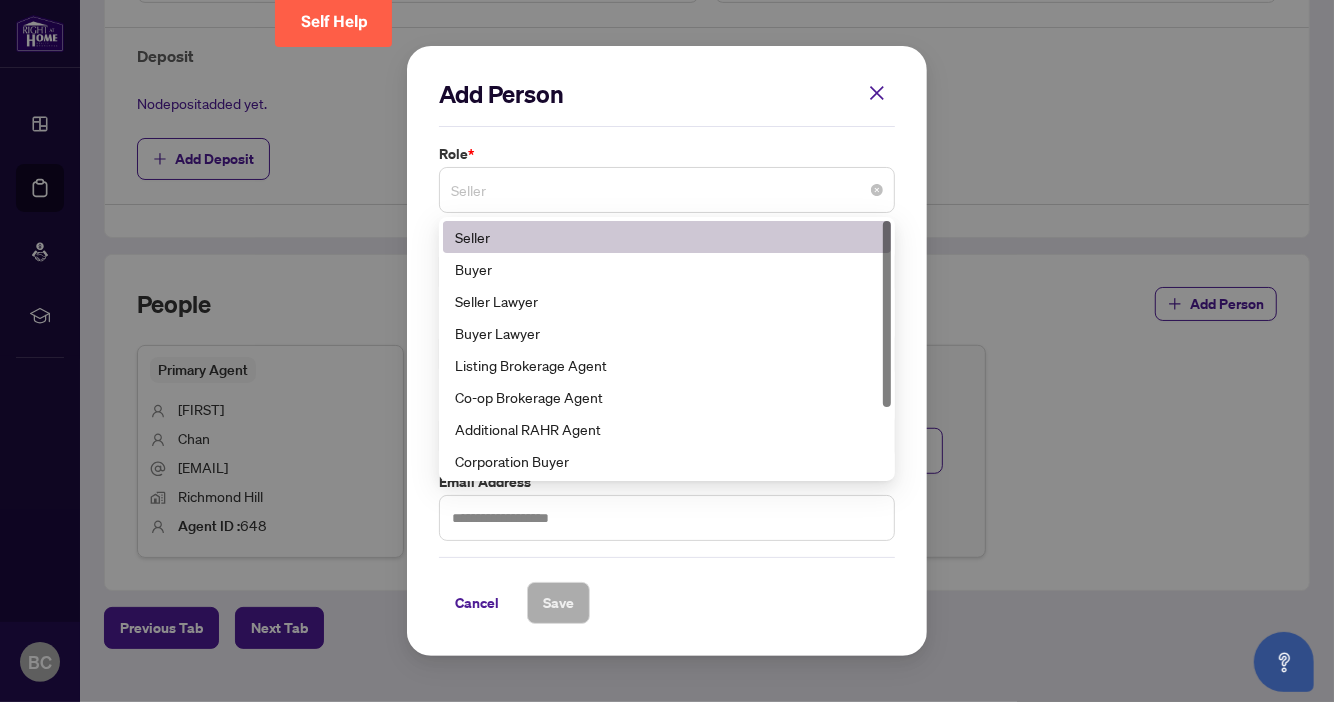 click on "Seller" at bounding box center [667, 190] 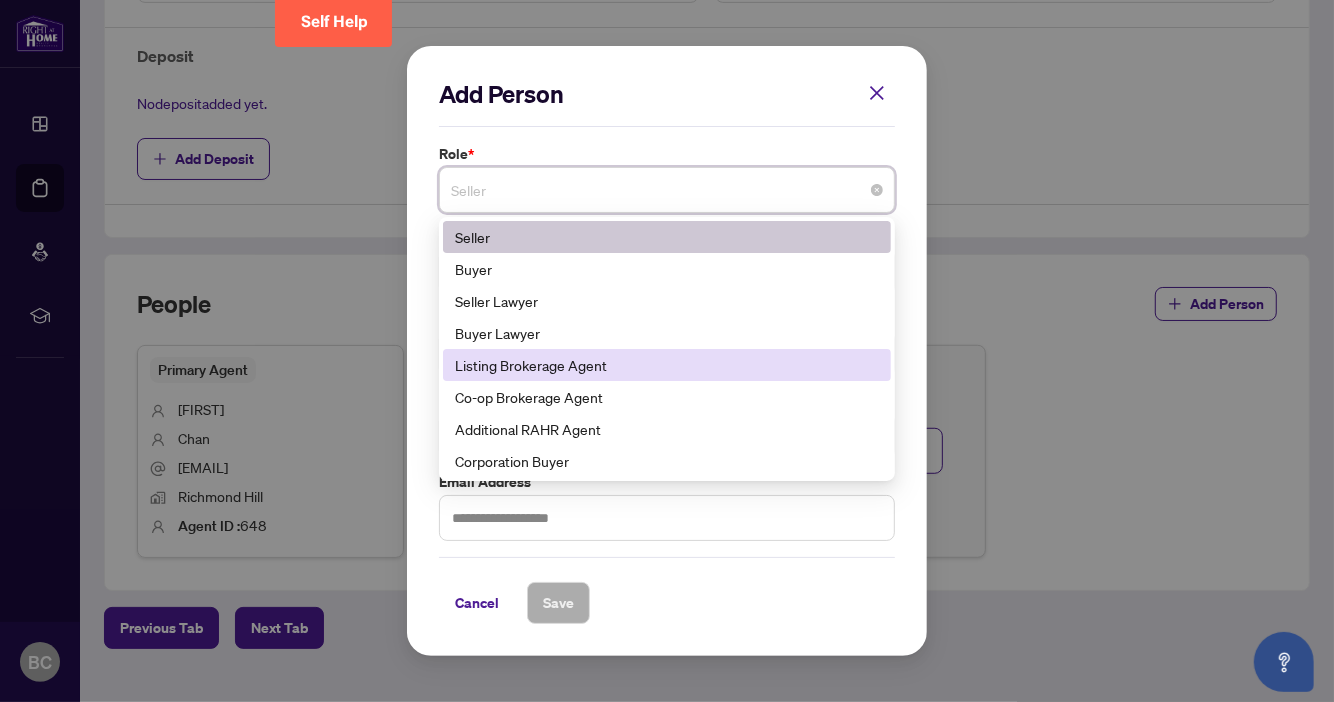 click on "Listing Brokerage Agent" at bounding box center (667, 365) 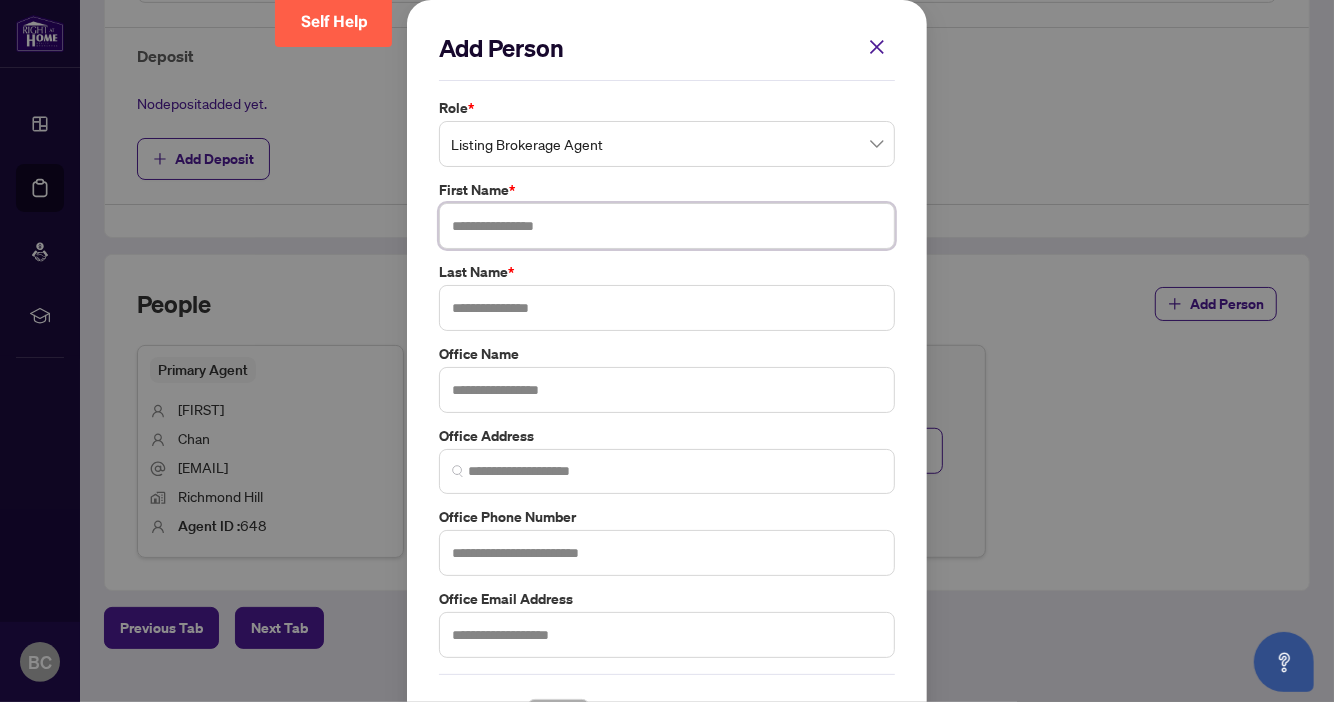 click at bounding box center (667, 226) 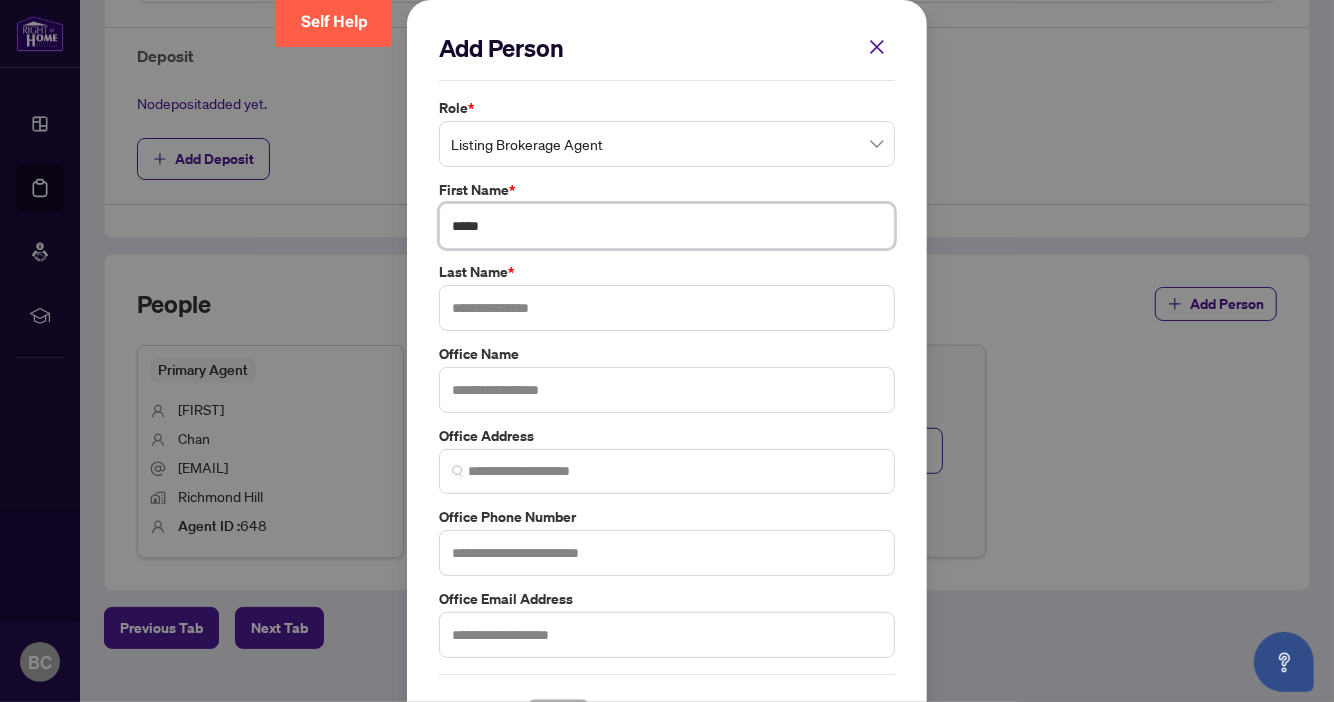 type on "*****" 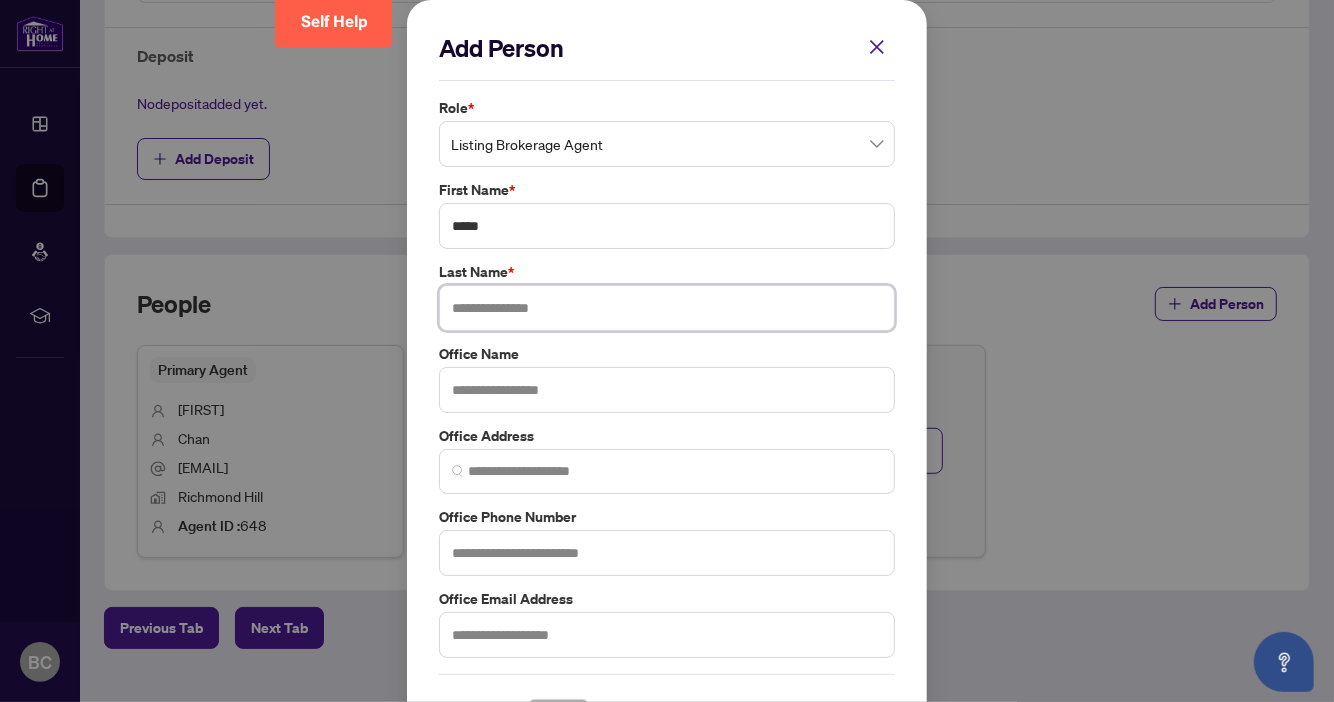 click at bounding box center [667, 308] 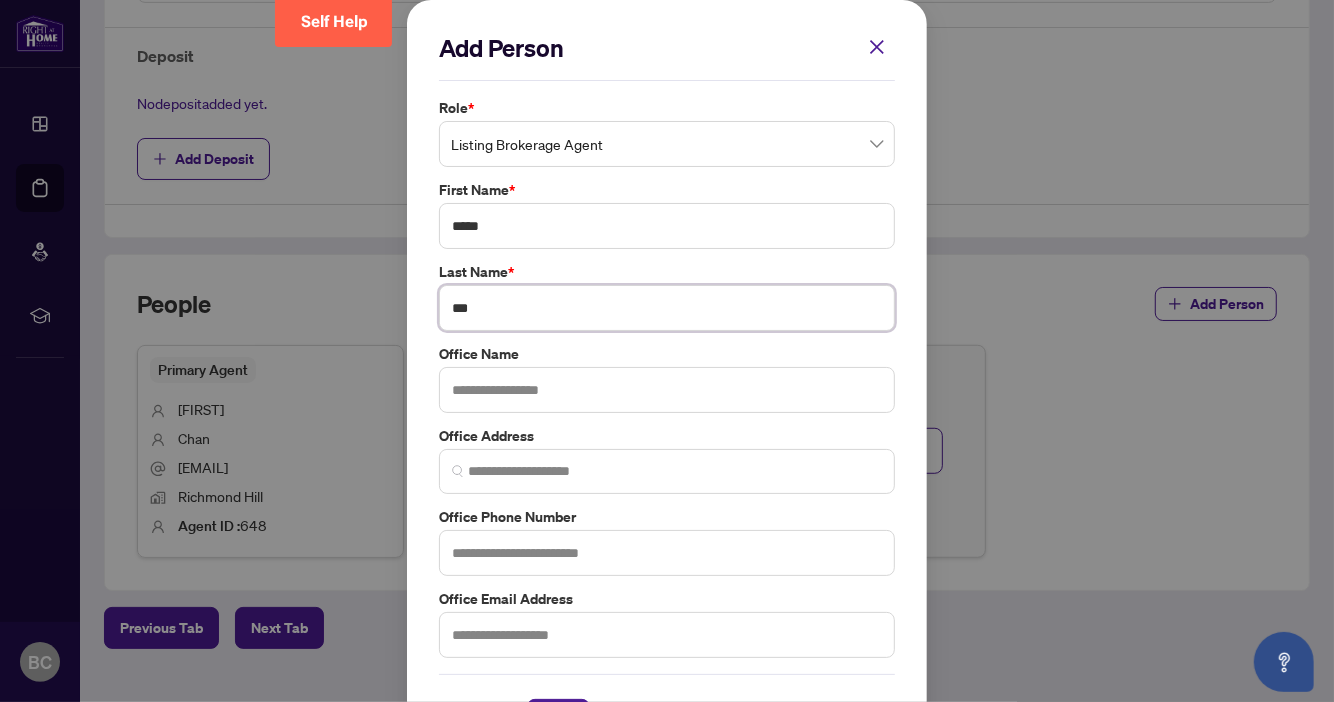 type on "***" 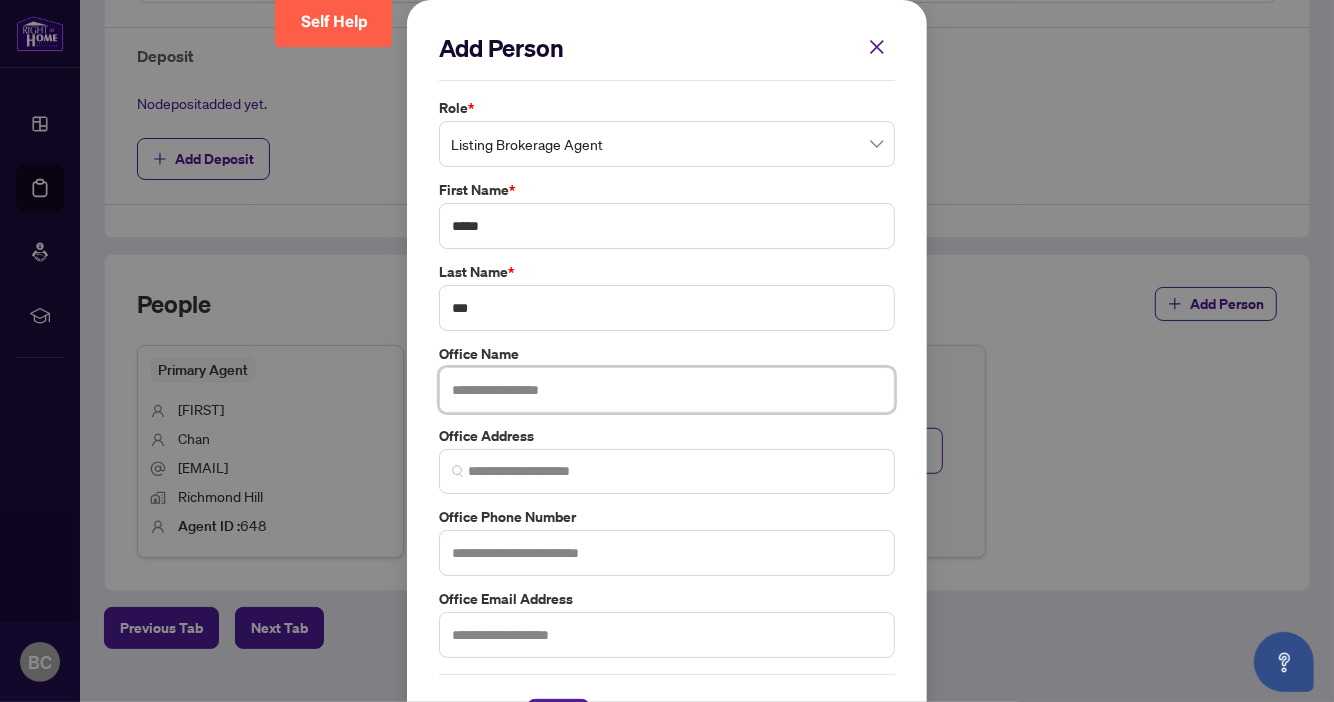 click at bounding box center (667, 390) 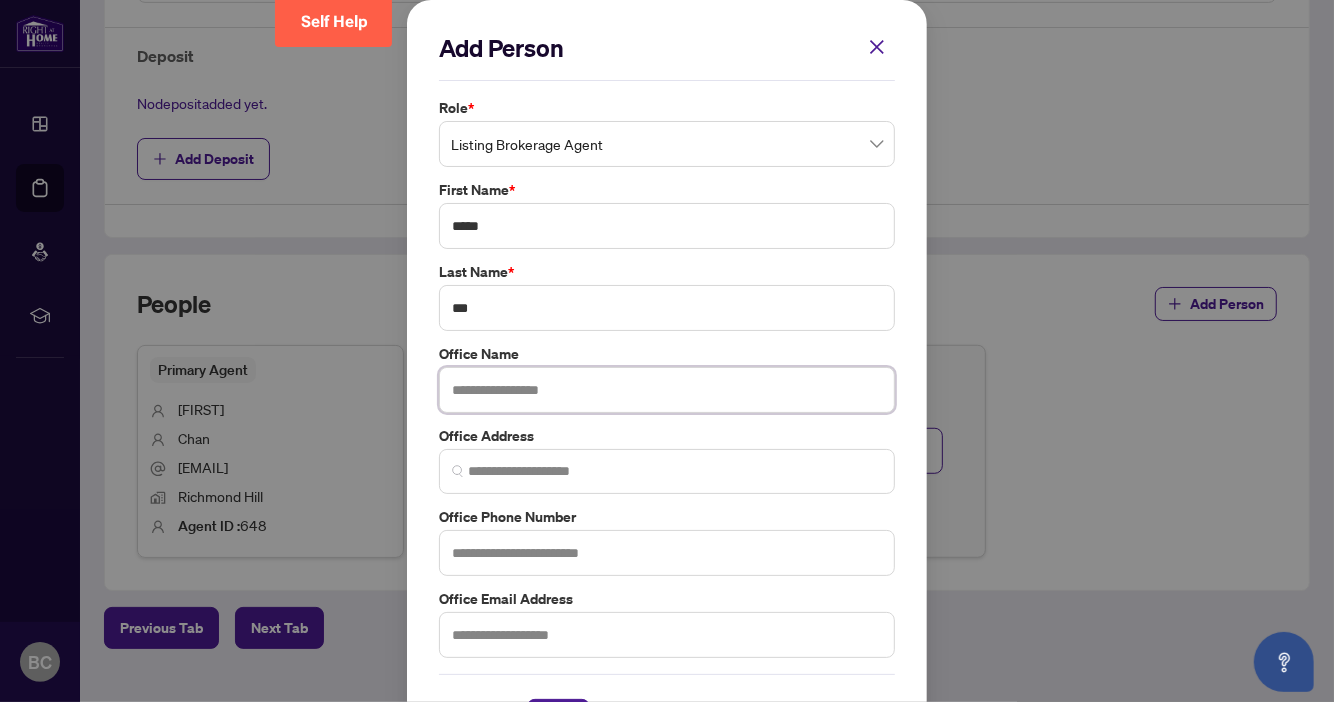 type on "*" 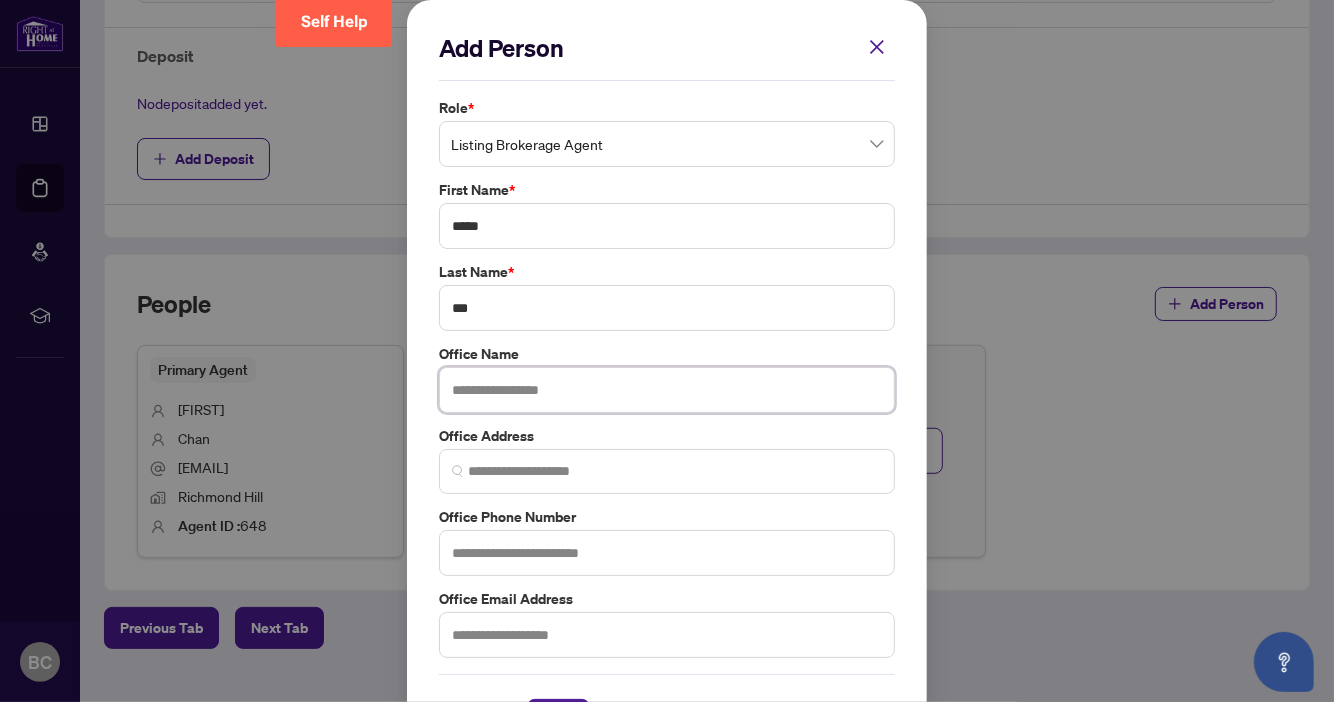 click at bounding box center [667, 390] 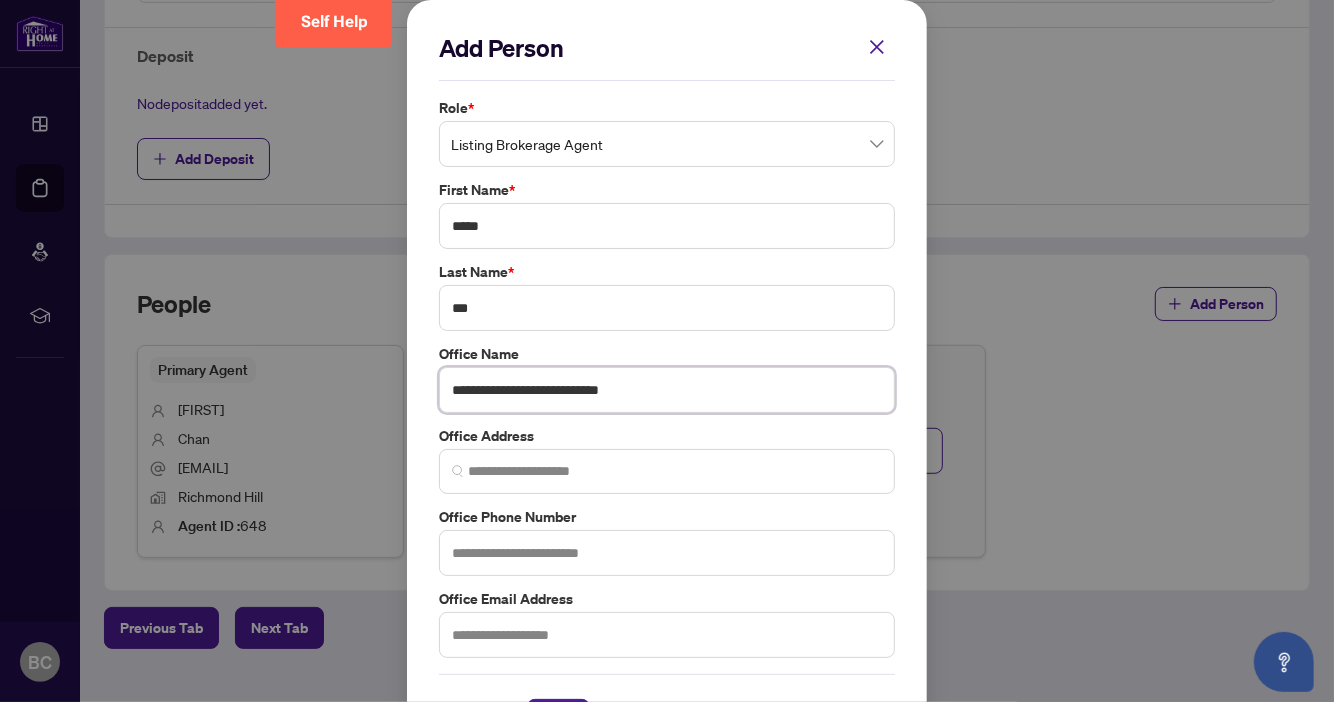 type on "**********" 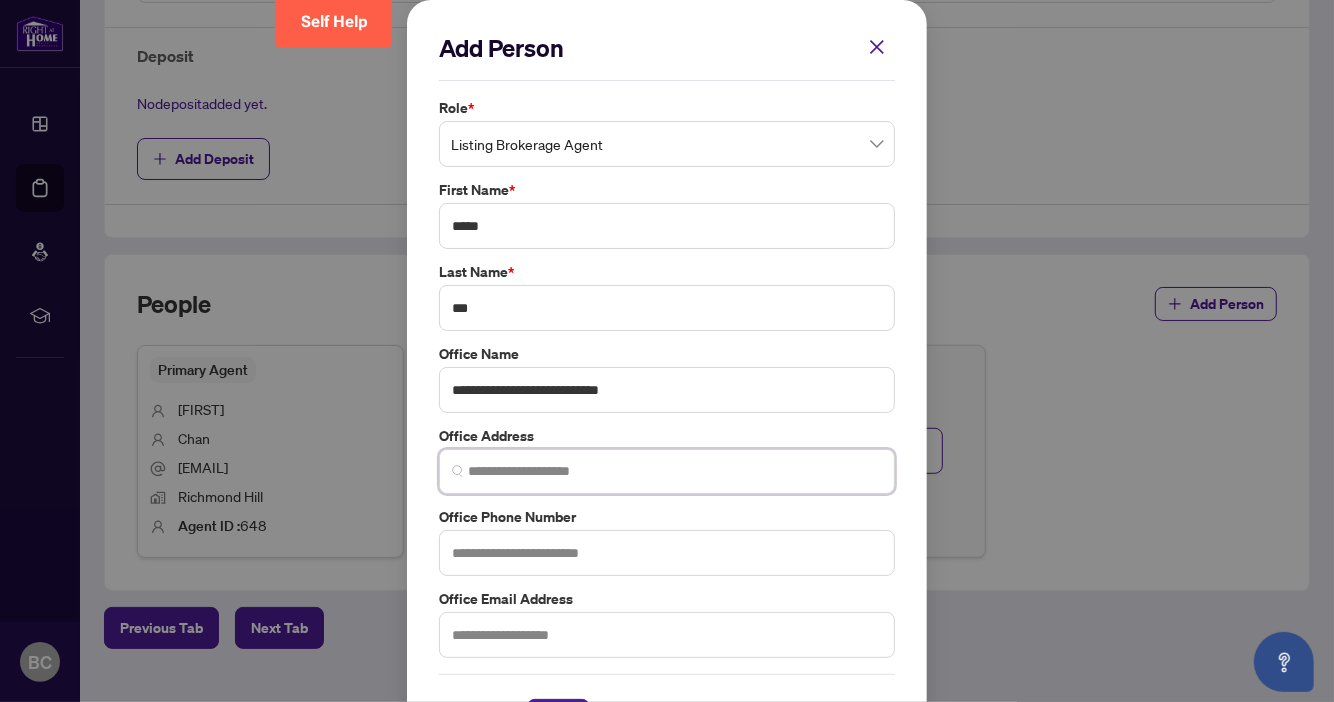 click at bounding box center [675, 471] 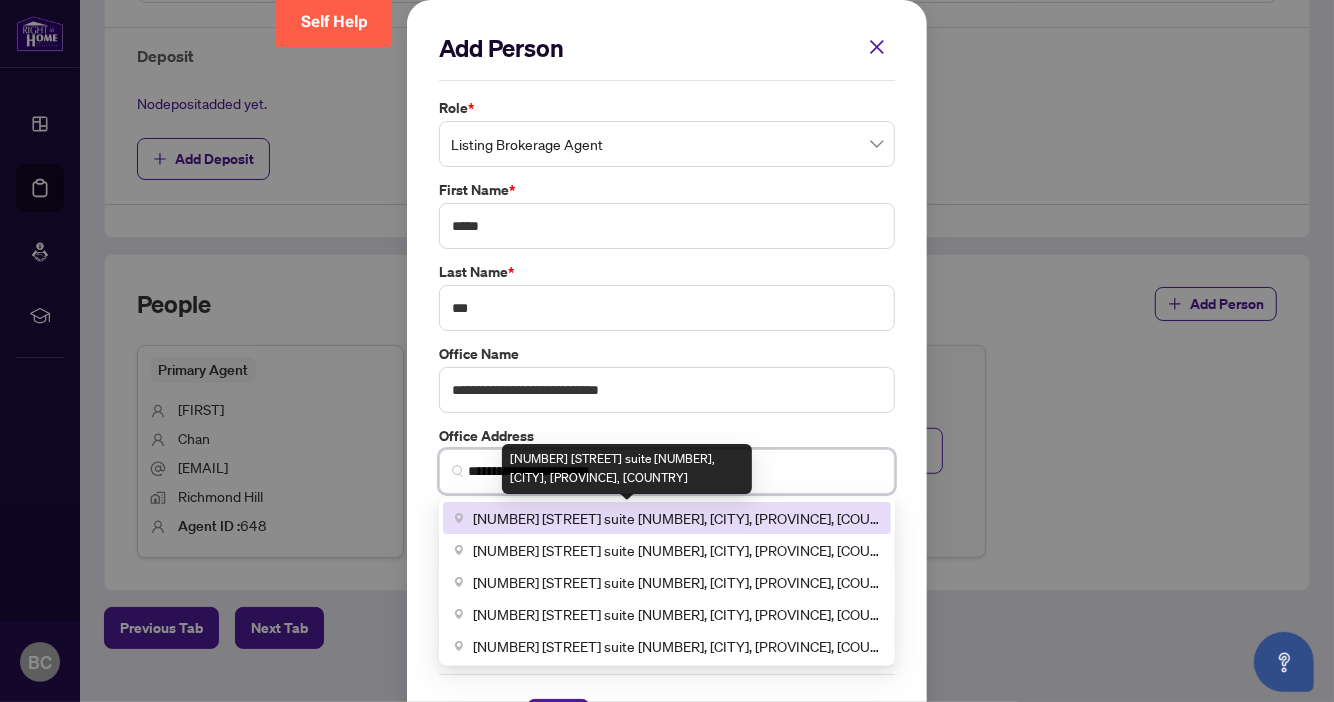 click on "[NUMBER] [STREET] suite [NUMBER], [CITY], [PROVINCE], [COUNTRY]" at bounding box center [676, 518] 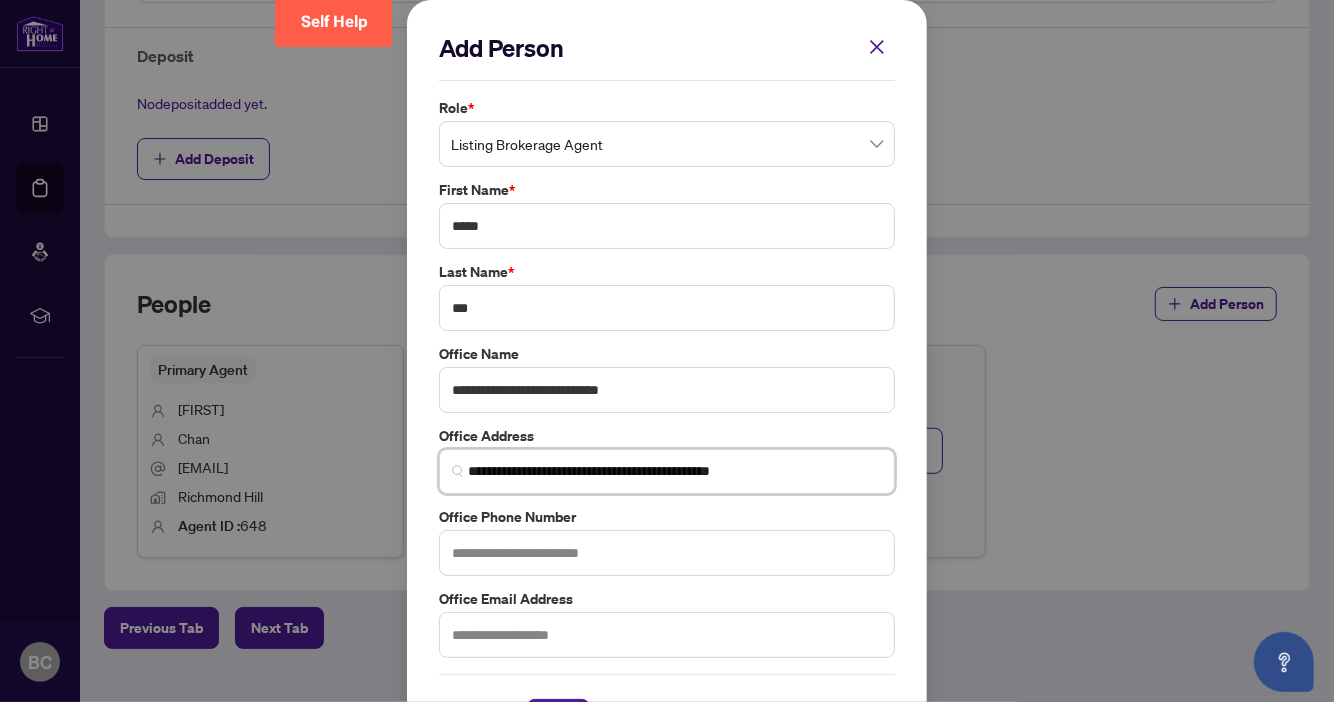 type on "**********" 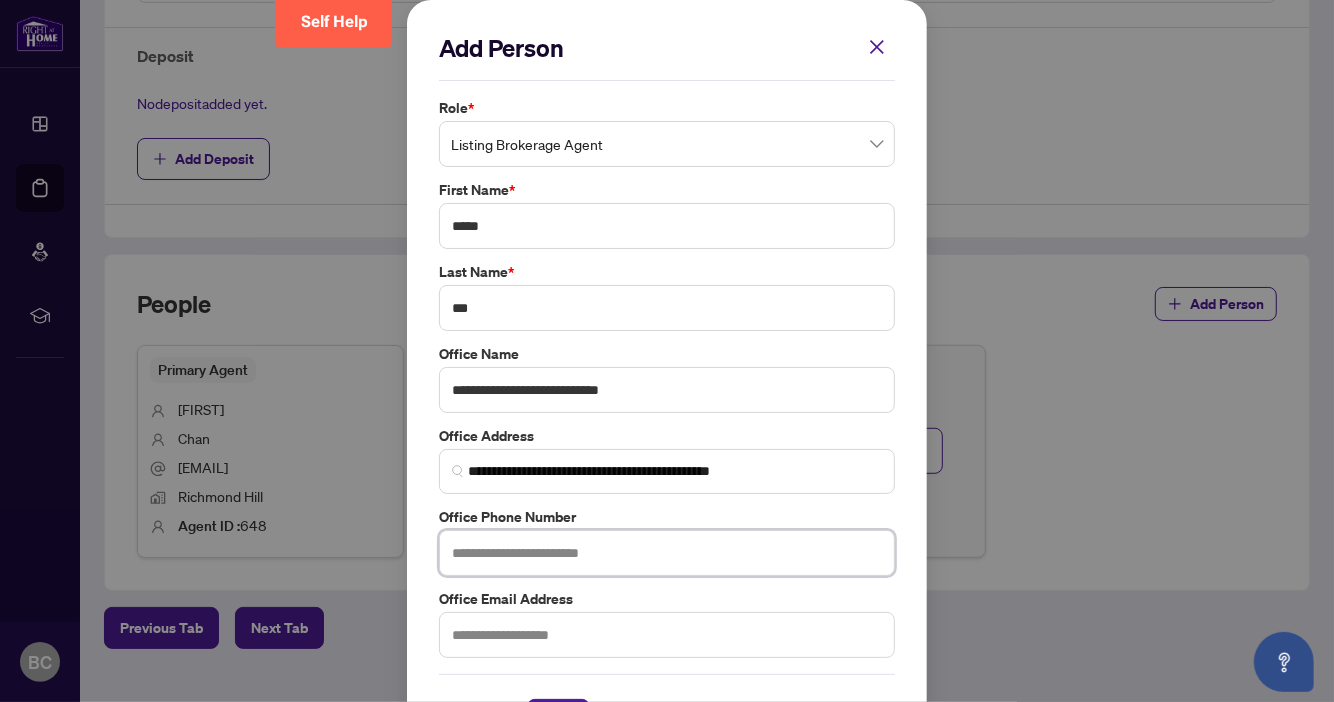 paste on "**********" 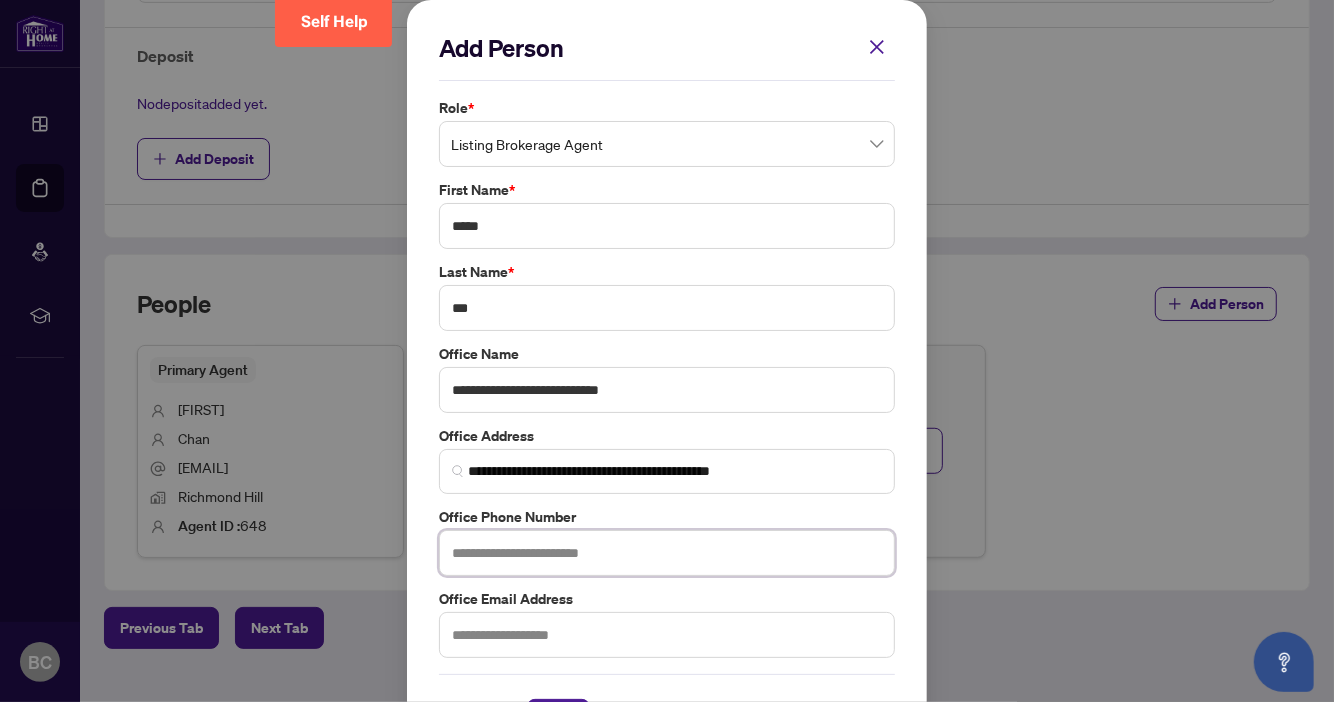 click at bounding box center [667, 553] 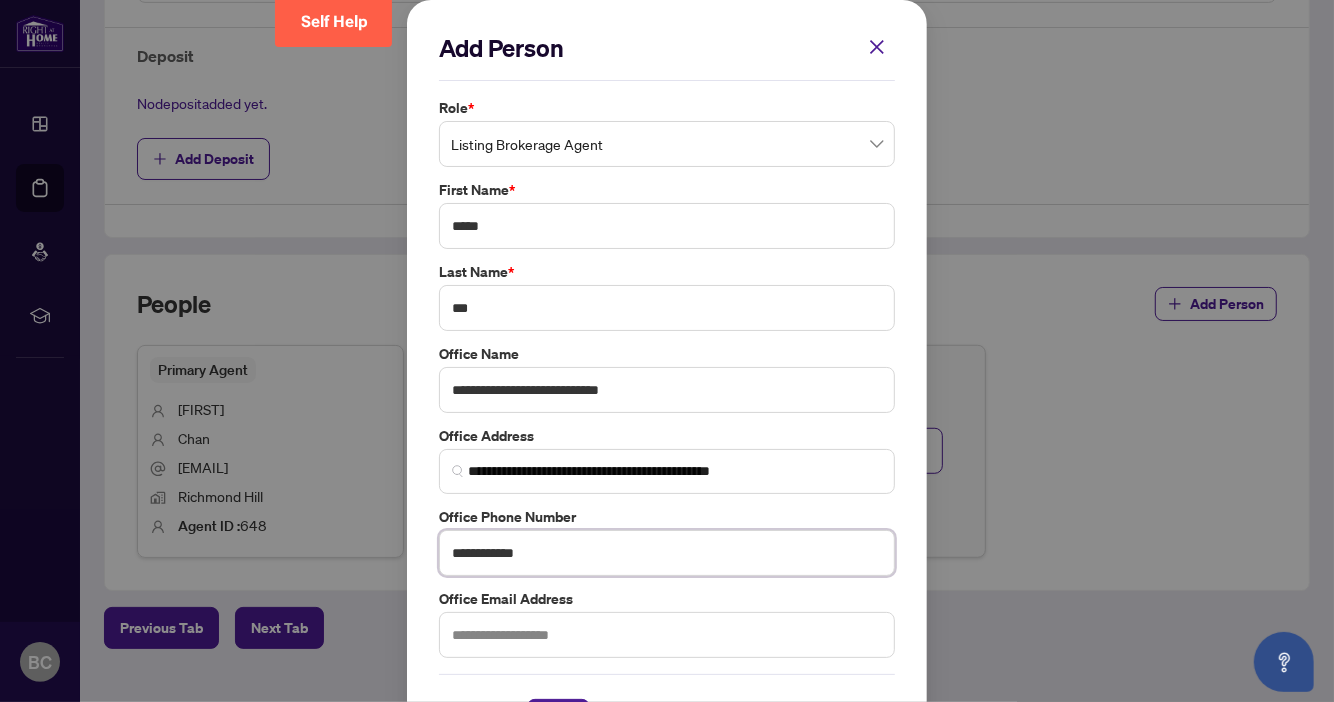 scroll, scrollTop: 68, scrollLeft: 0, axis: vertical 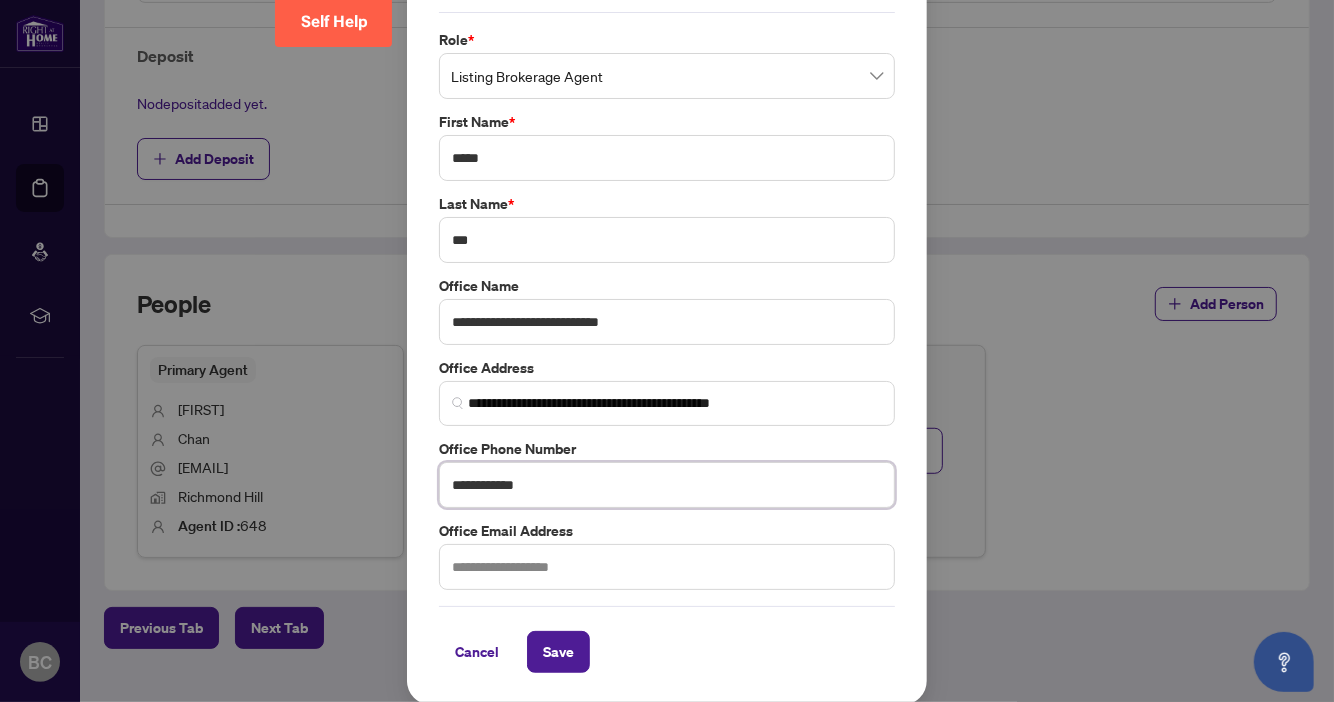 type on "**********" 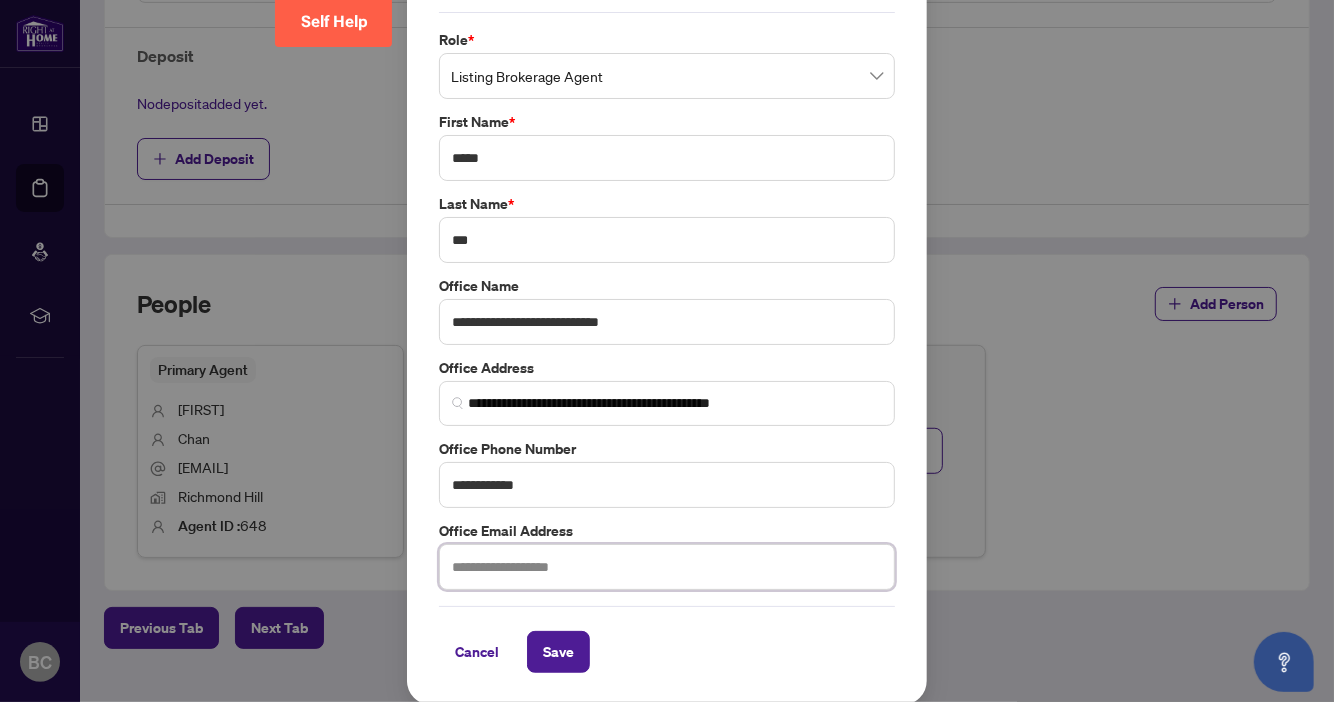 click at bounding box center [667, 567] 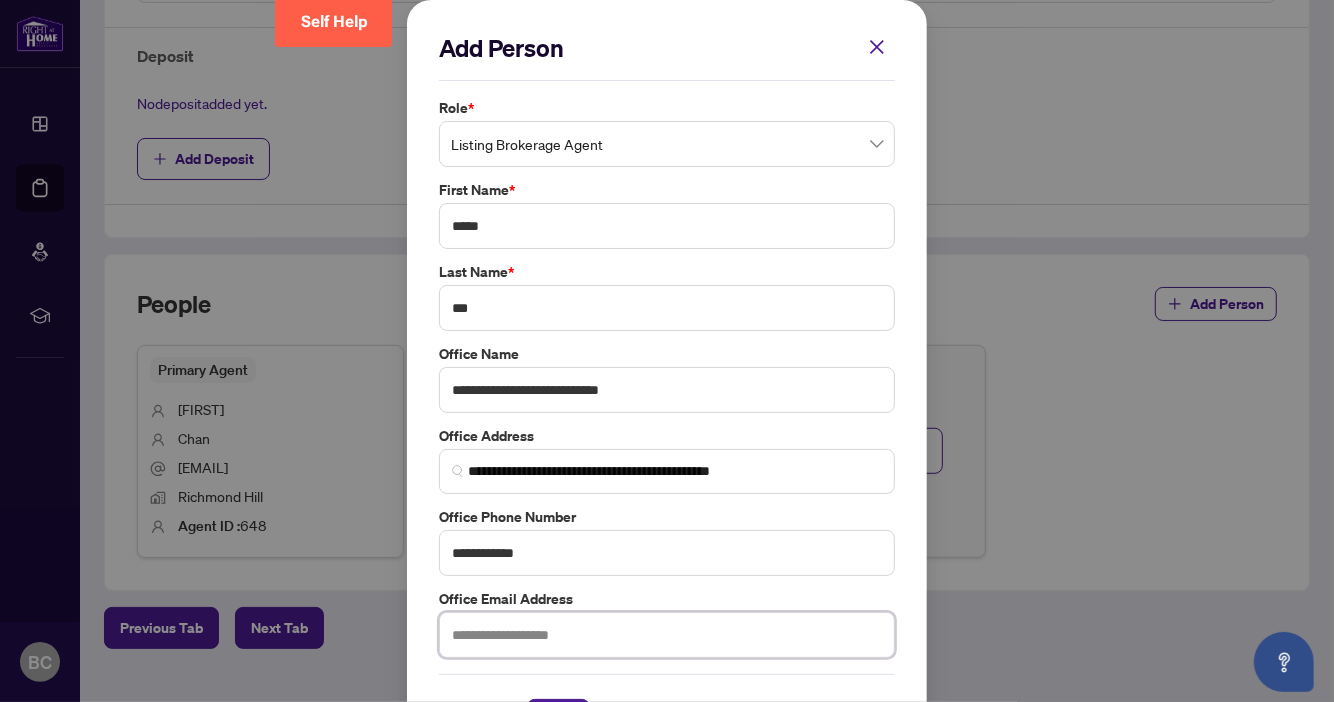 scroll, scrollTop: 68, scrollLeft: 0, axis: vertical 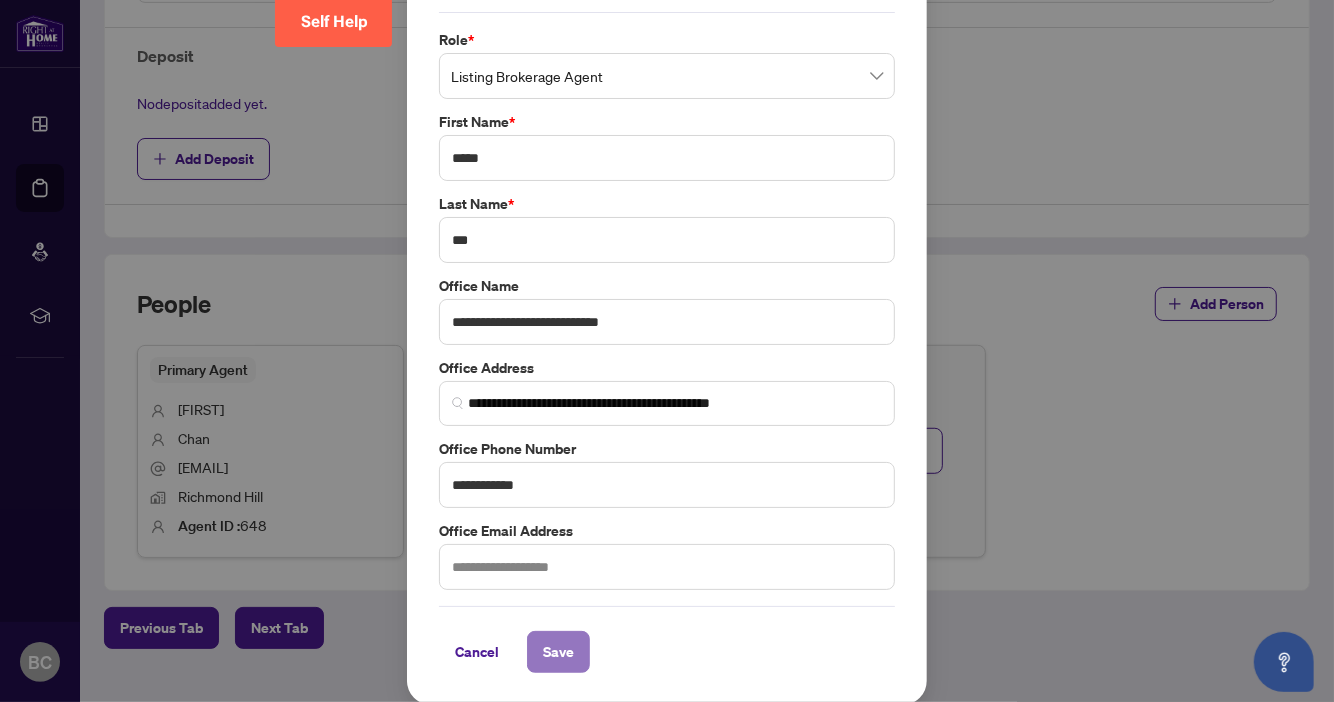 click on "Save" at bounding box center (558, 652) 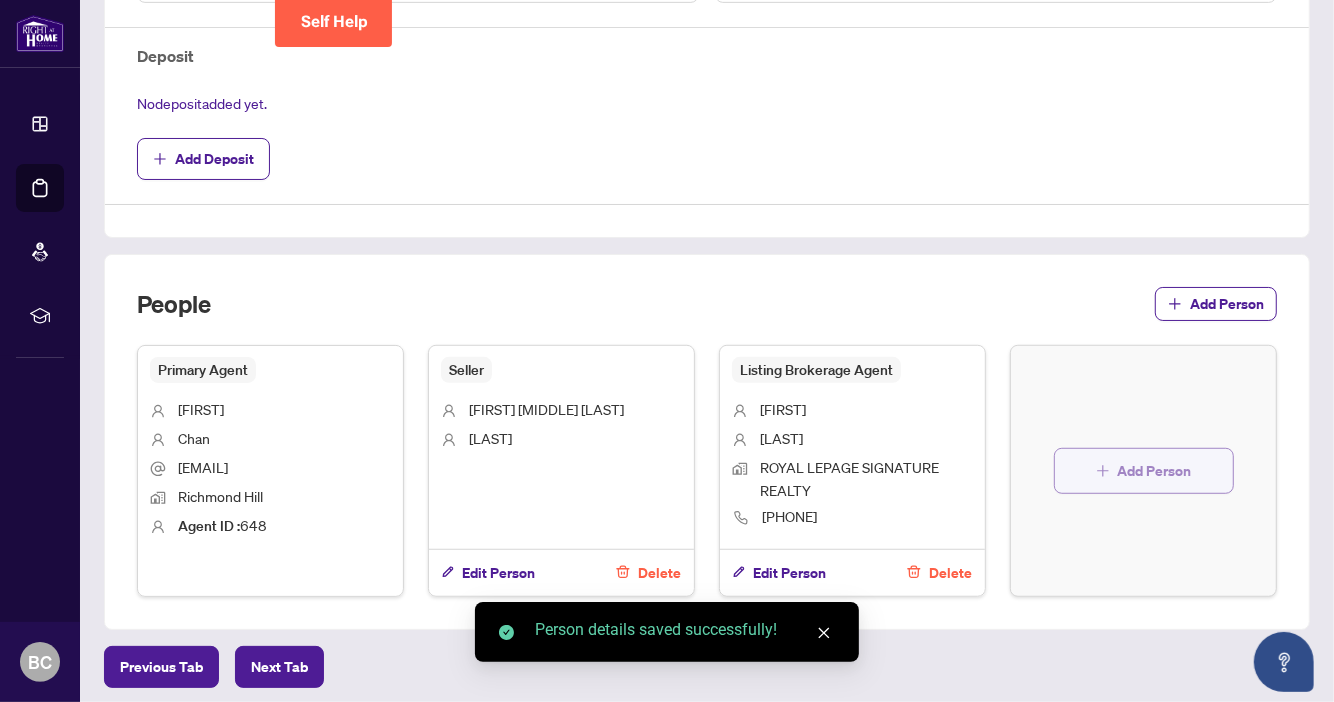 click on "Add Person" at bounding box center [1155, 471] 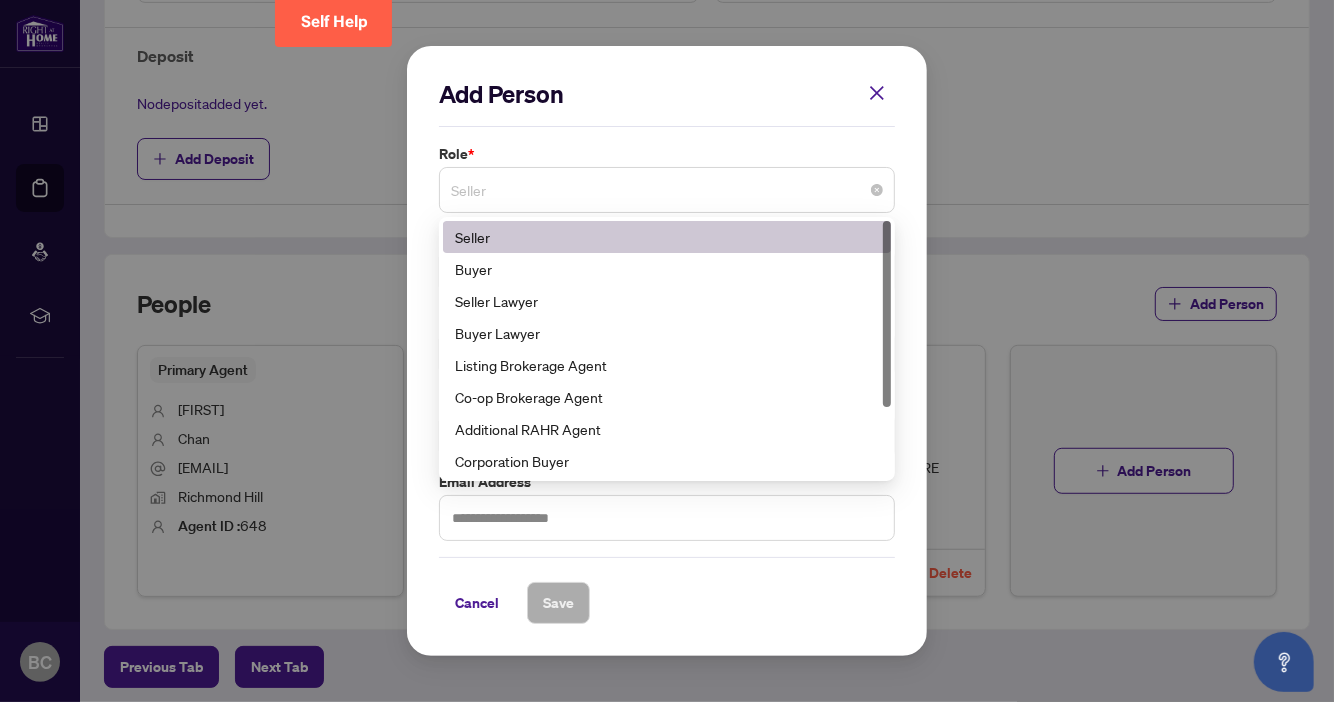 click on "Seller" at bounding box center [667, 190] 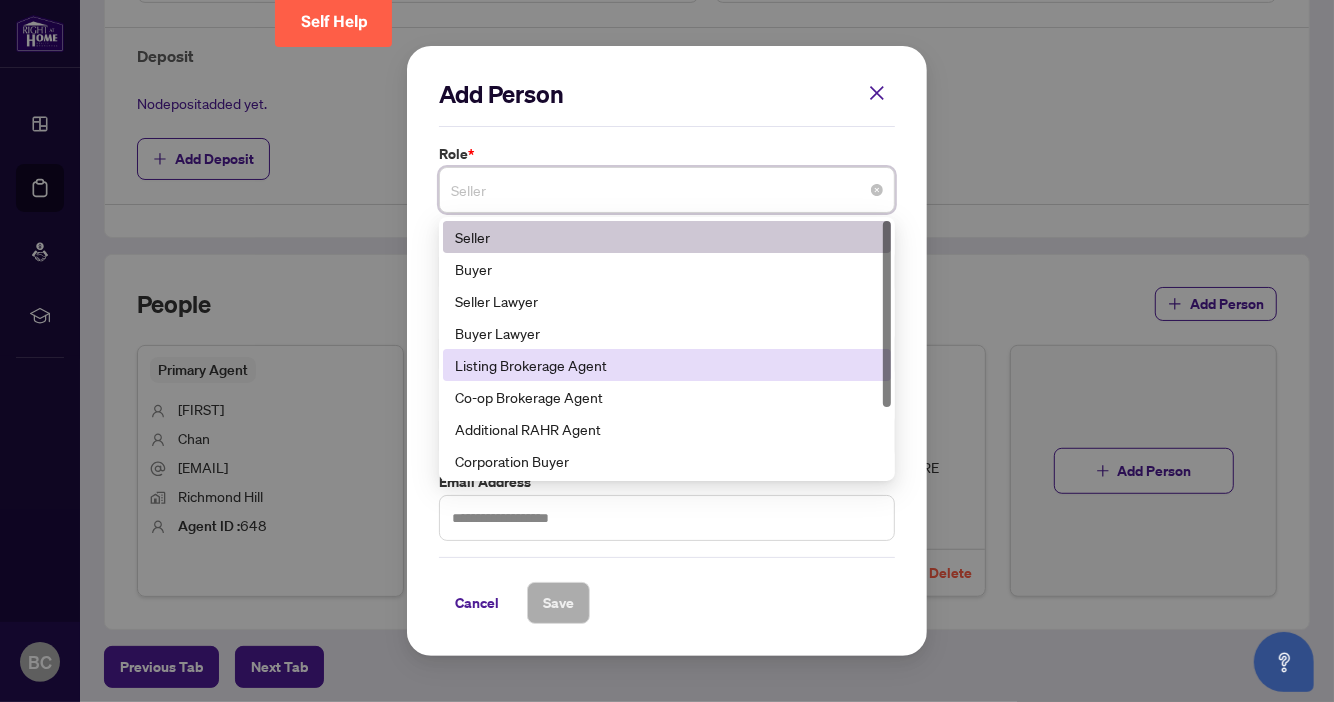 click on "Listing Brokerage Agent" at bounding box center (667, 365) 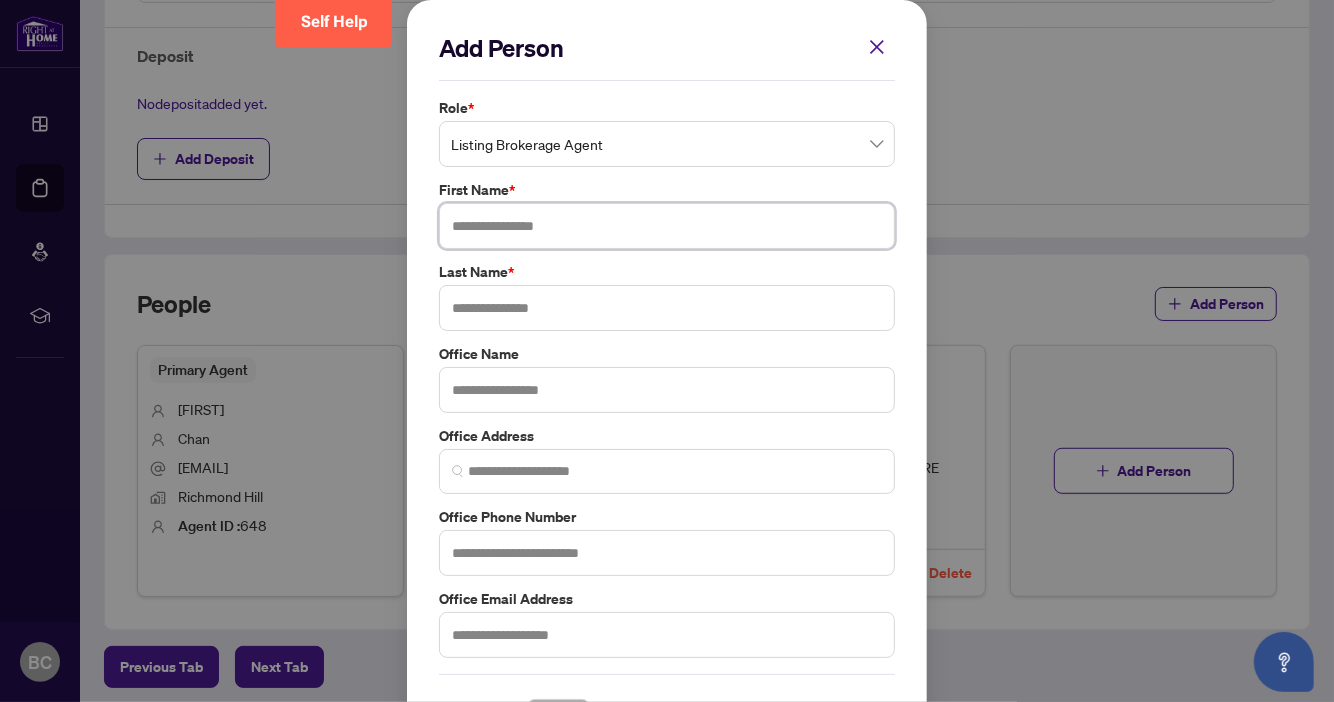 click at bounding box center [667, 226] 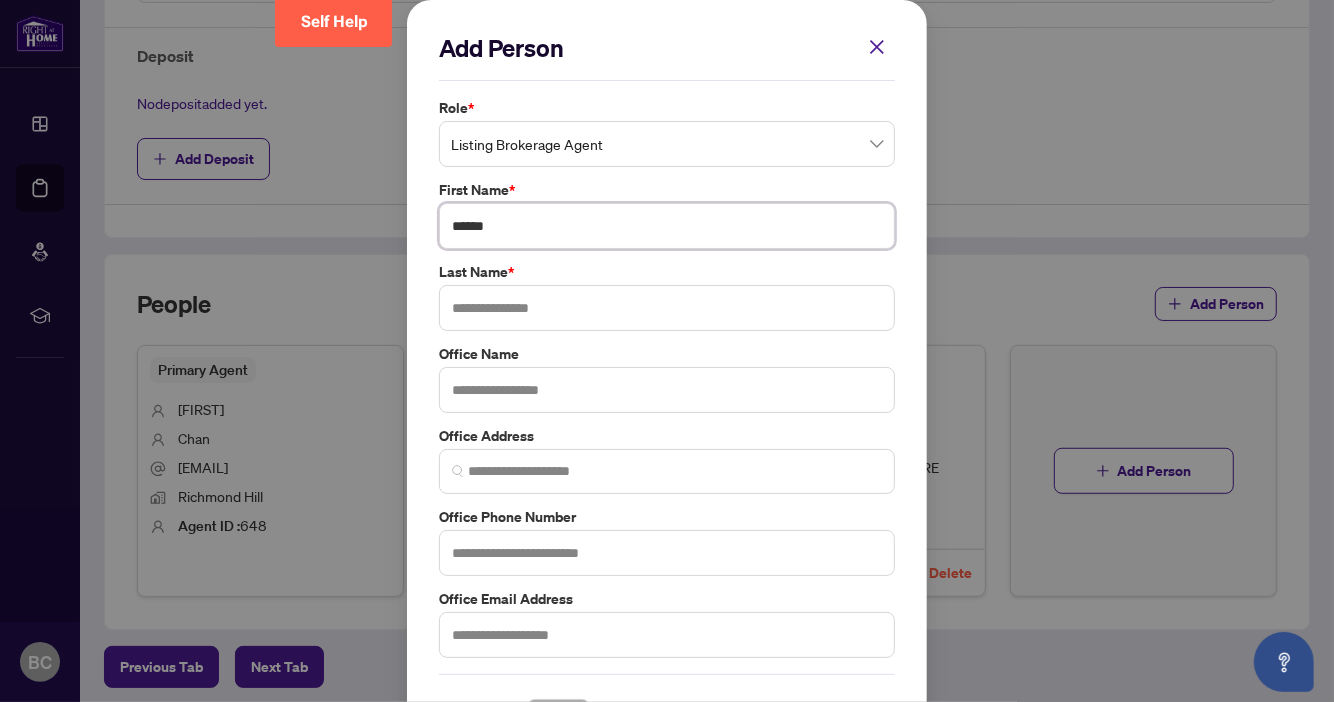 type on "******" 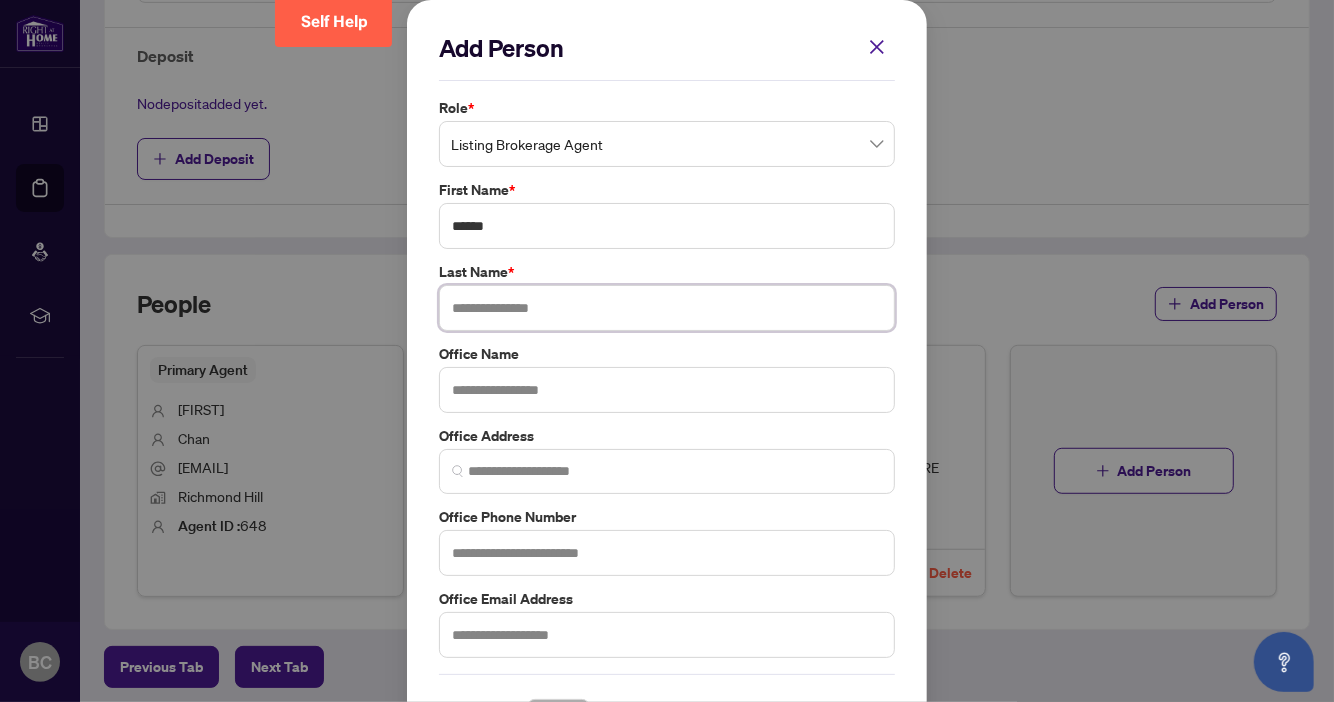 click at bounding box center (667, 308) 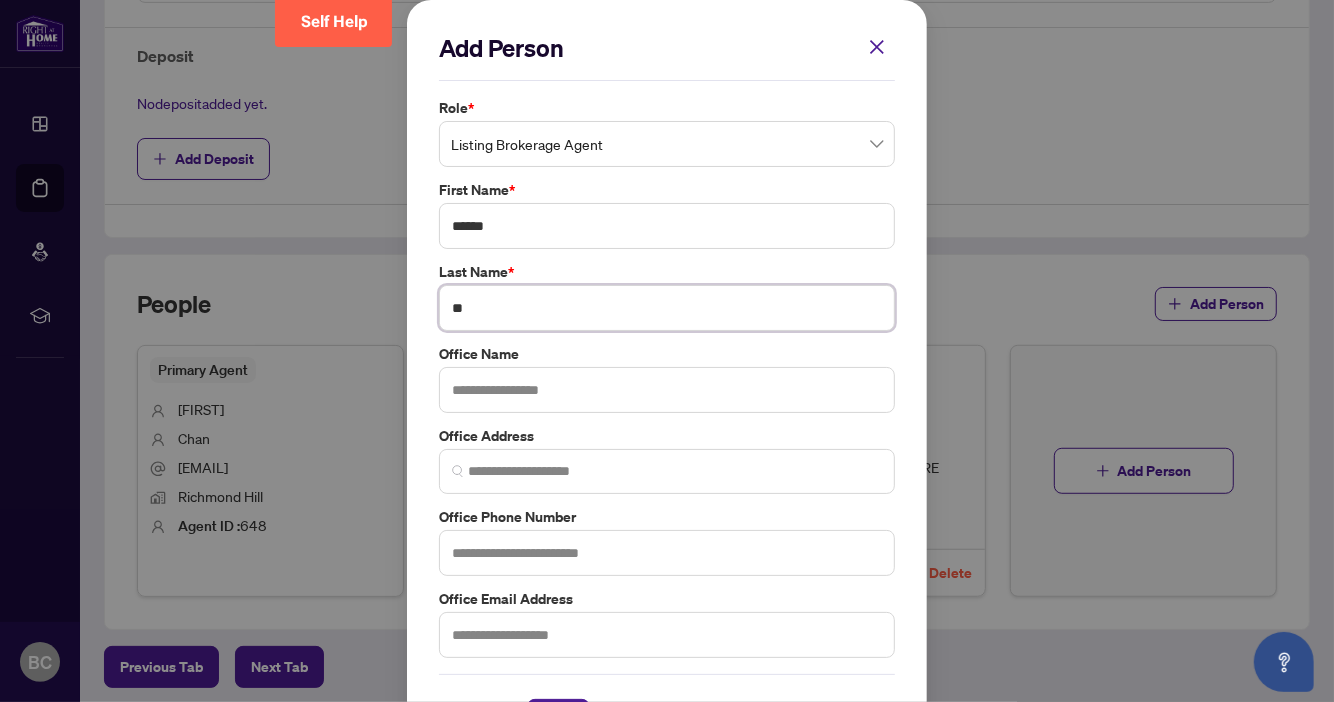 type on "*" 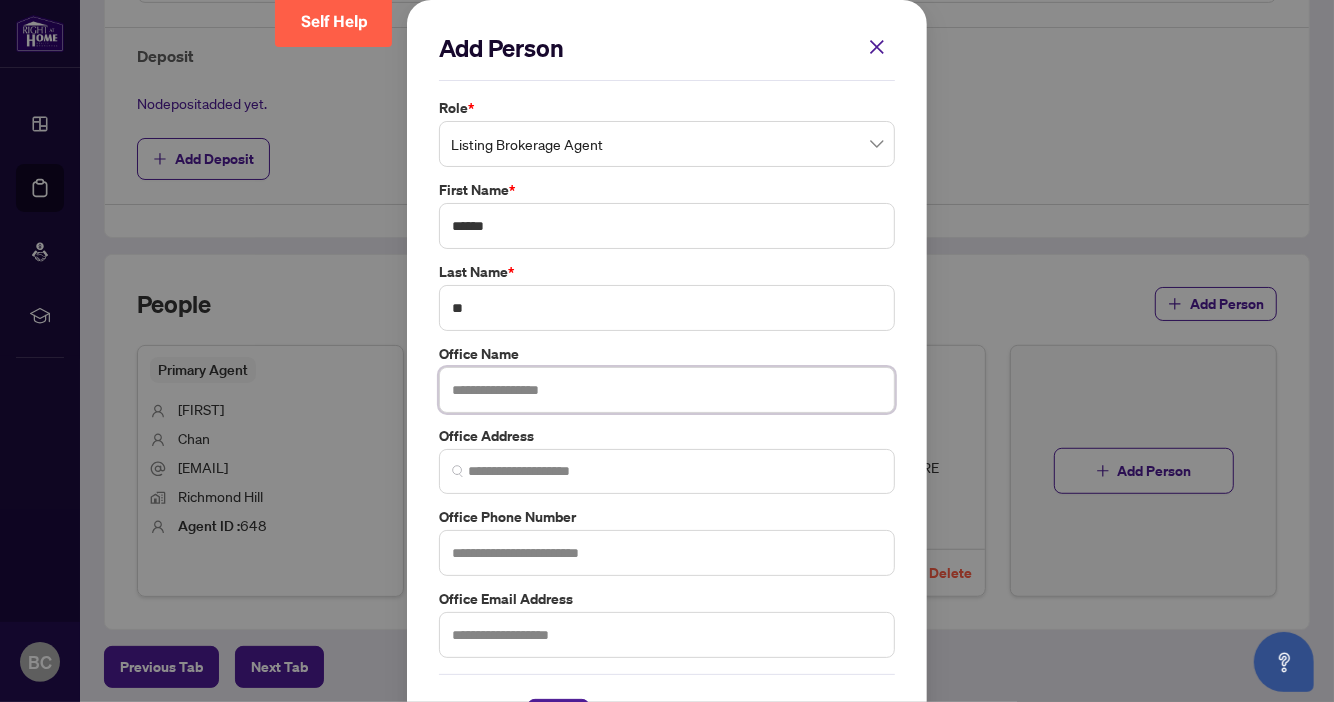 click at bounding box center (667, 390) 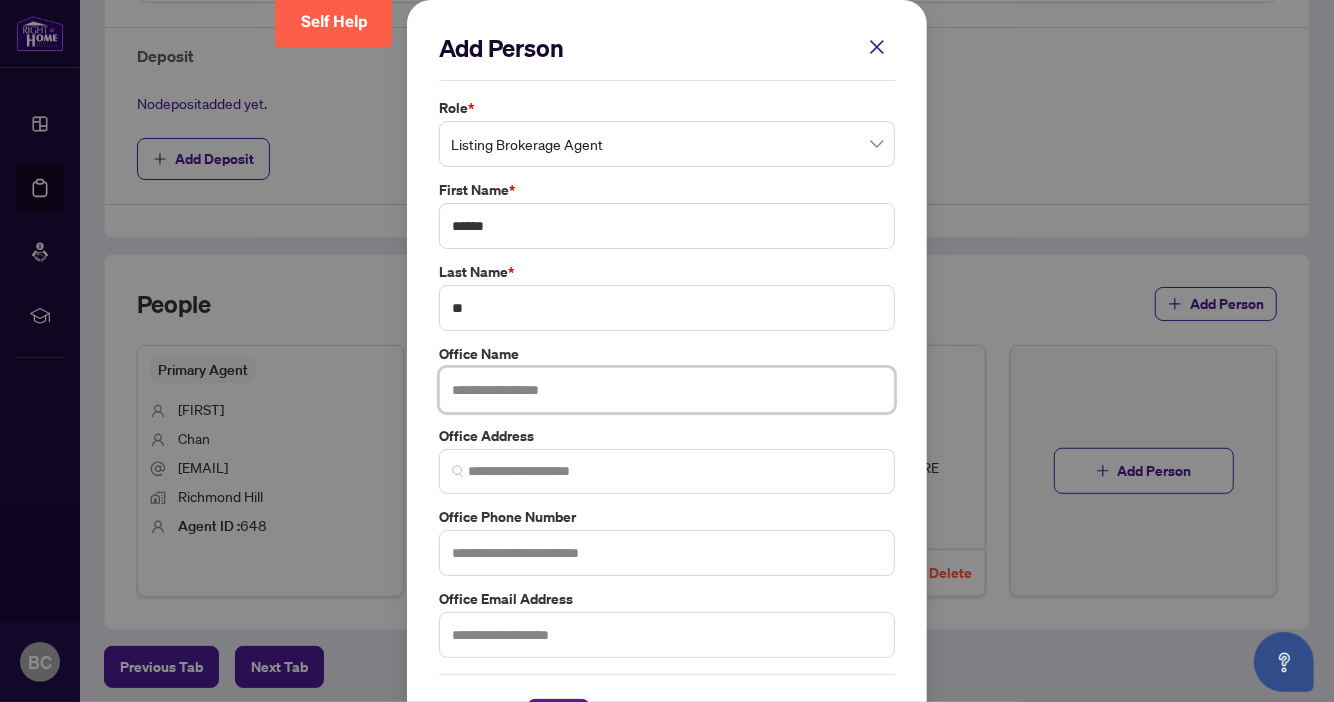 click at bounding box center [667, 390] 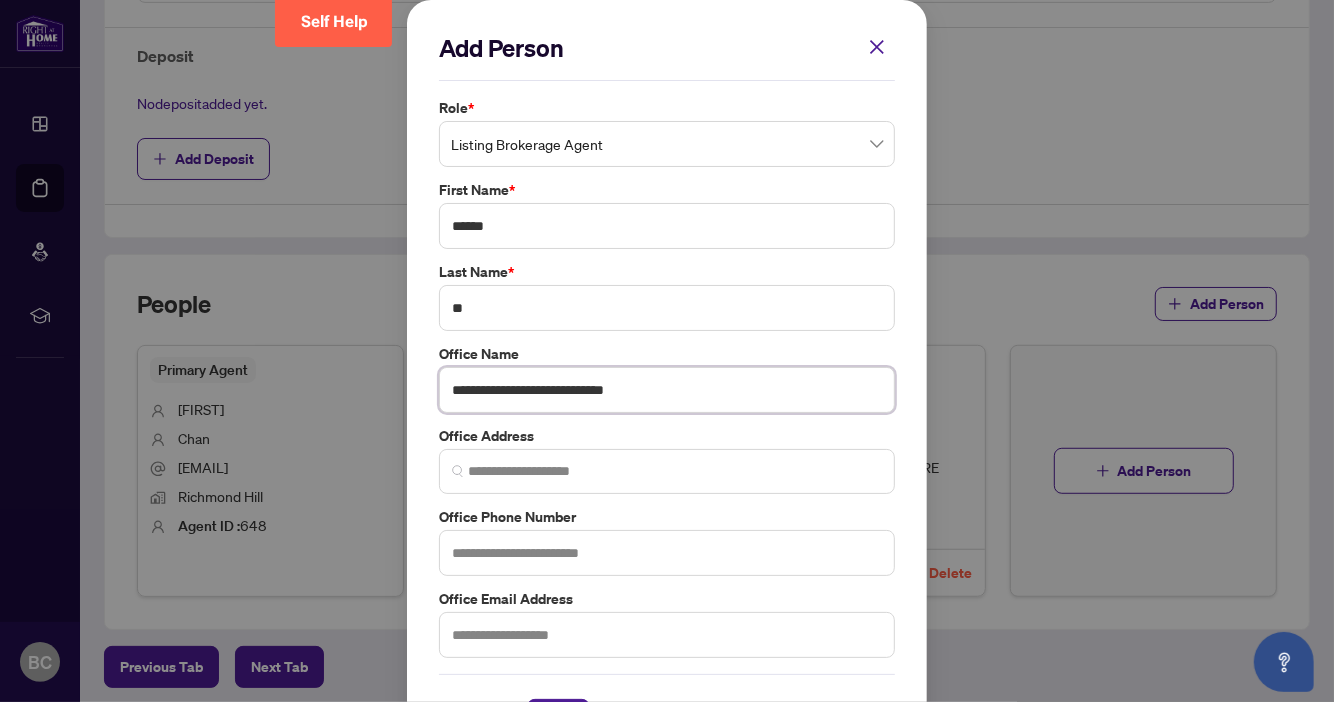 click on "**********" at bounding box center (667, 390) 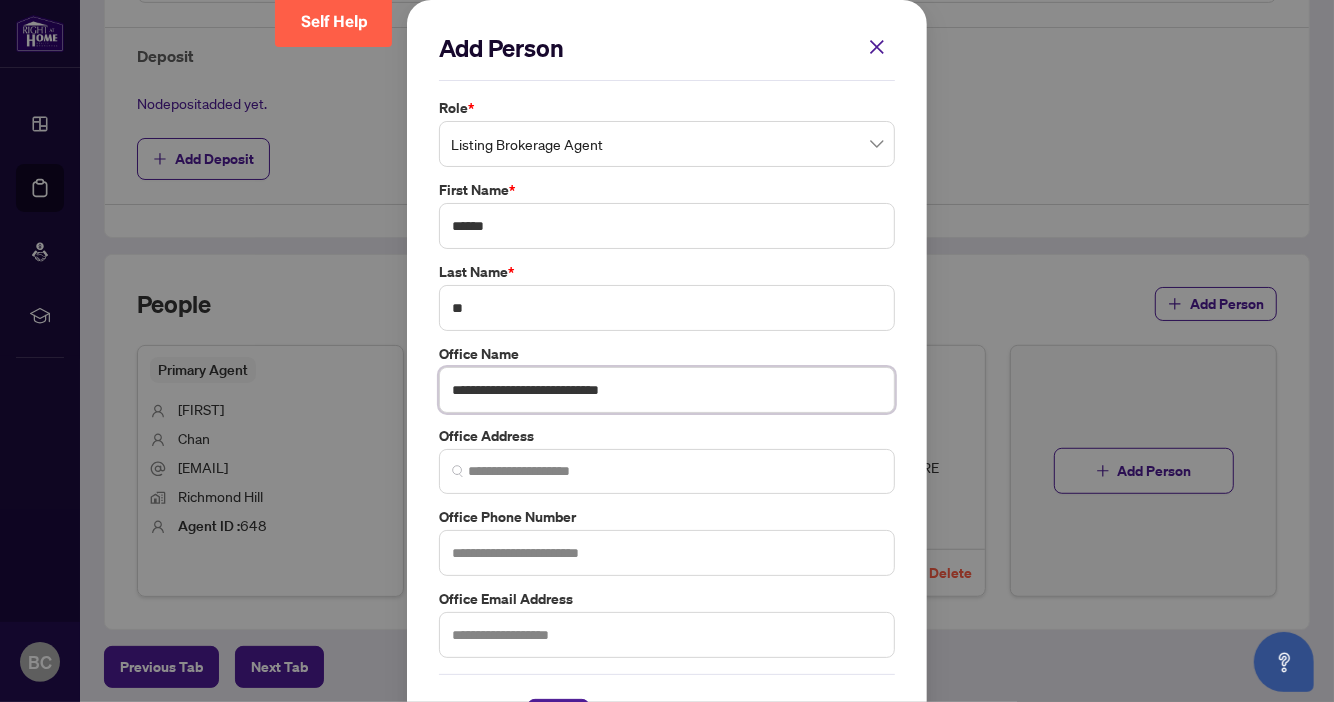type on "**********" 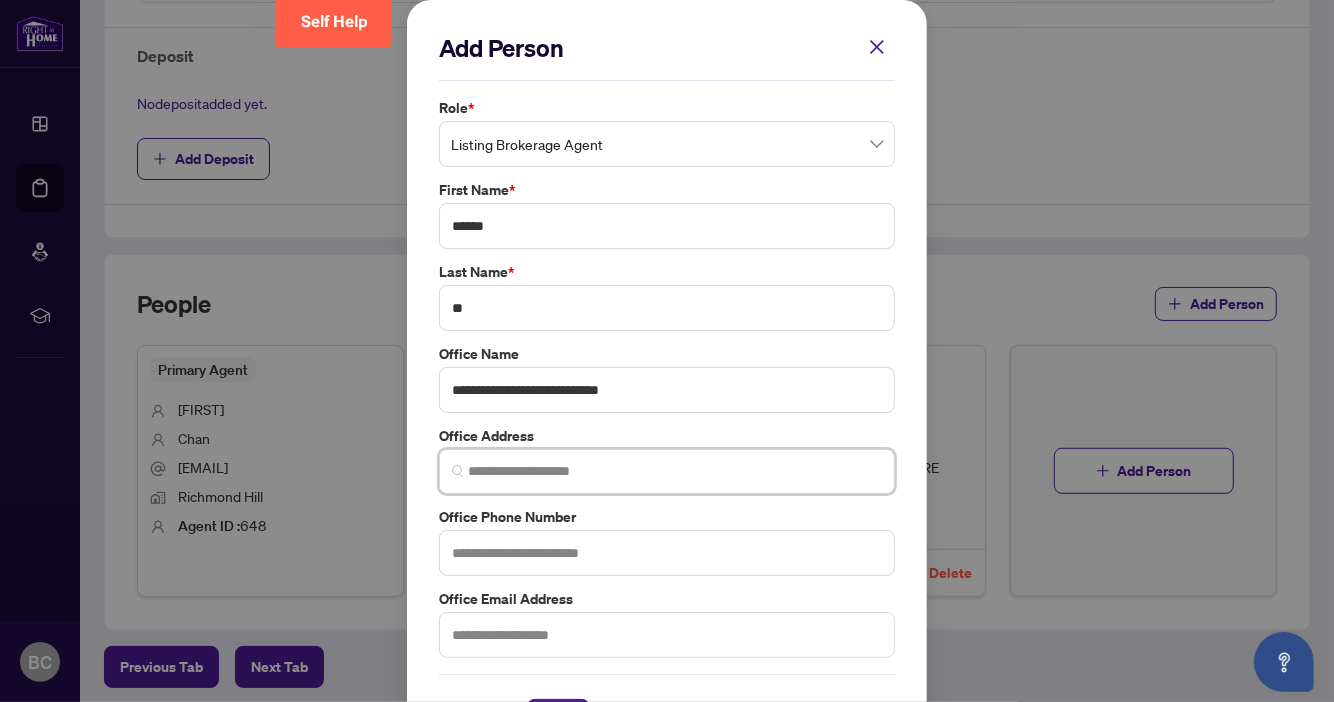 click at bounding box center [675, 471] 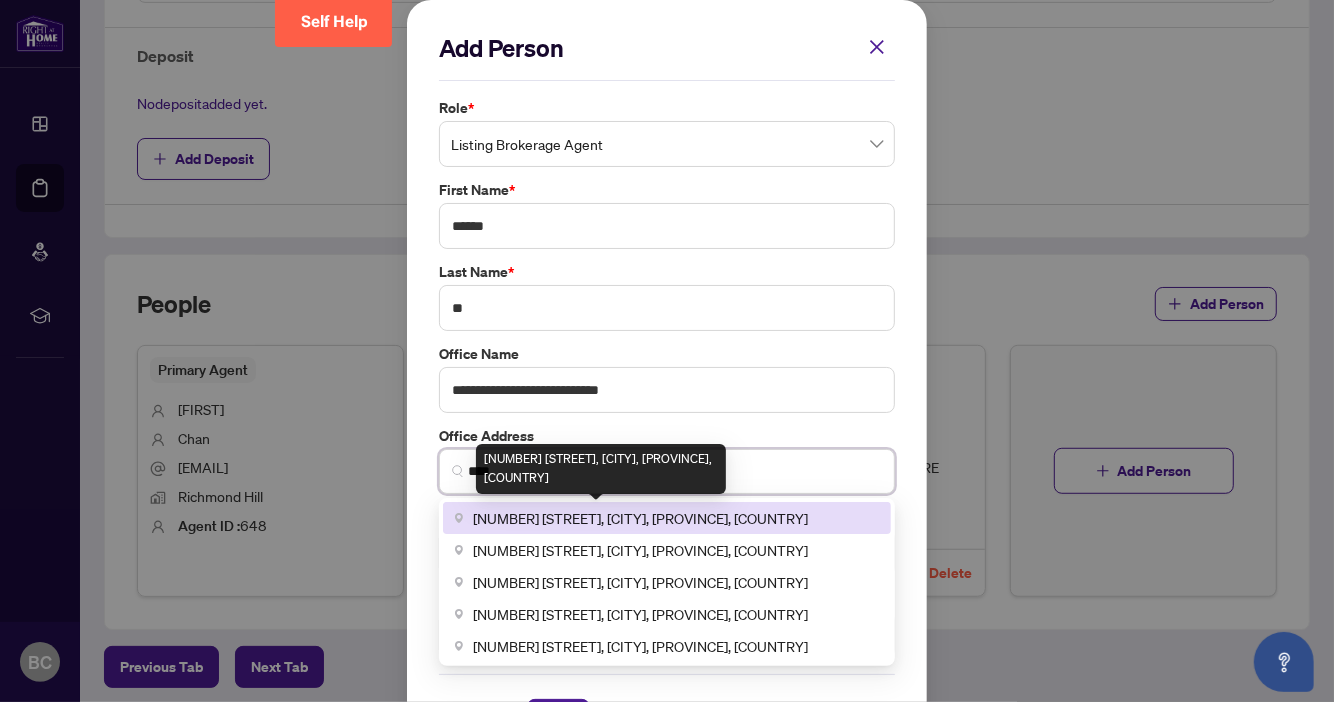 click on "[NUMBER] [STREET], [CITY], [PROVINCE], [COUNTRY]" at bounding box center (640, 518) 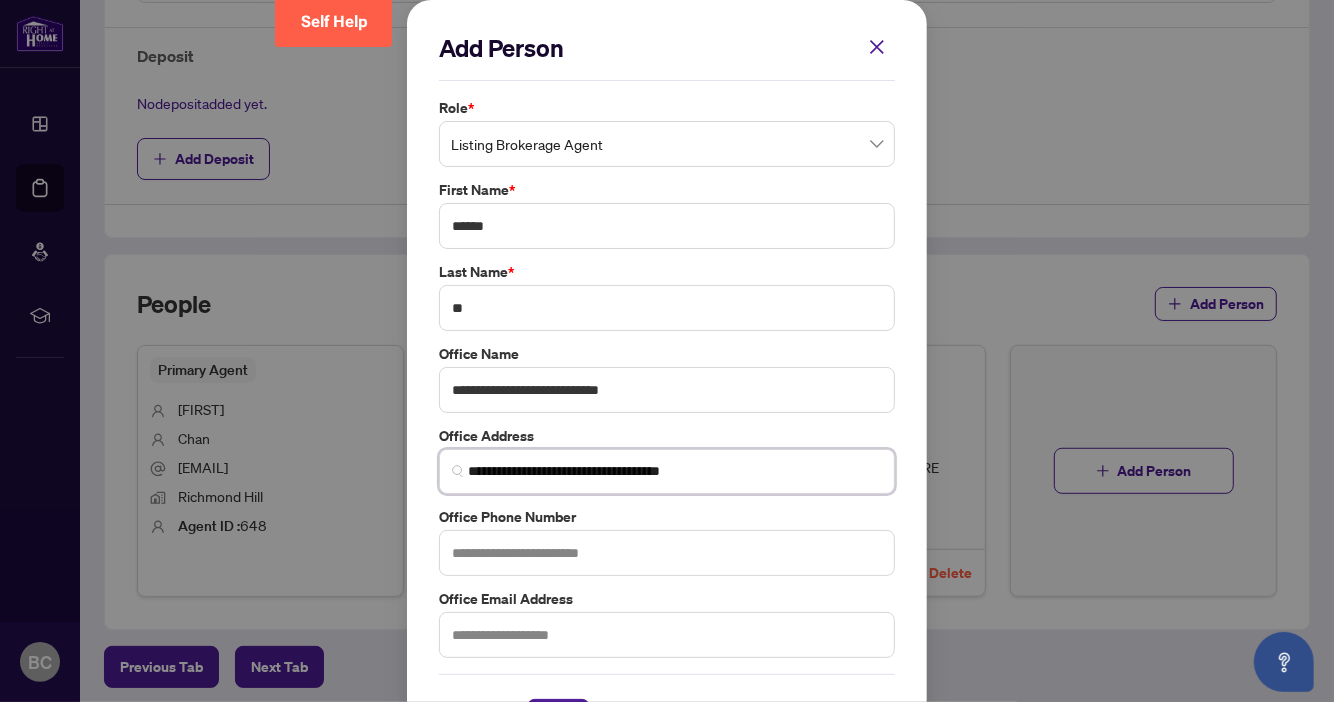 scroll, scrollTop: 68, scrollLeft: 0, axis: vertical 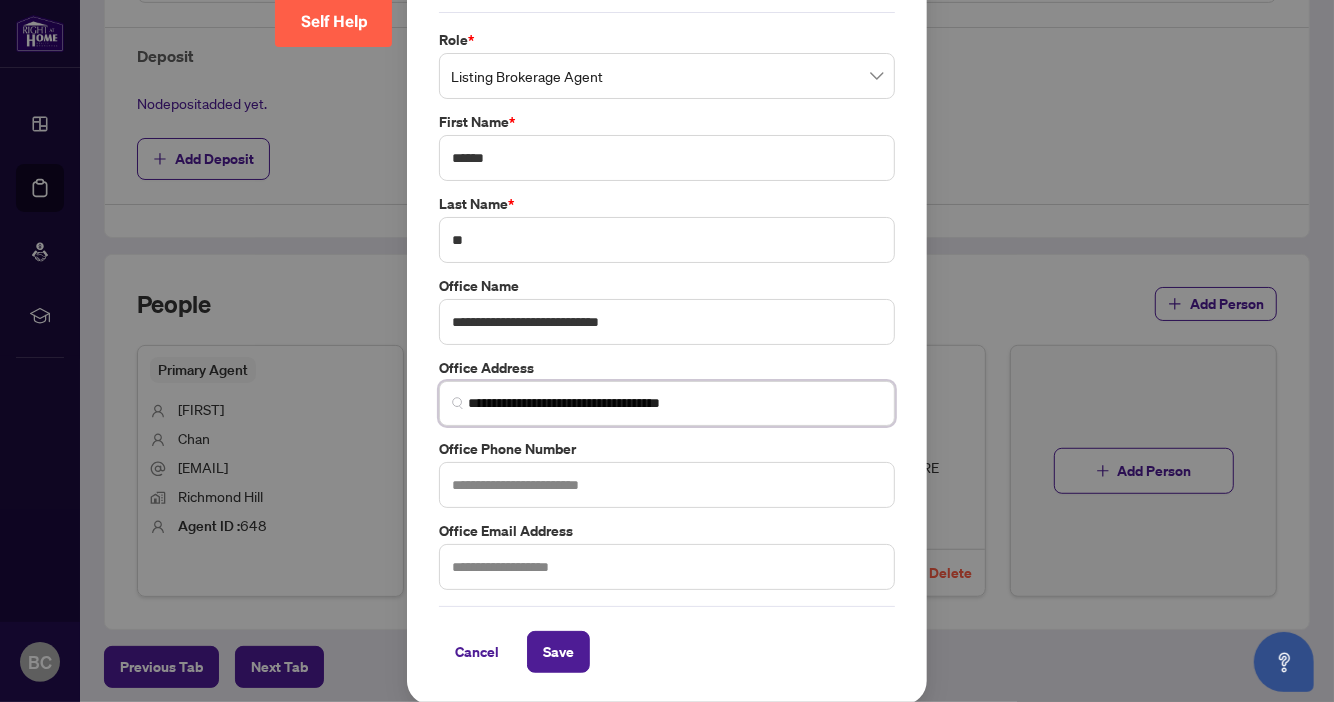 type on "**********" 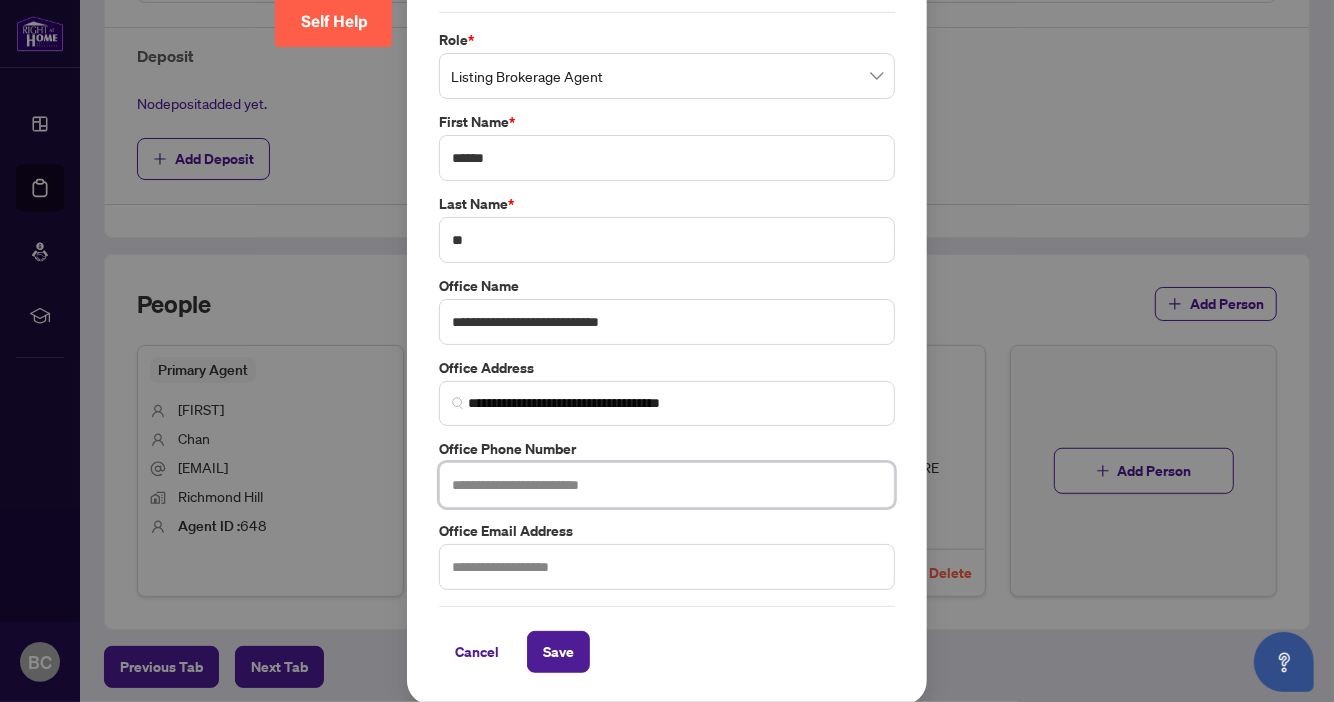 click at bounding box center [667, 485] 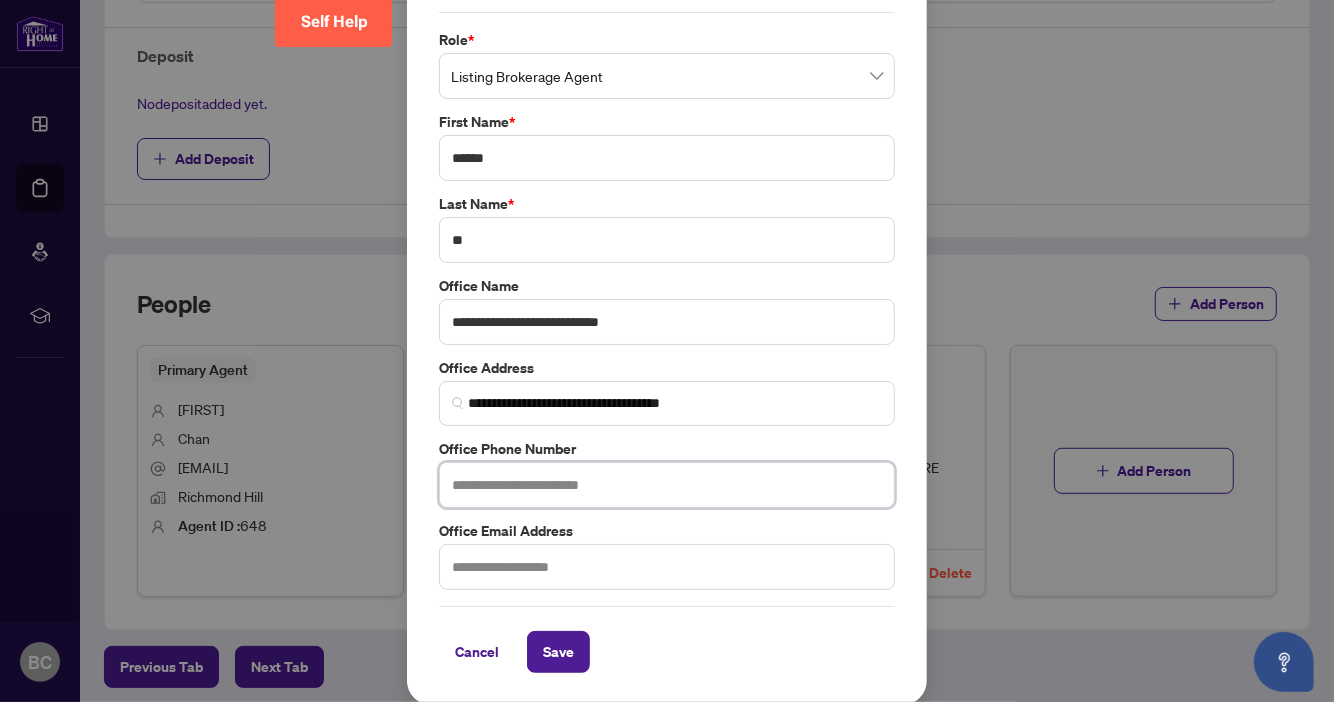 paste on "**********" 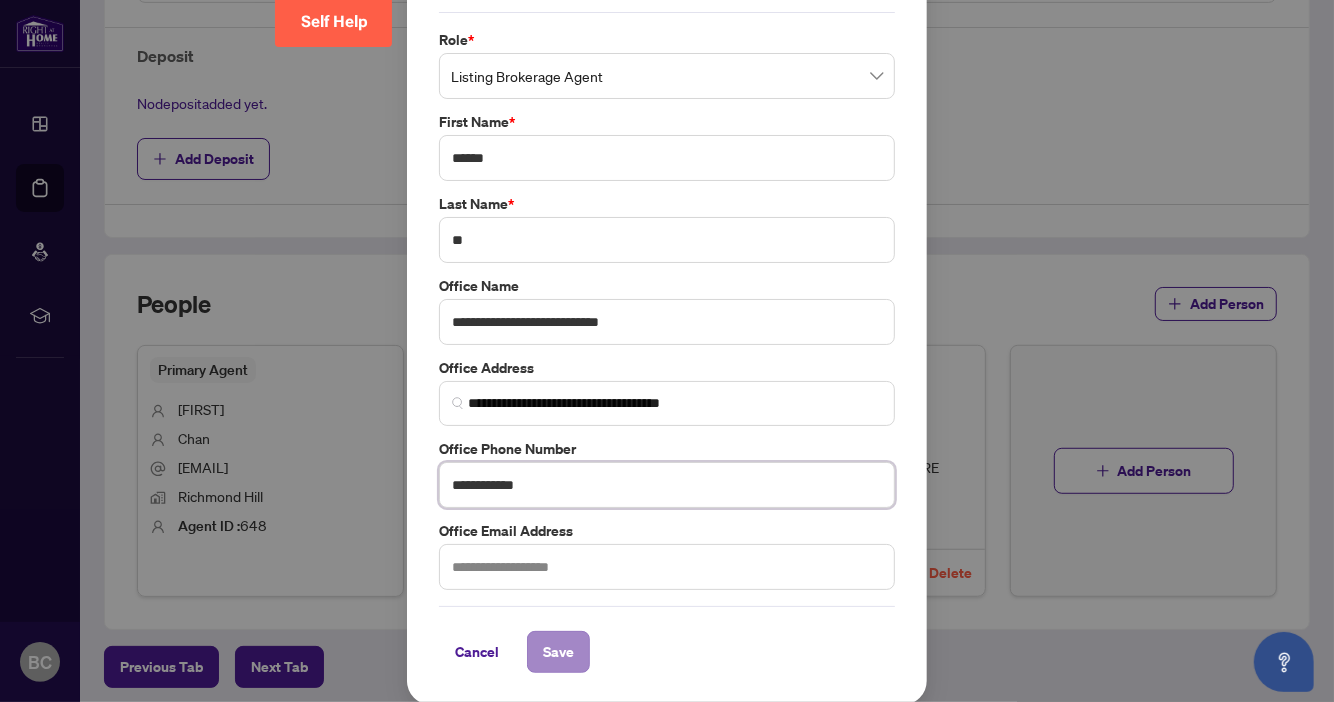 type on "**********" 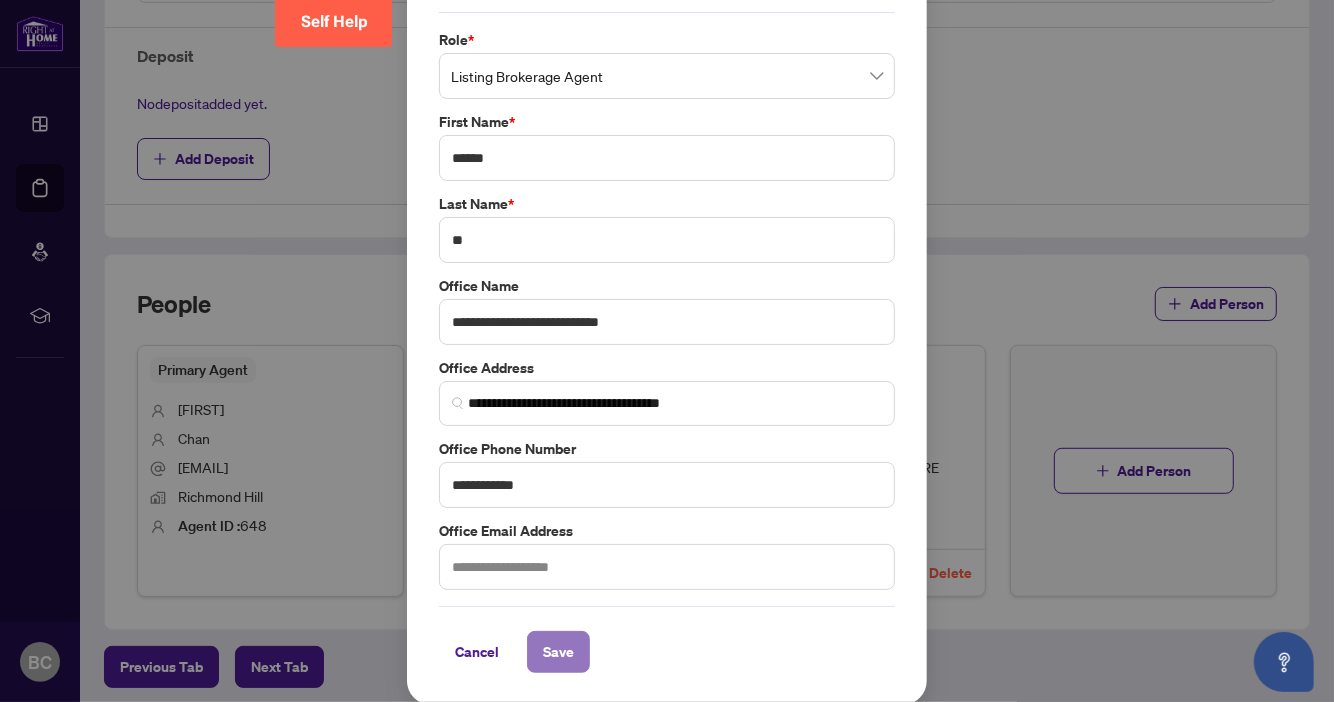 click on "Save" at bounding box center (558, 652) 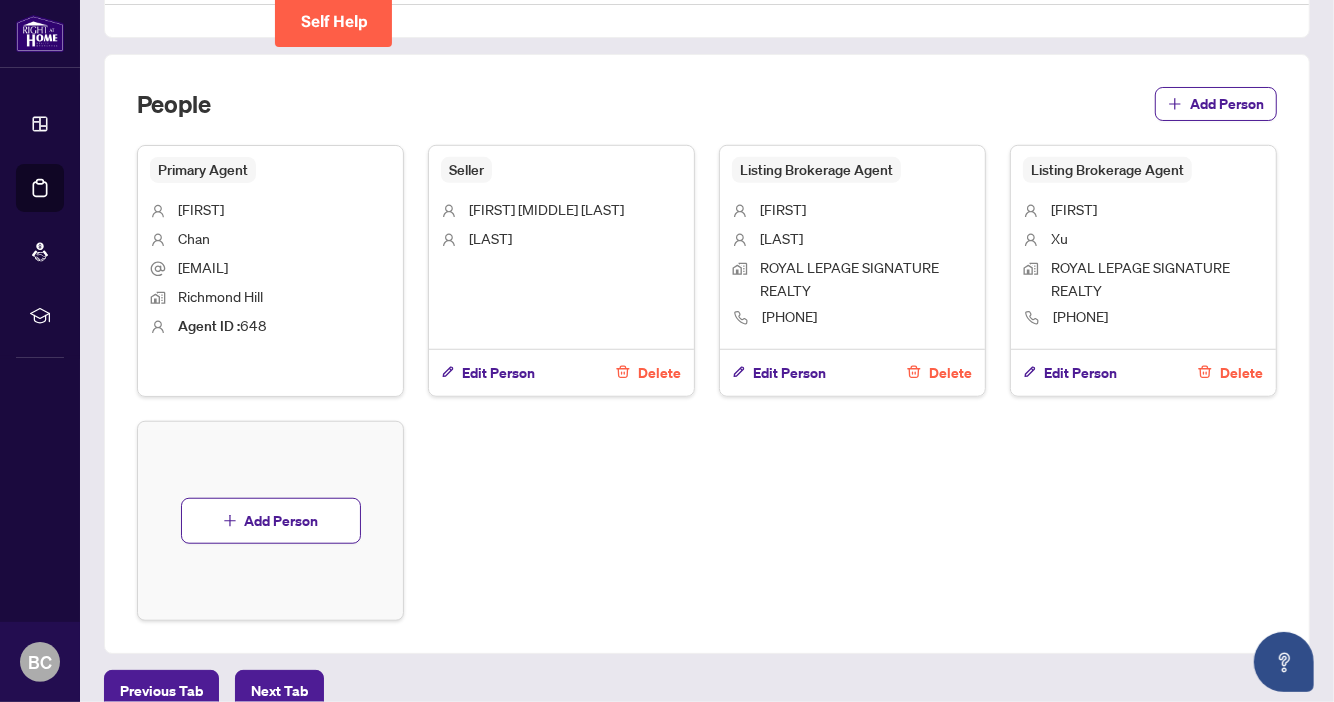 scroll, scrollTop: 1011, scrollLeft: 0, axis: vertical 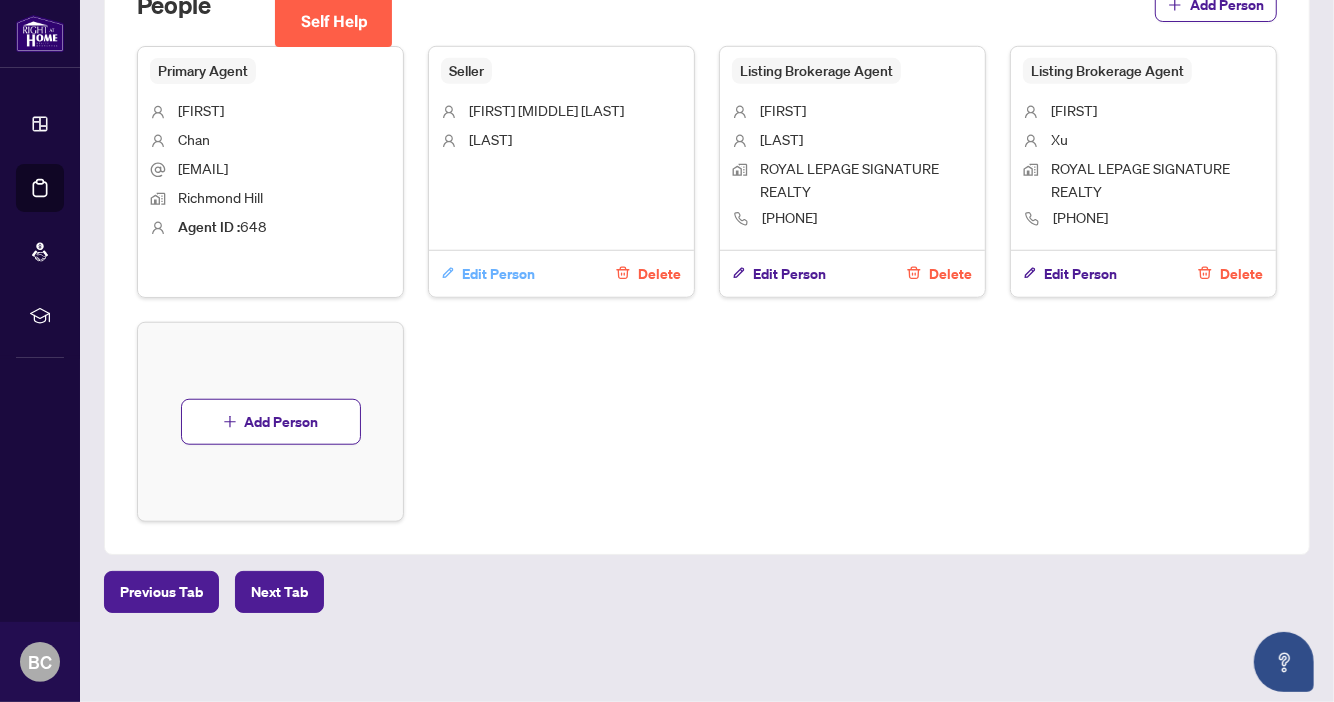 click on "Edit Person" at bounding box center [498, 274] 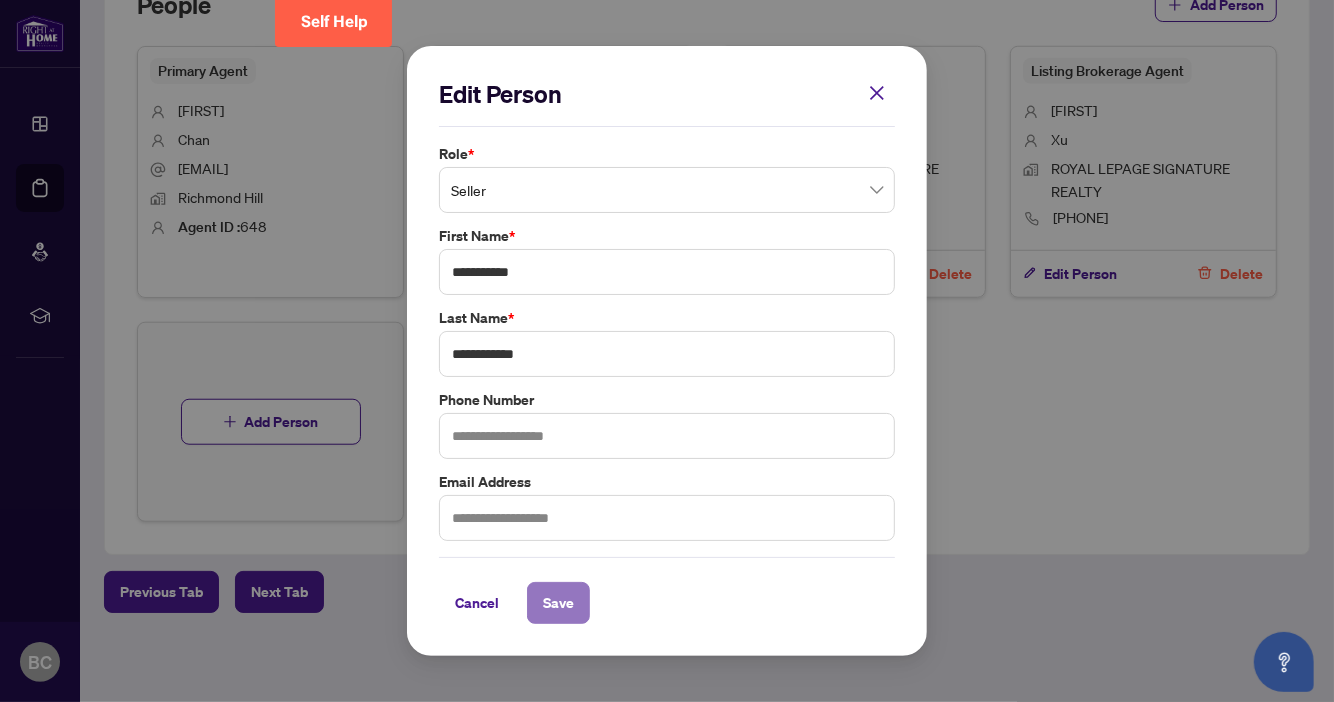 click on "Save" at bounding box center [558, 603] 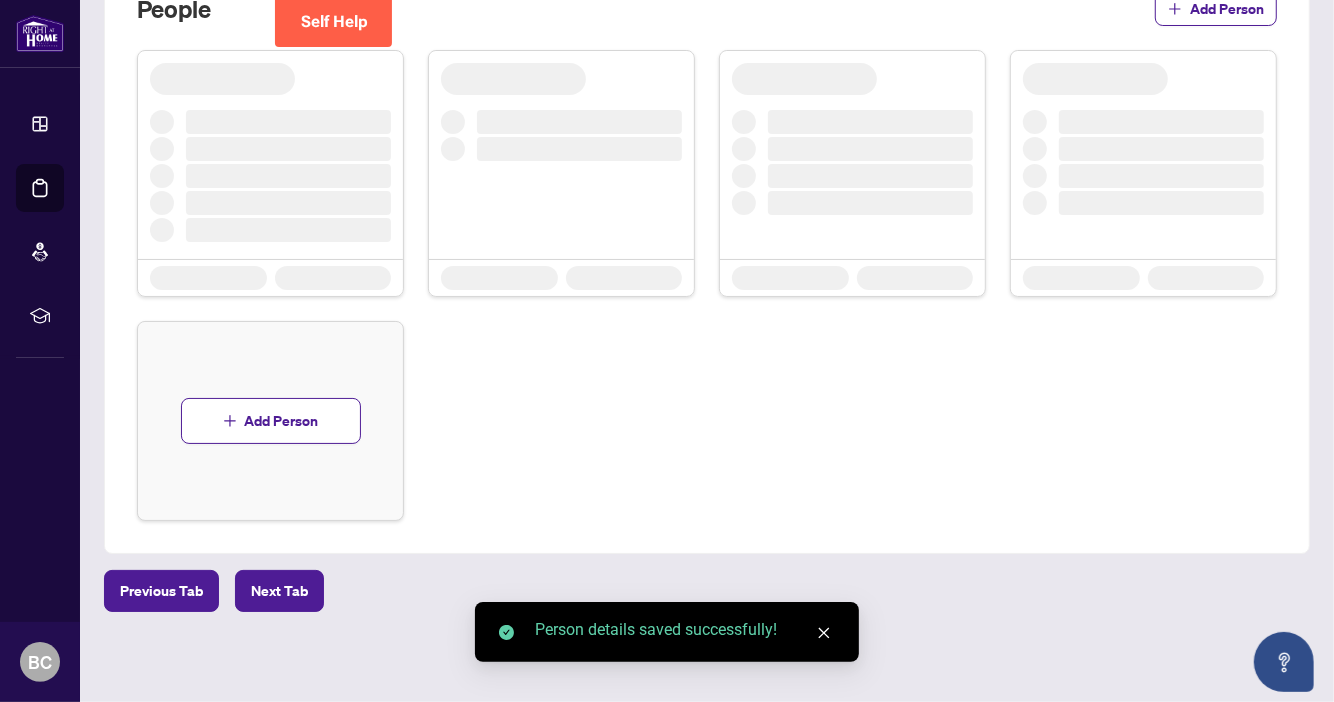 scroll, scrollTop: 1011, scrollLeft: 0, axis: vertical 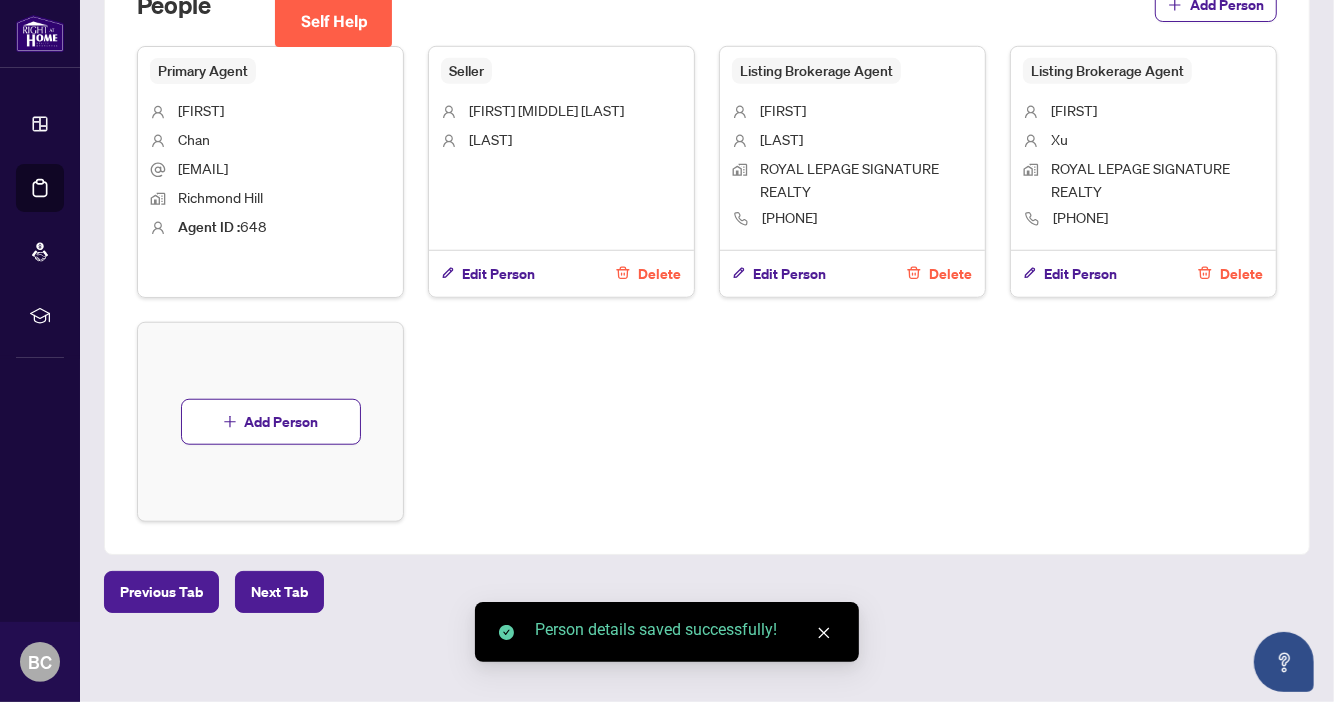 click on "Delete" at bounding box center (659, 274) 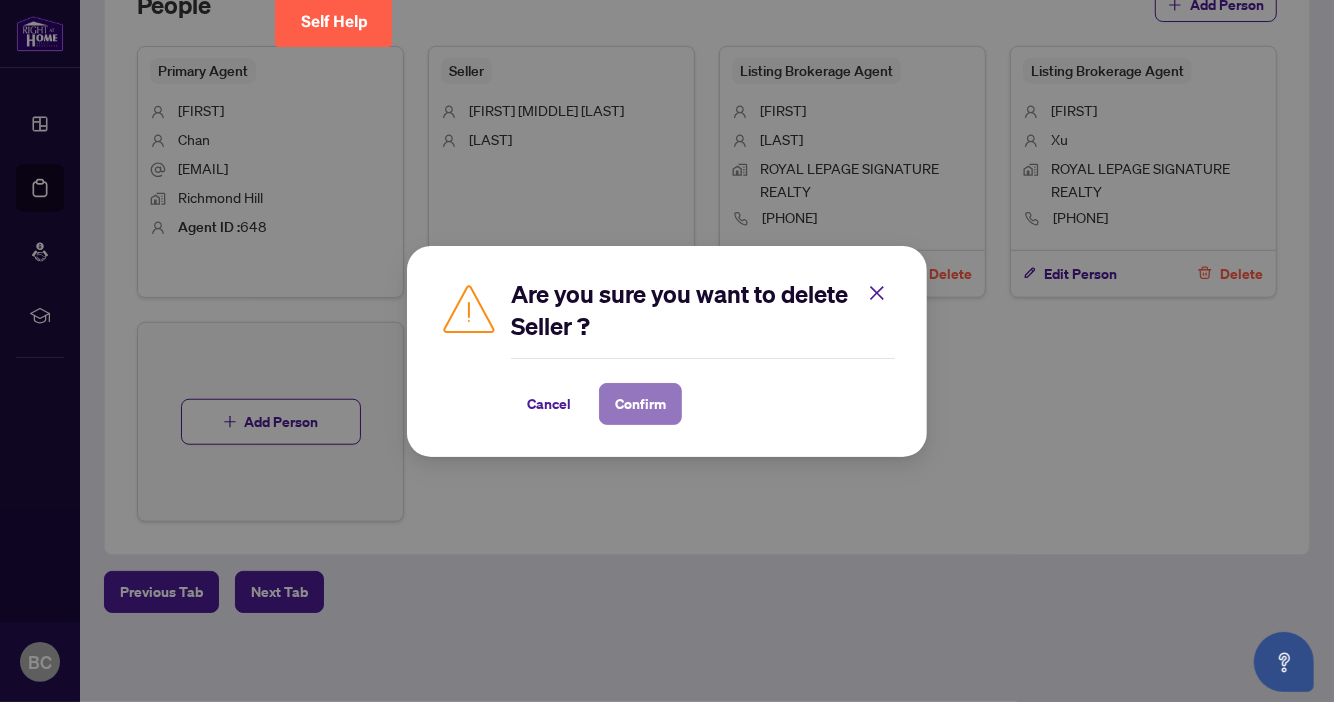 click on "Confirm" at bounding box center (640, 404) 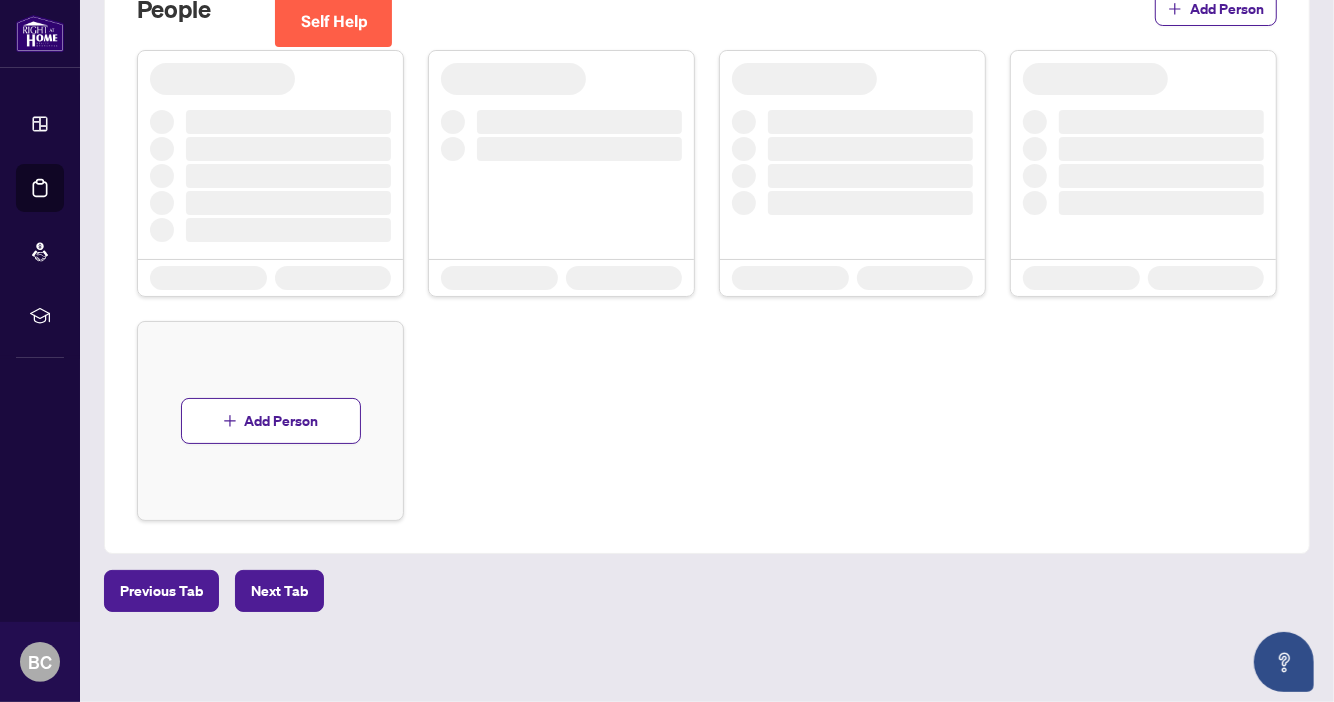 scroll, scrollTop: 787, scrollLeft: 0, axis: vertical 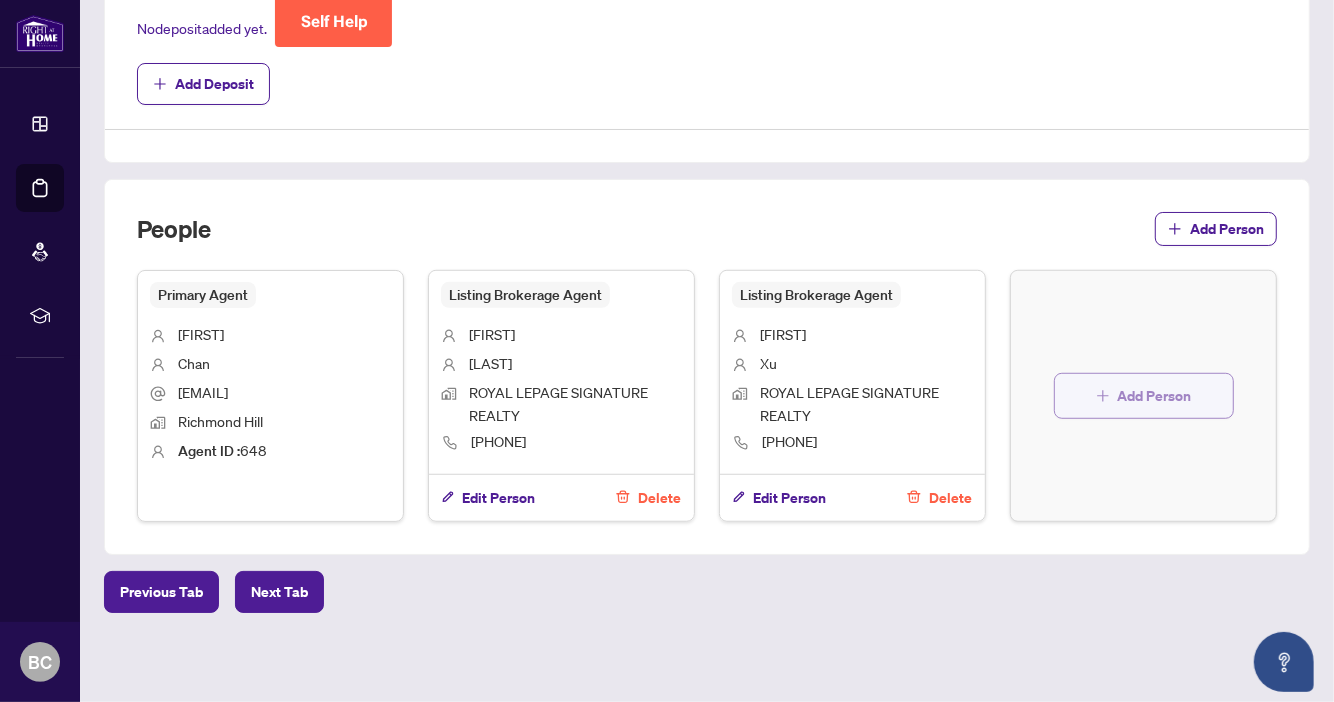 click on "Add Person" at bounding box center [1155, 396] 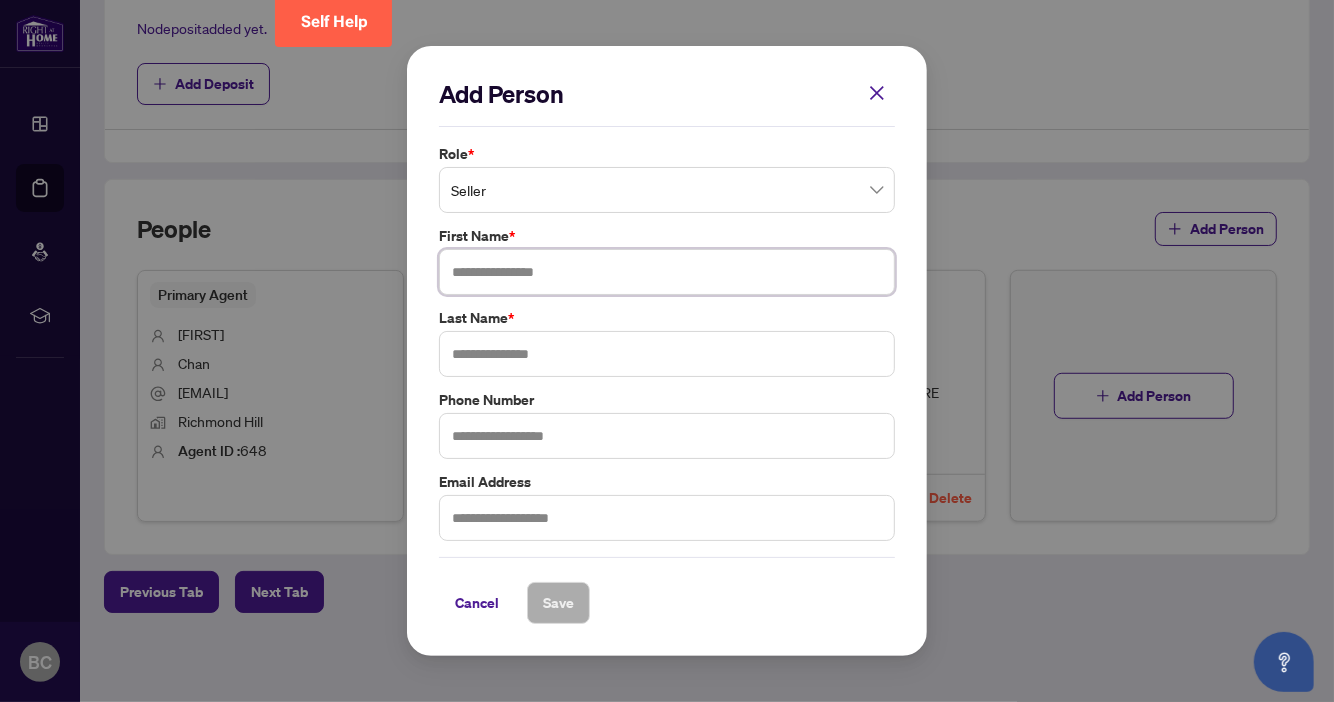 click at bounding box center [667, 272] 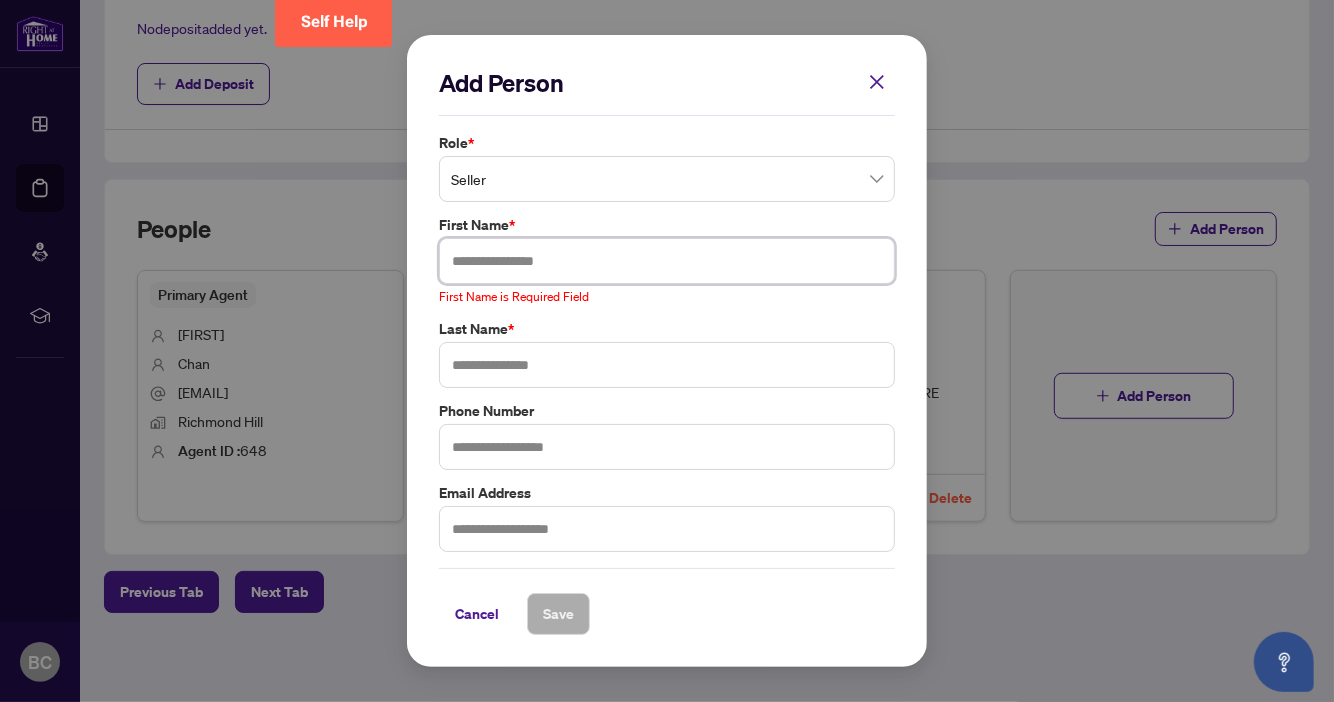 click at bounding box center (667, 261) 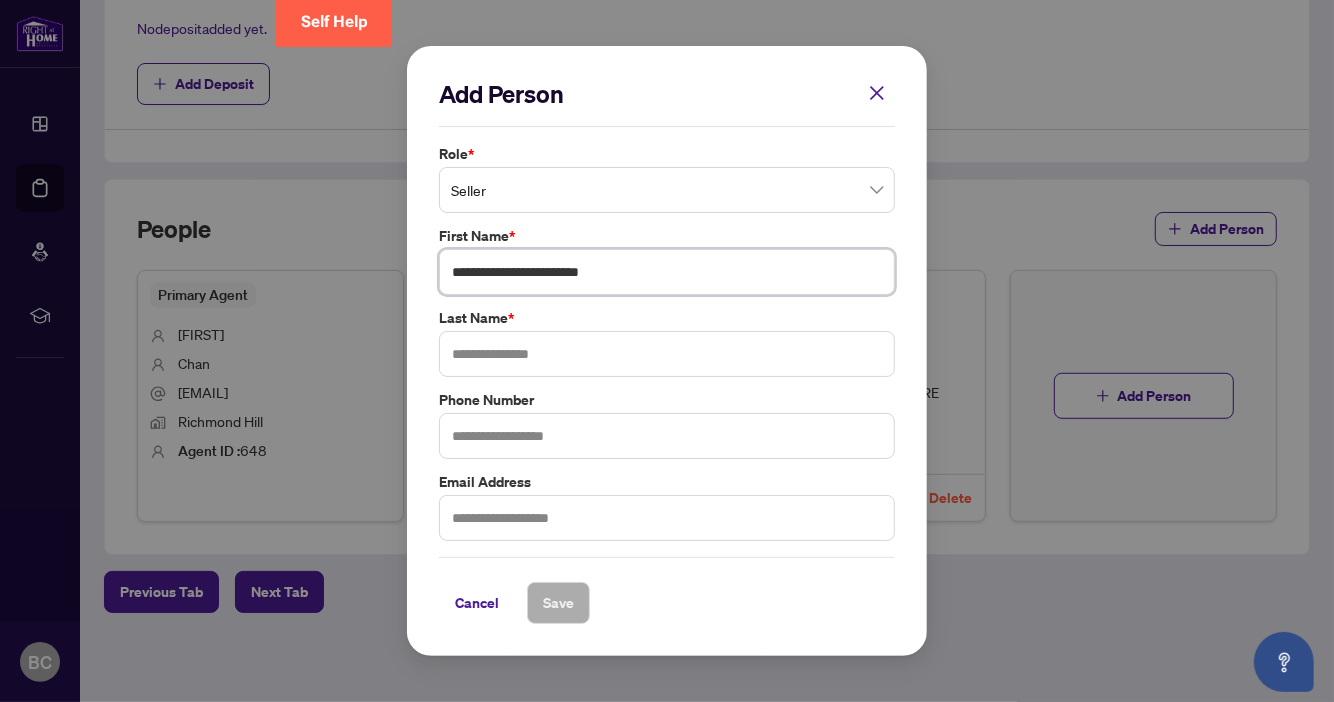 drag, startPoint x: 540, startPoint y: 275, endPoint x: 434, endPoint y: 275, distance: 106 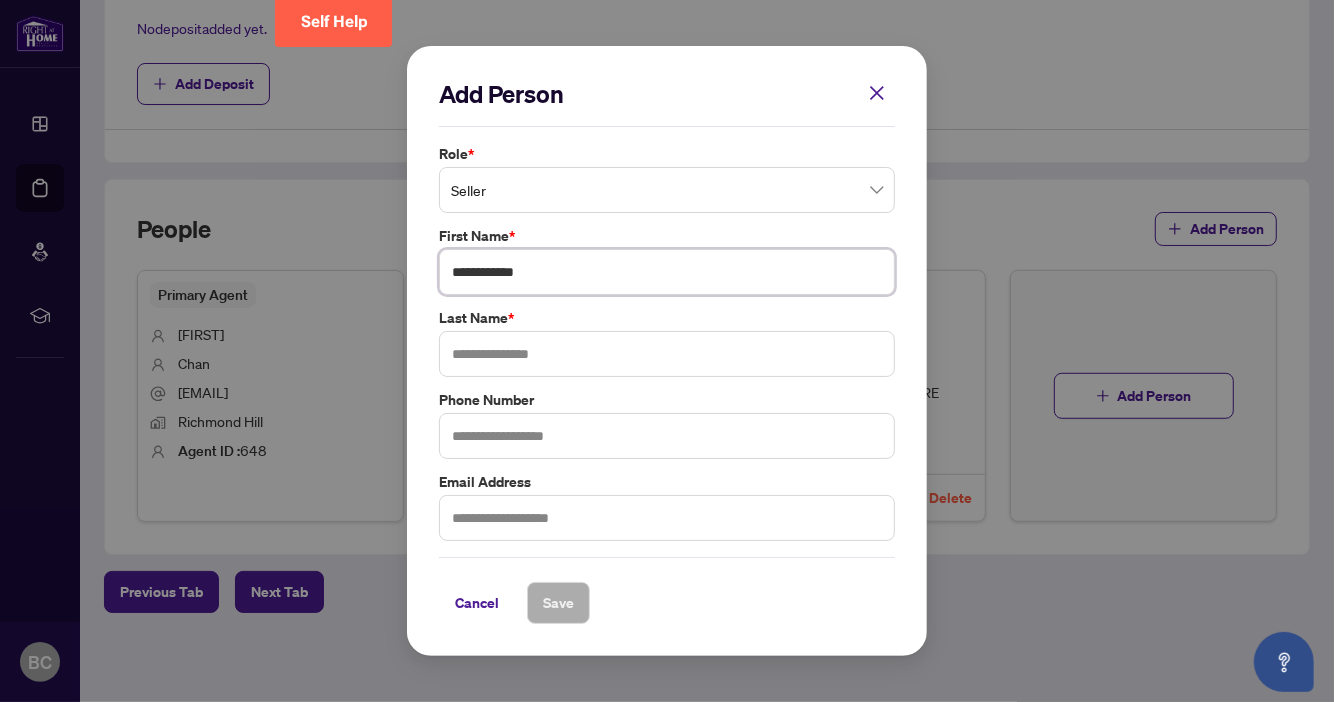 type on "**********" 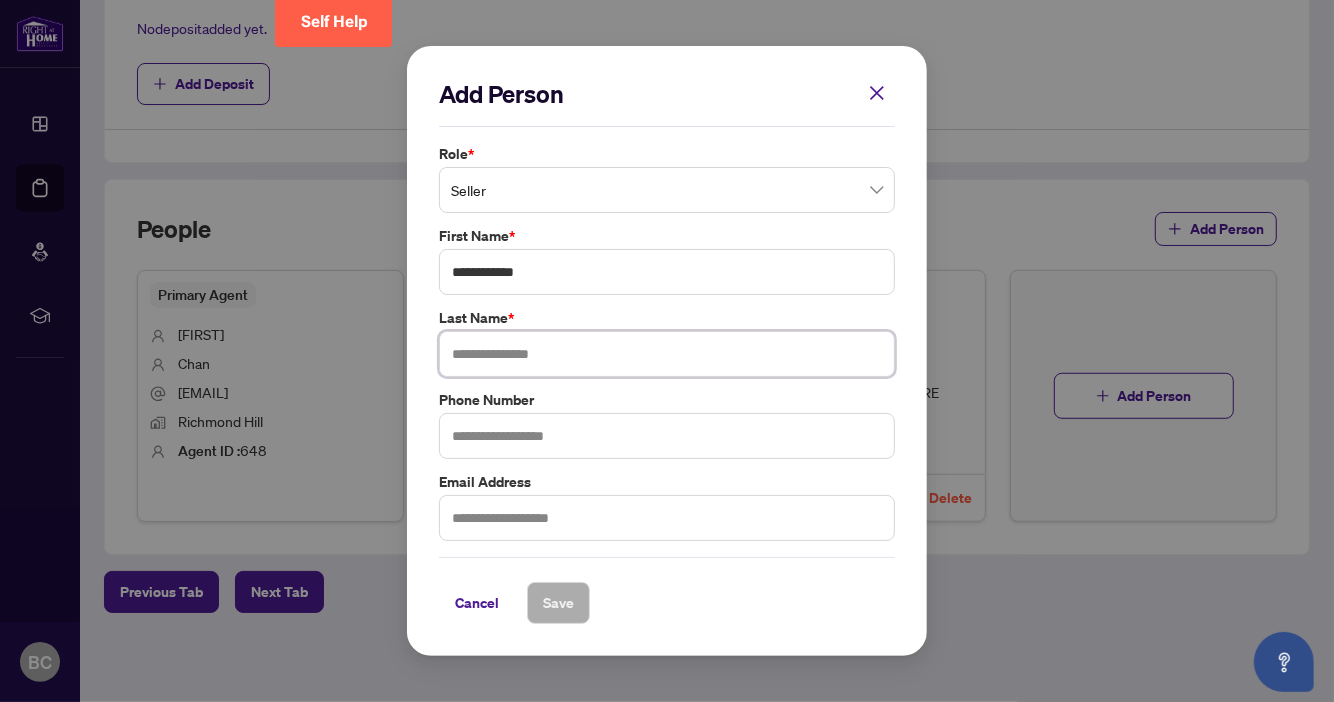 click at bounding box center [667, 354] 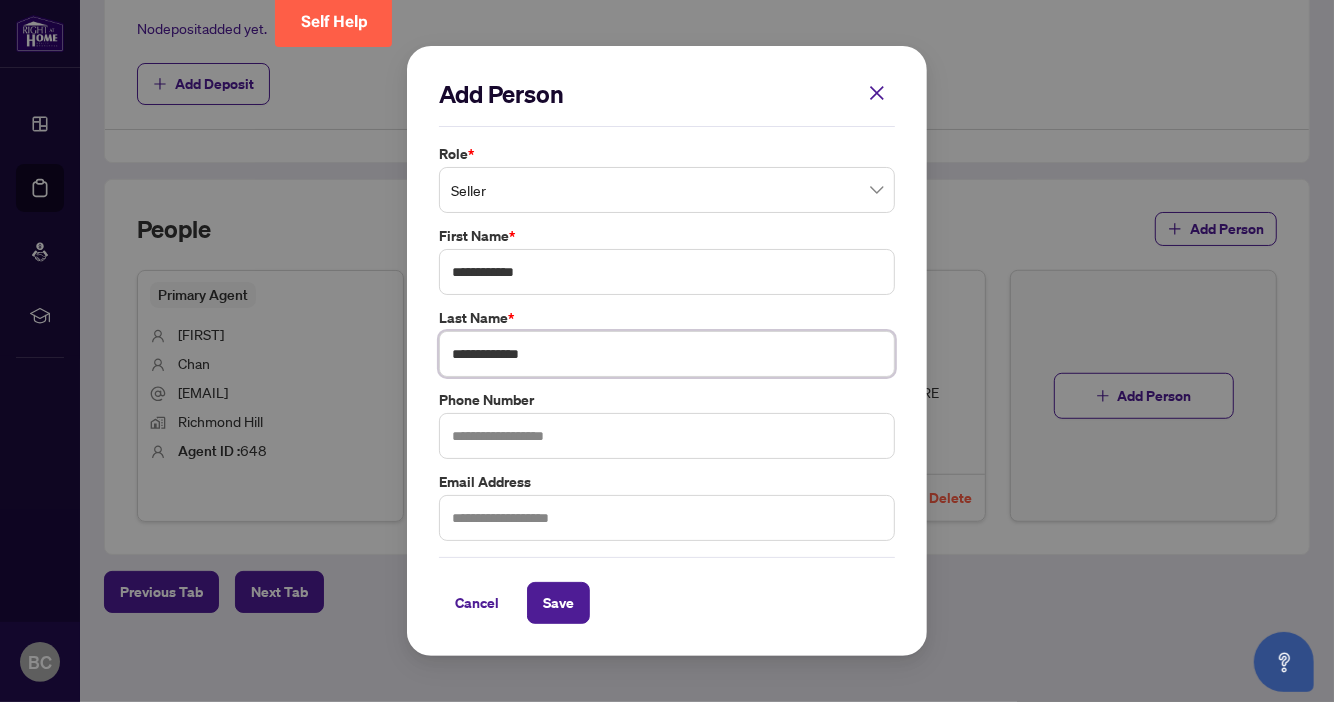 type on "**********" 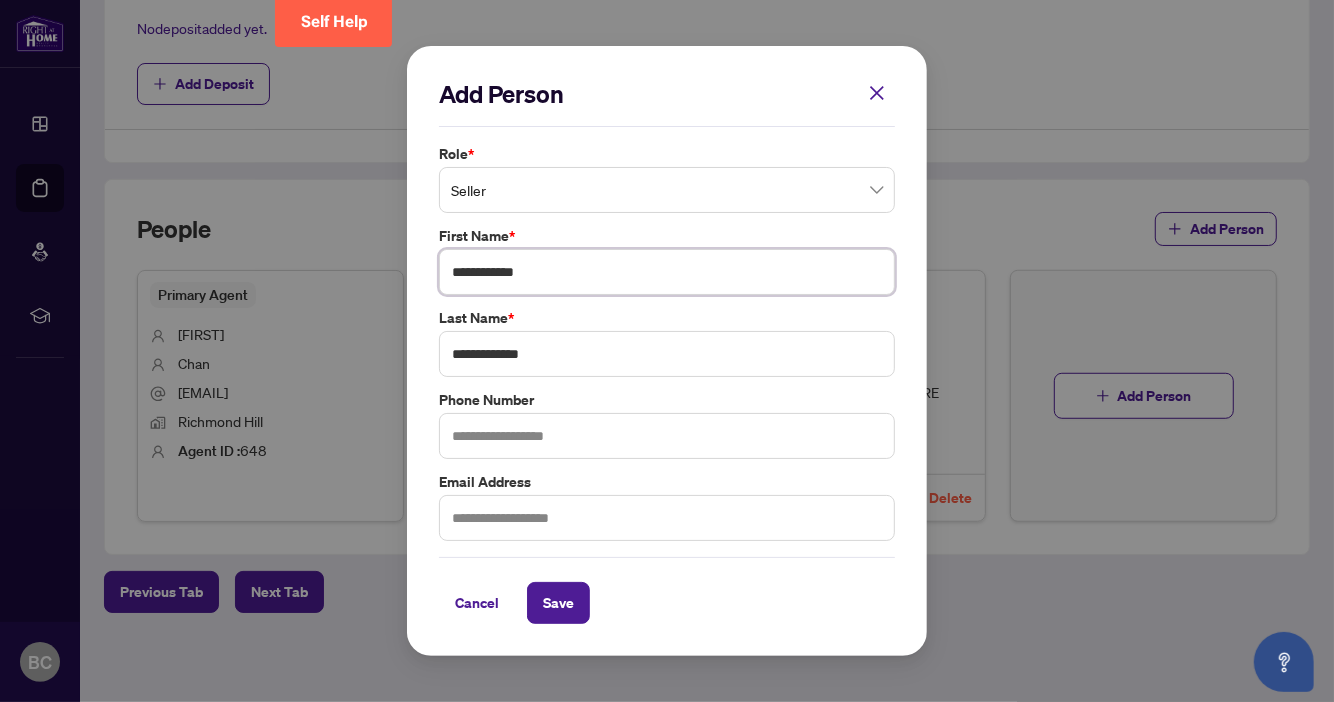 click on "**********" at bounding box center [667, 272] 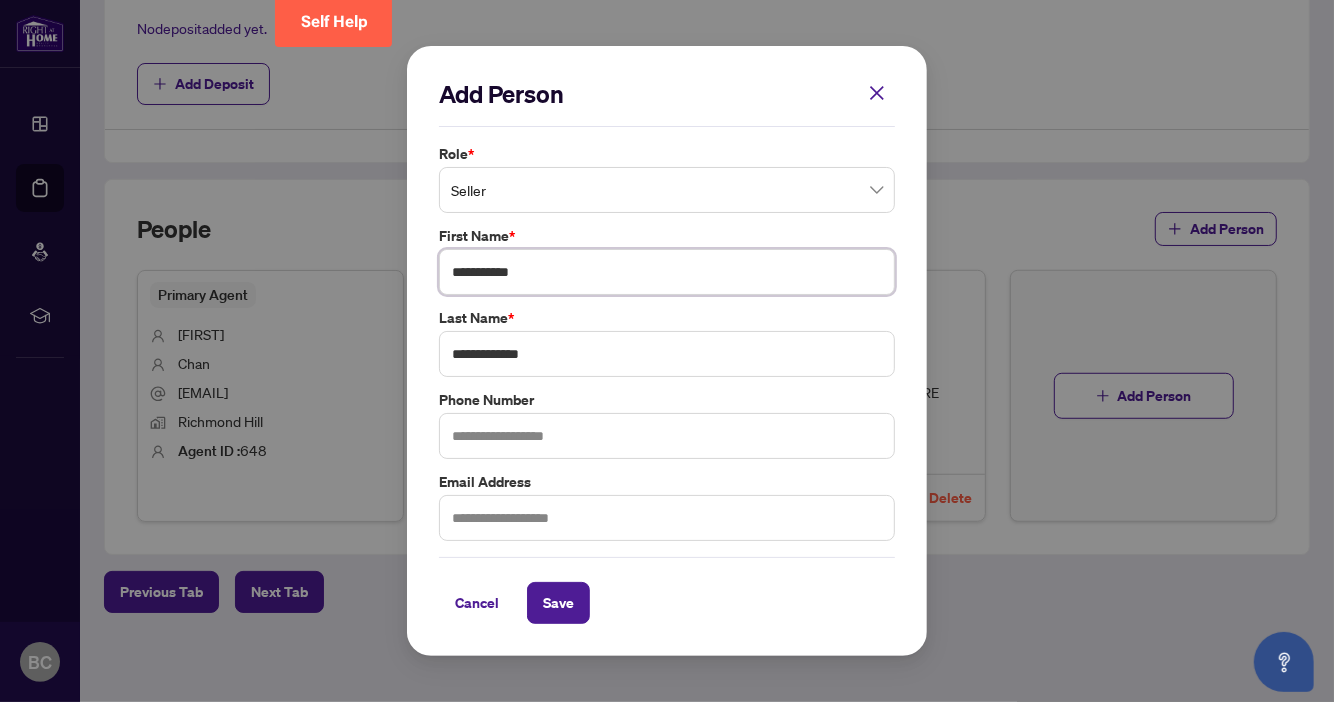 type on "**********" 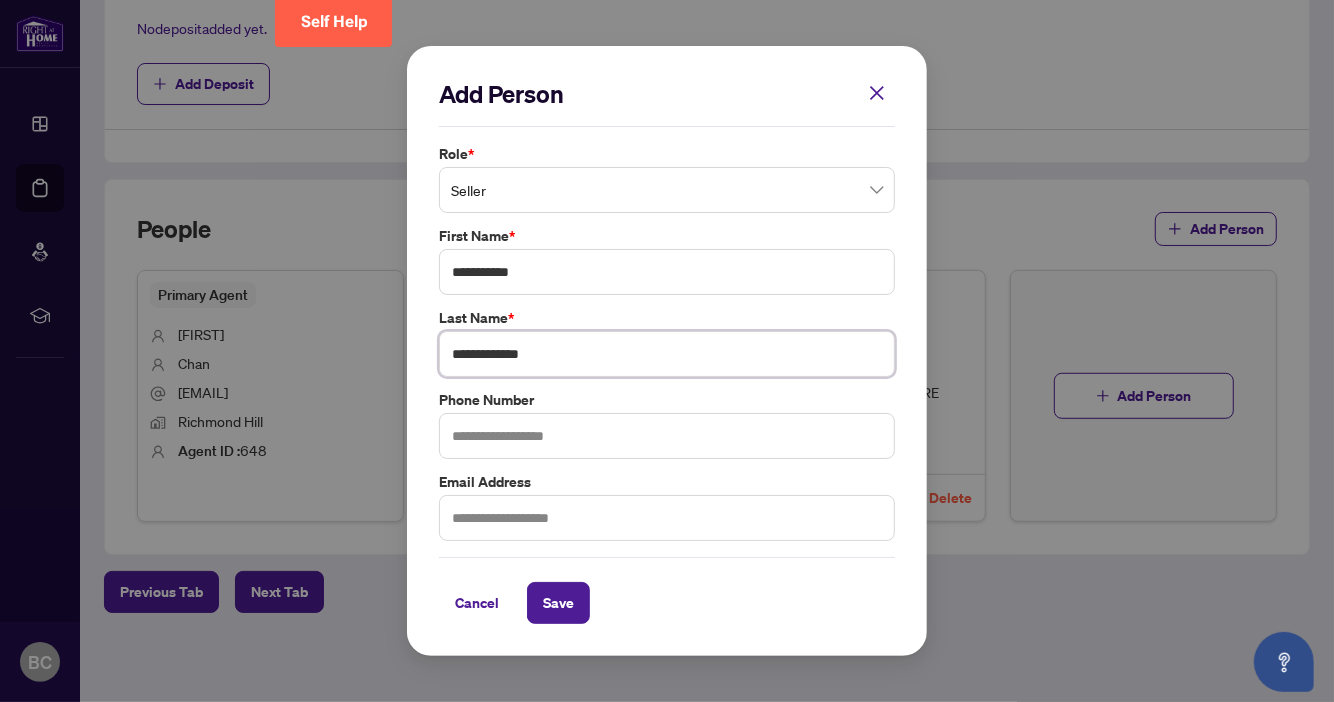 click on "**********" at bounding box center (667, 354) 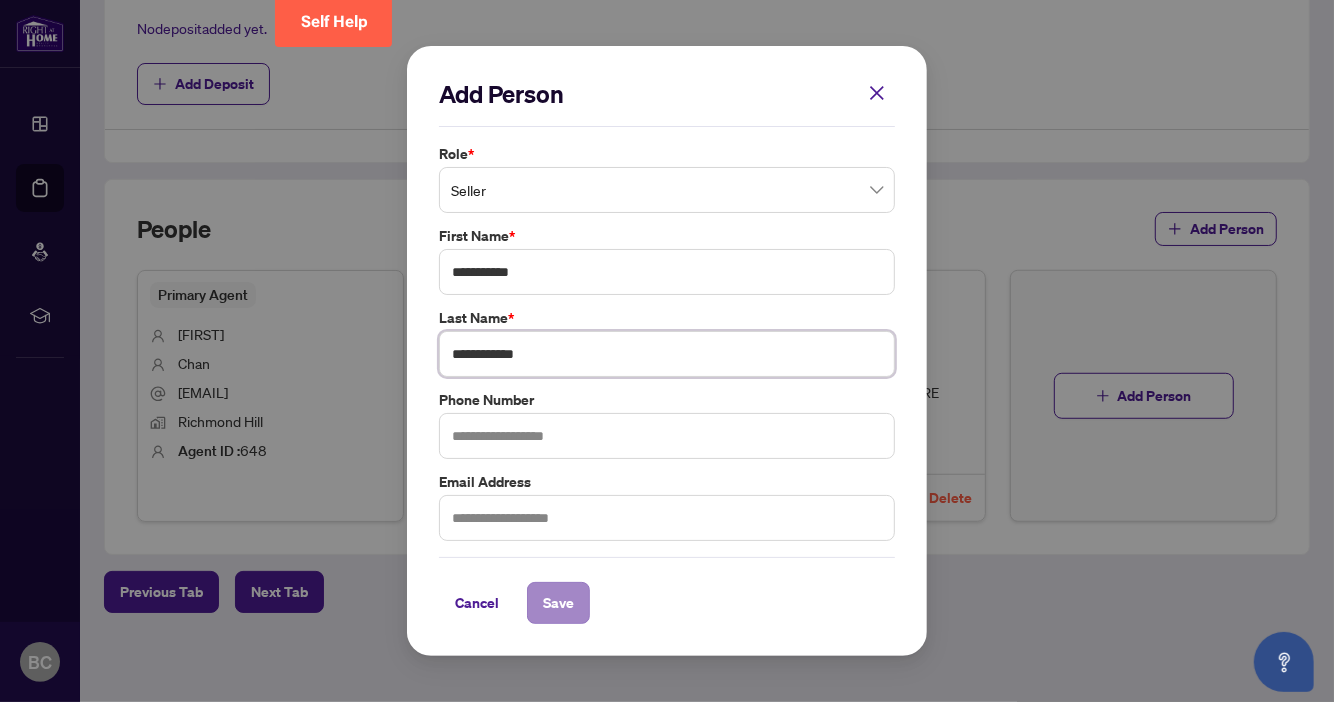 type on "**********" 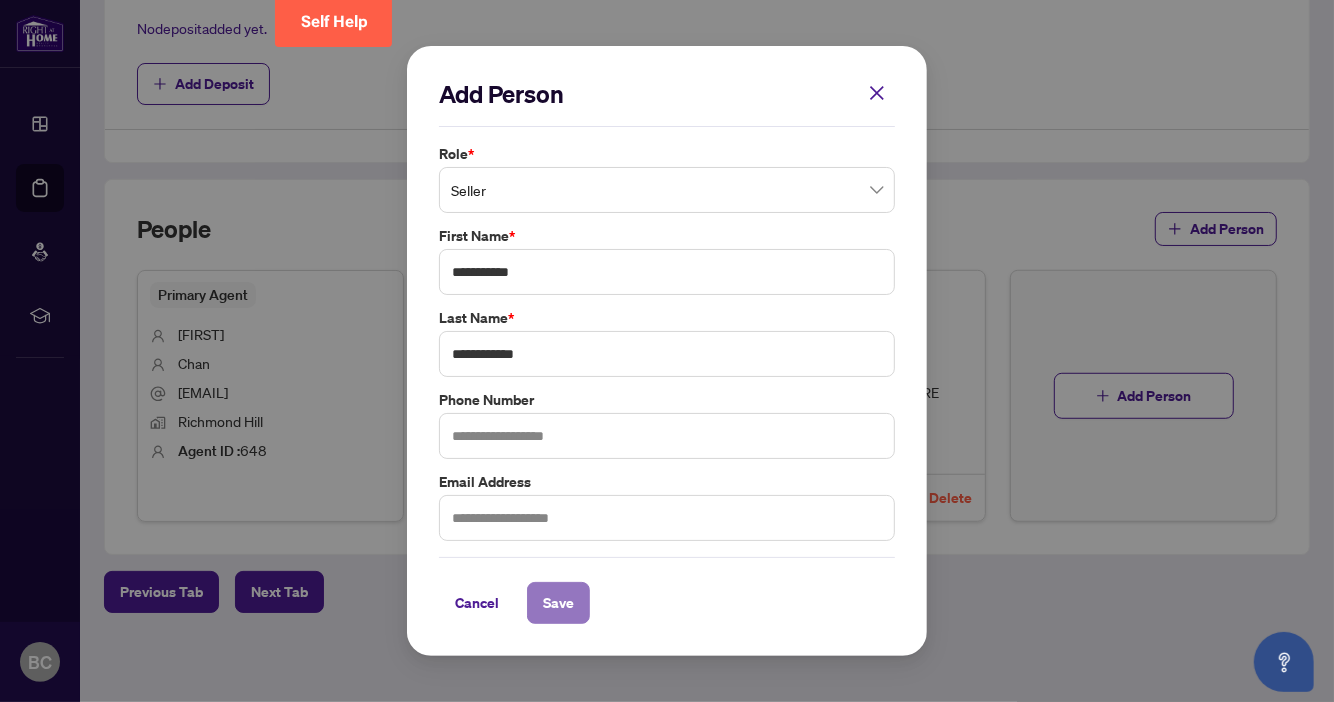 click on "Save" at bounding box center [558, 603] 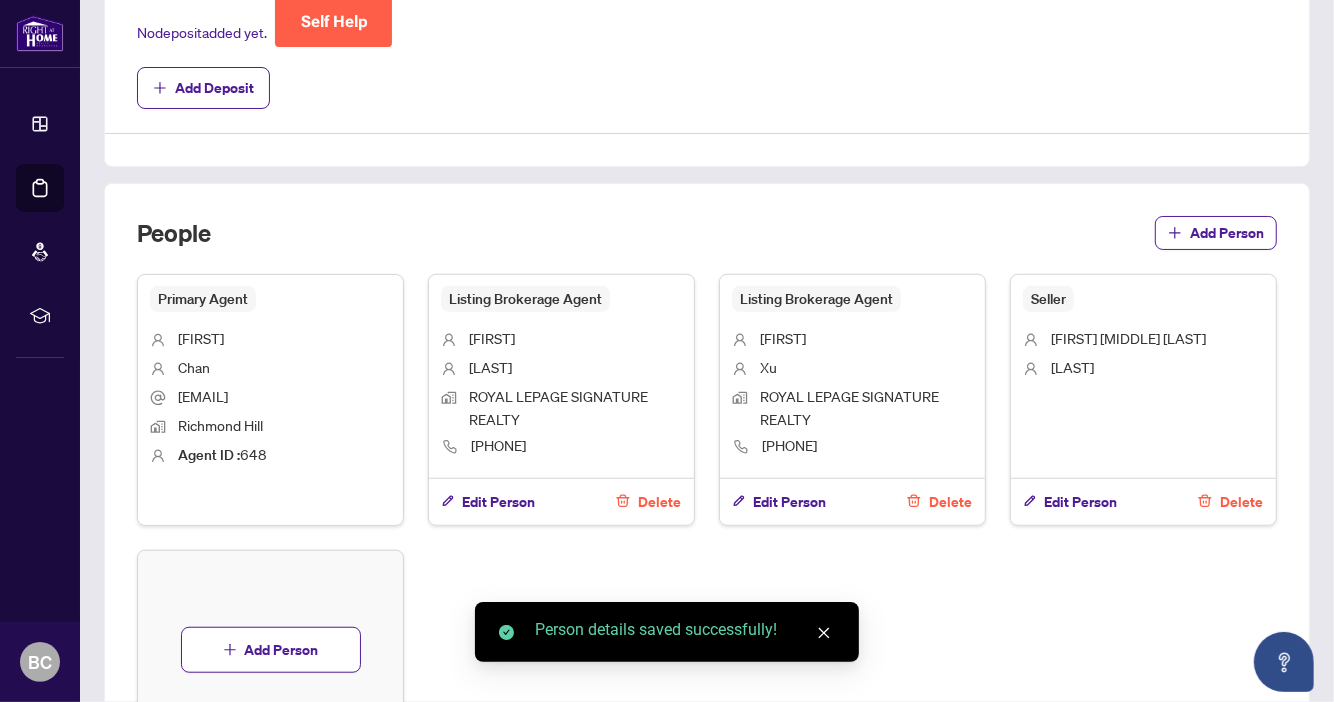 scroll, scrollTop: 787, scrollLeft: 0, axis: vertical 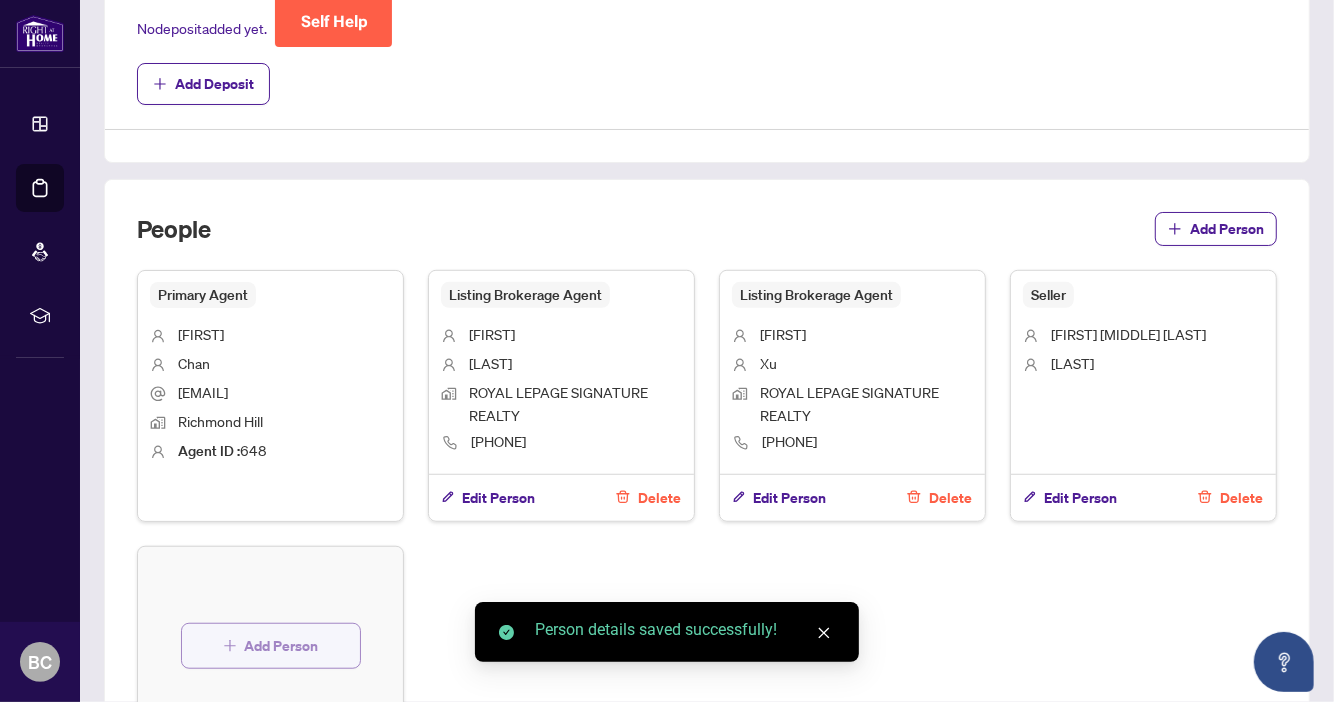 click on "Add Person" at bounding box center [282, 646] 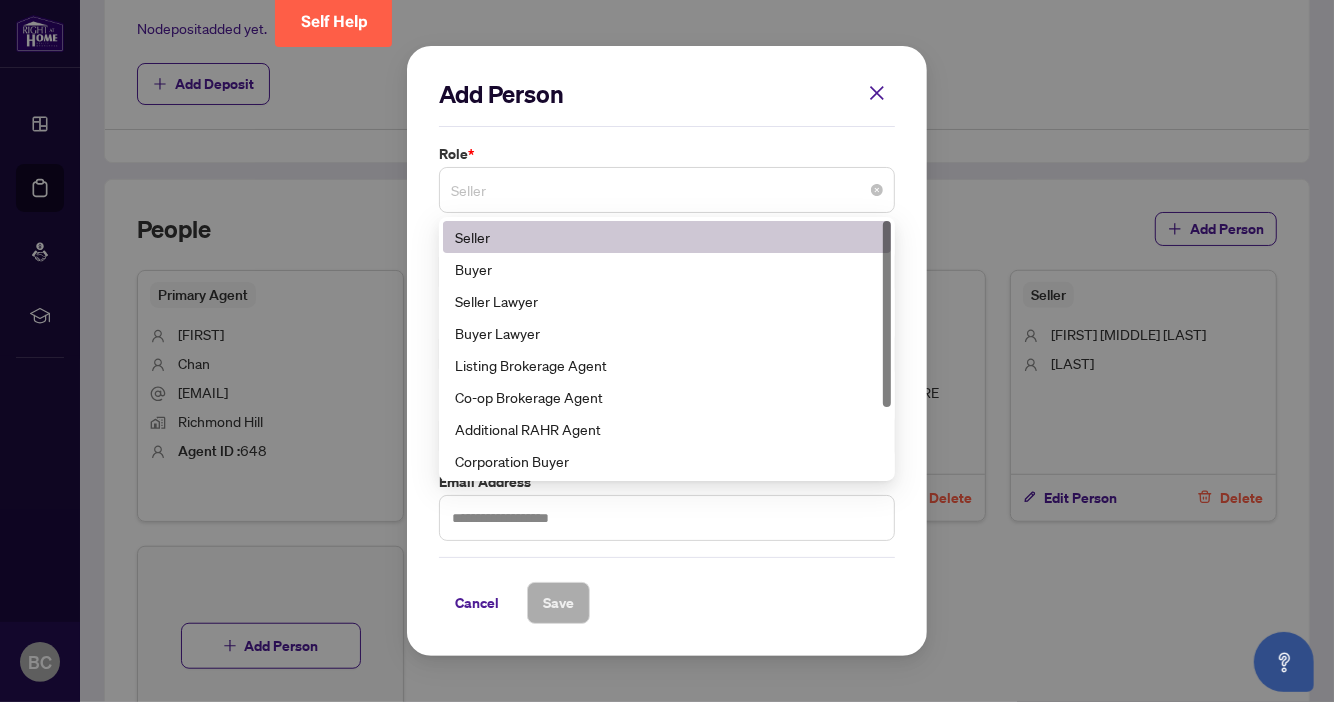 click on "Seller" at bounding box center [667, 190] 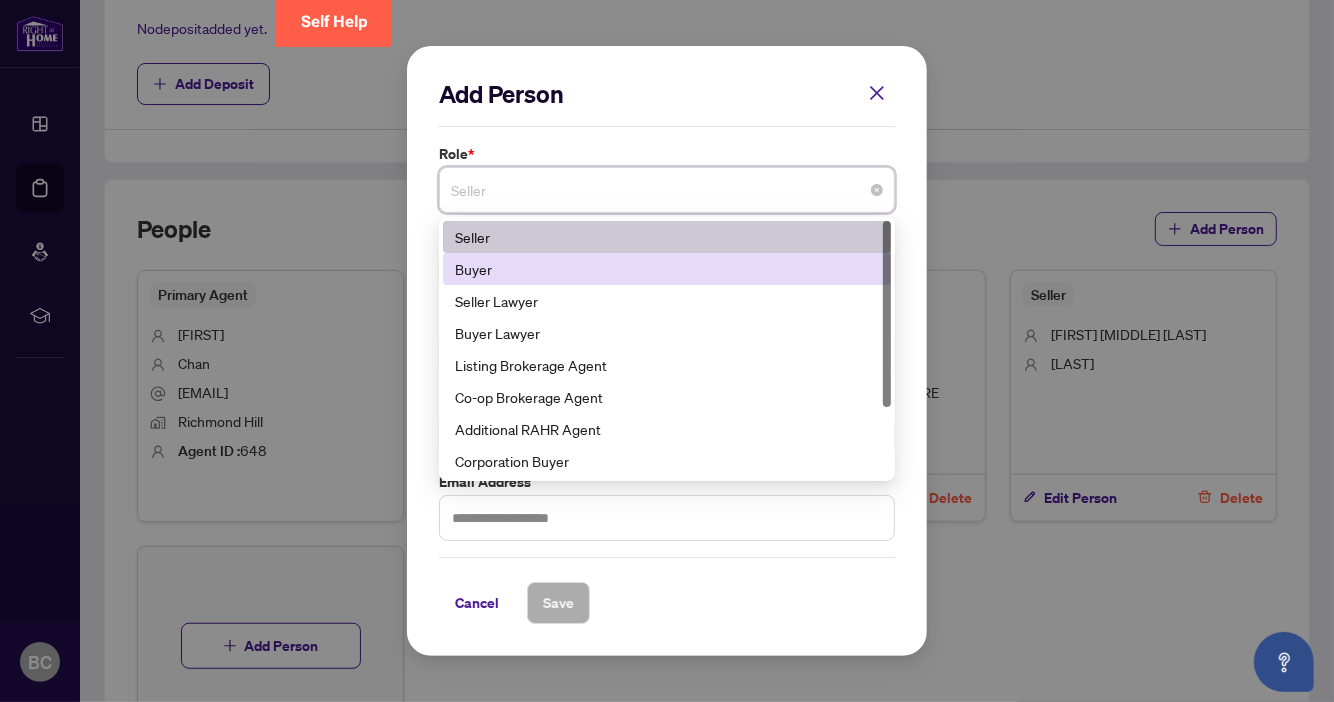 click on "Buyer" at bounding box center [667, 269] 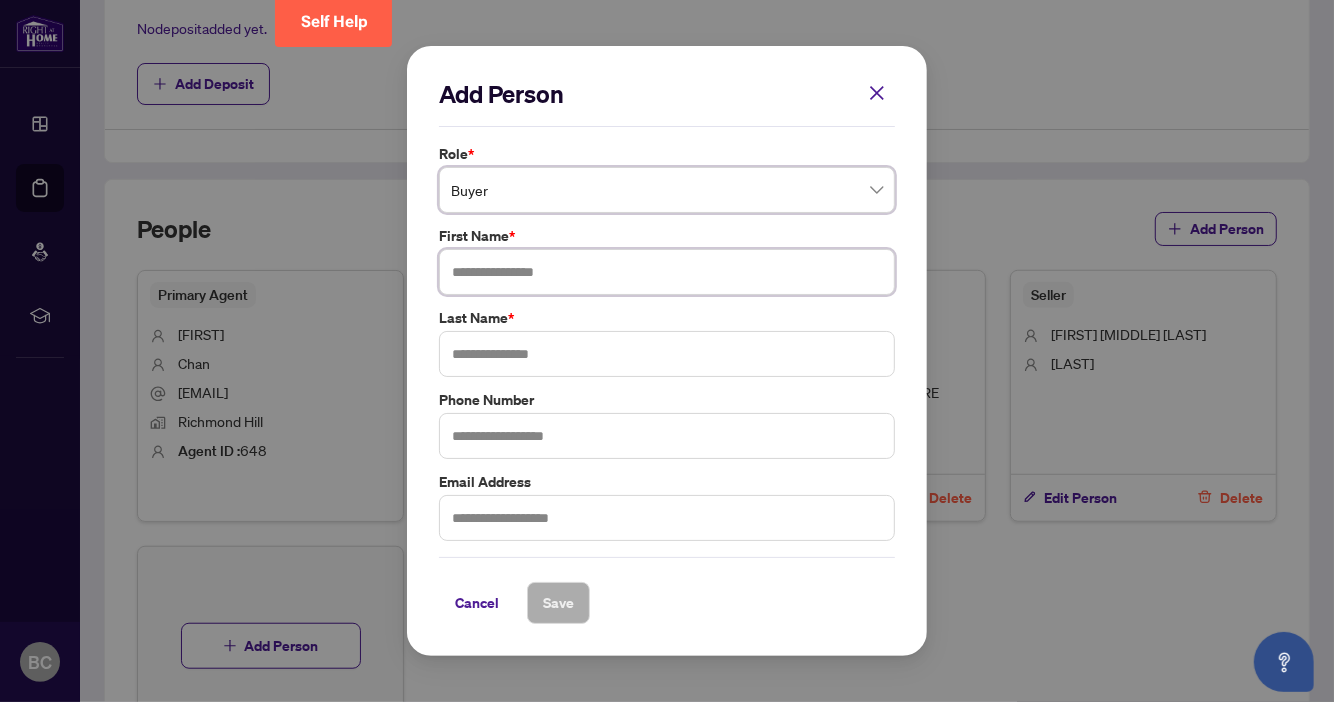 click at bounding box center [667, 272] 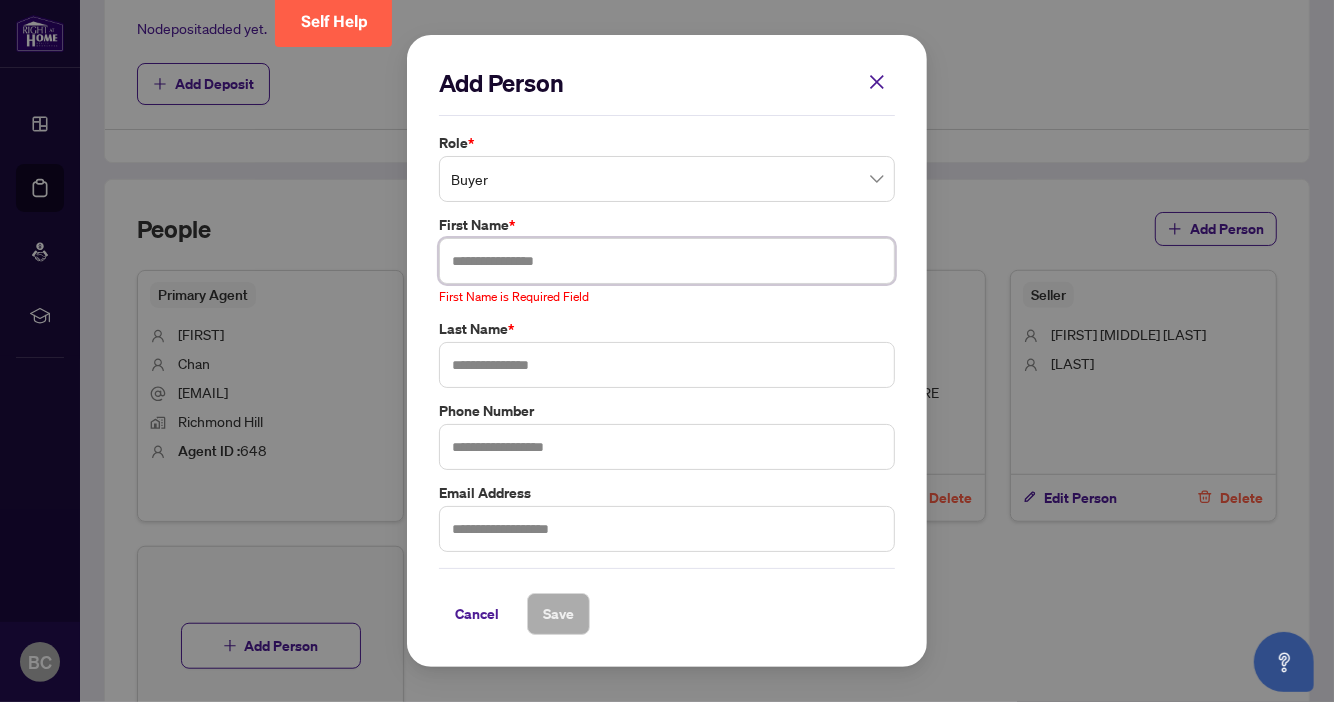 click at bounding box center [667, 261] 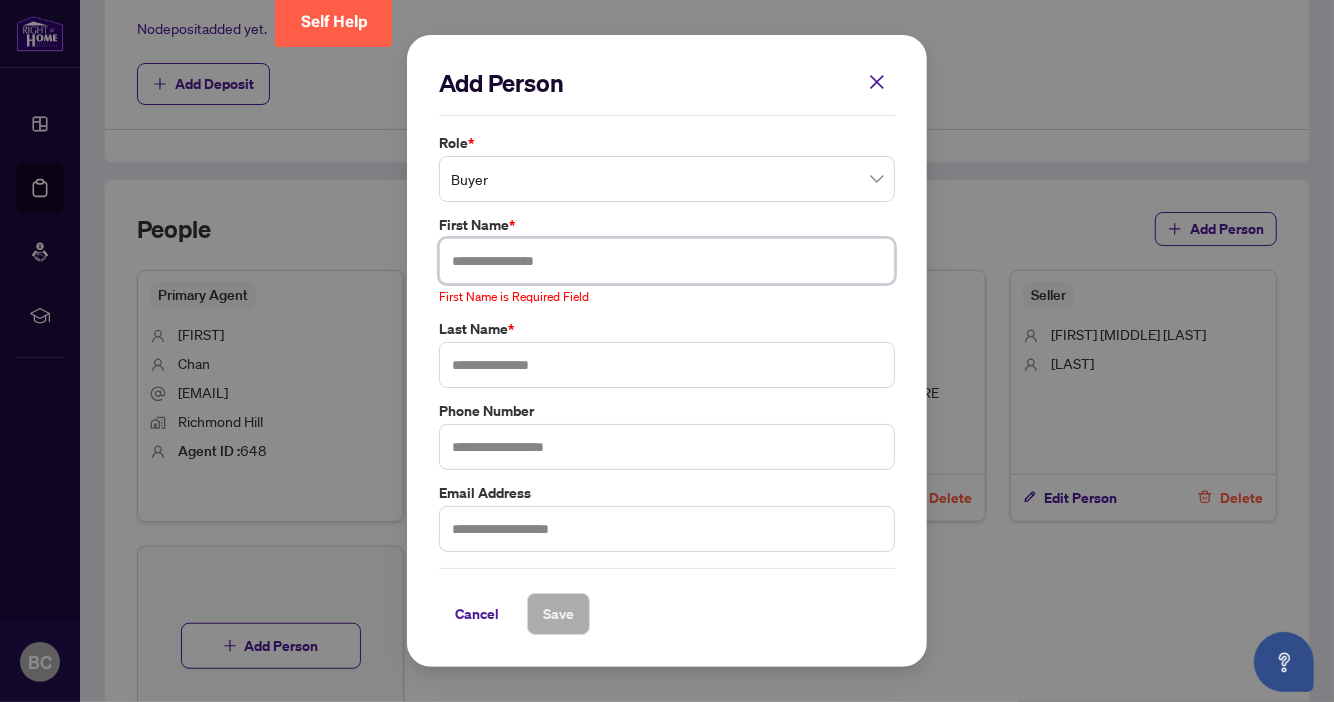 paste on "**********" 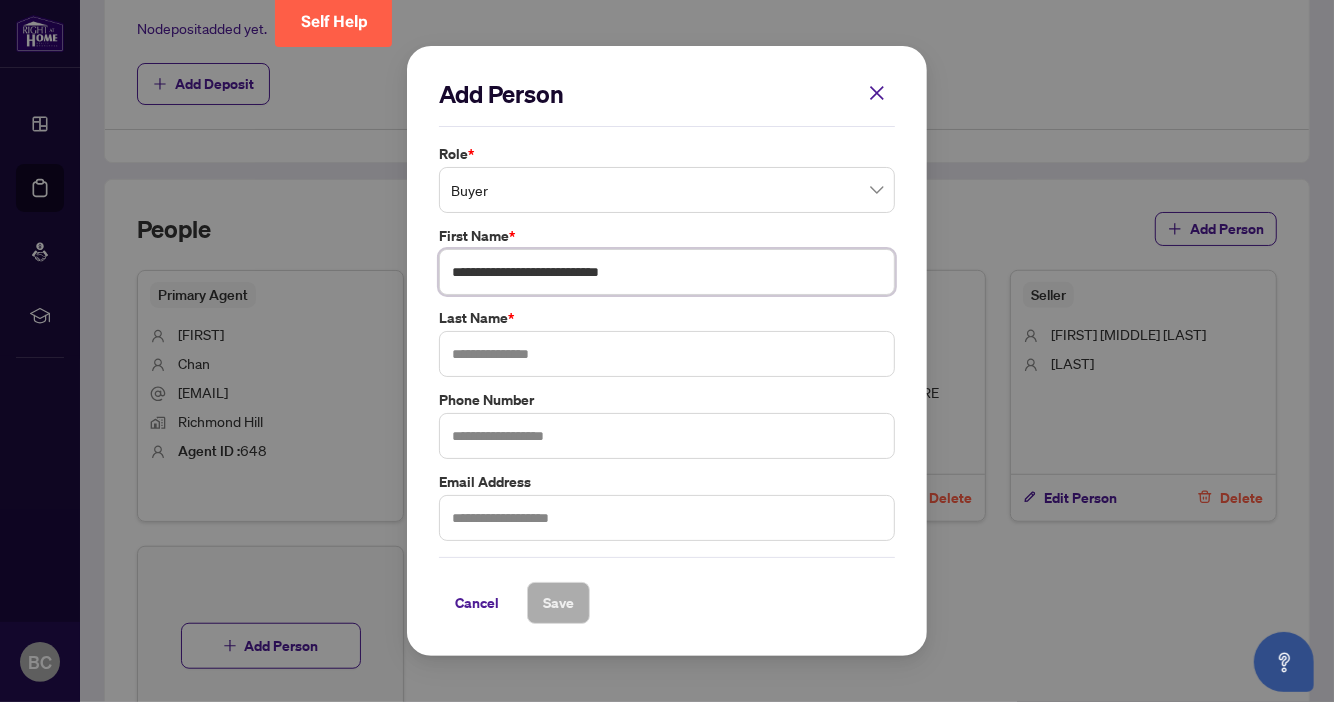 drag, startPoint x: 500, startPoint y: 278, endPoint x: 411, endPoint y: 303, distance: 92.44458 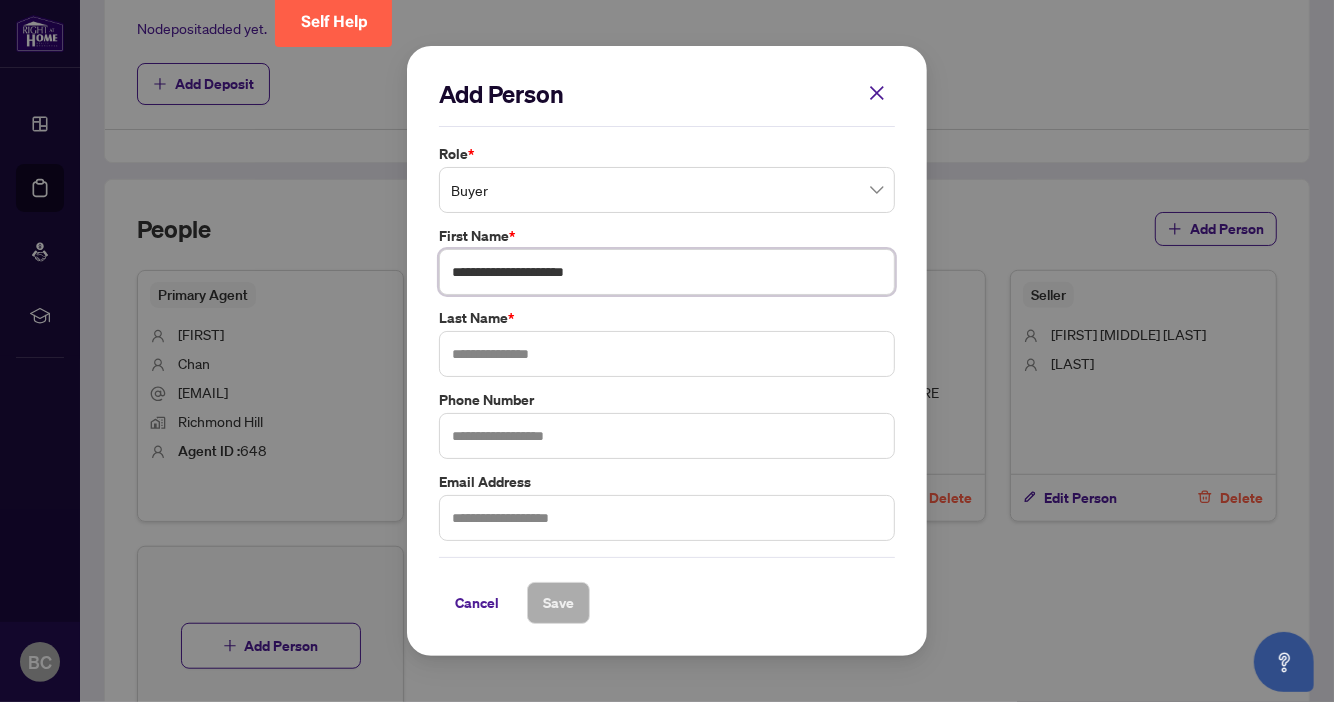 type on "**********" 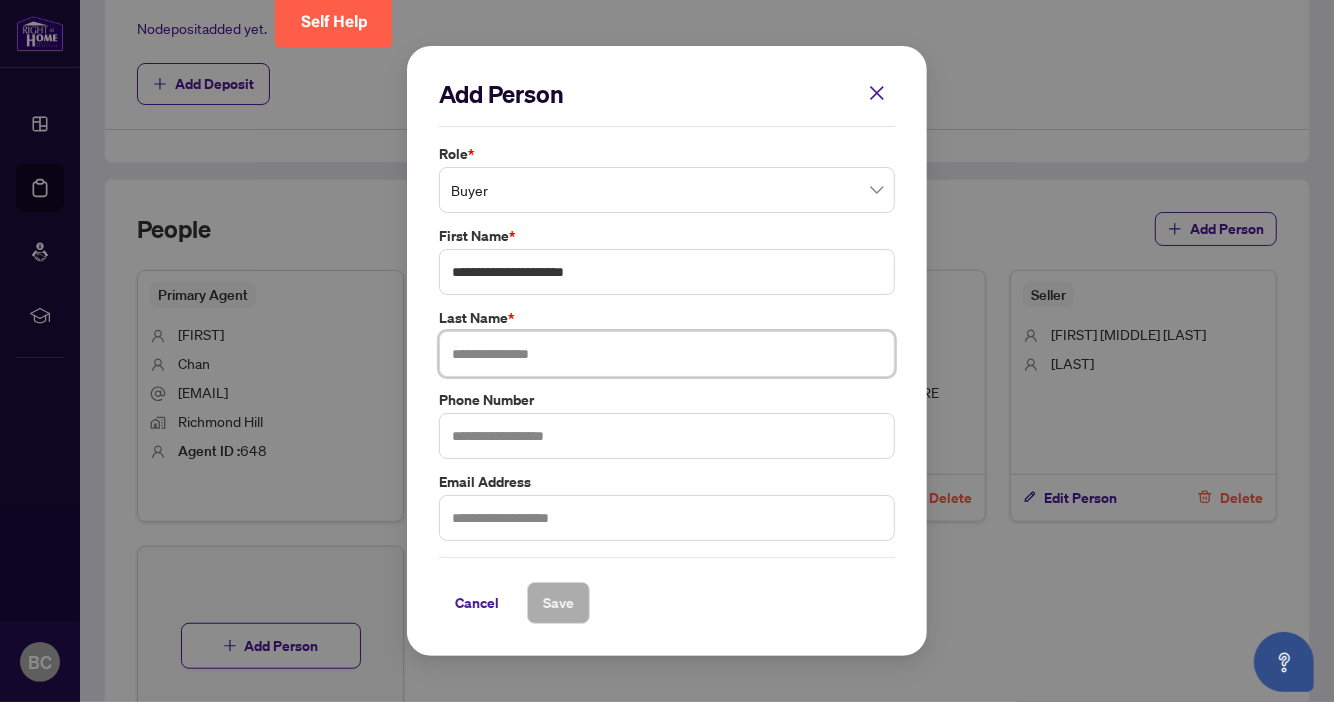 click at bounding box center [667, 354] 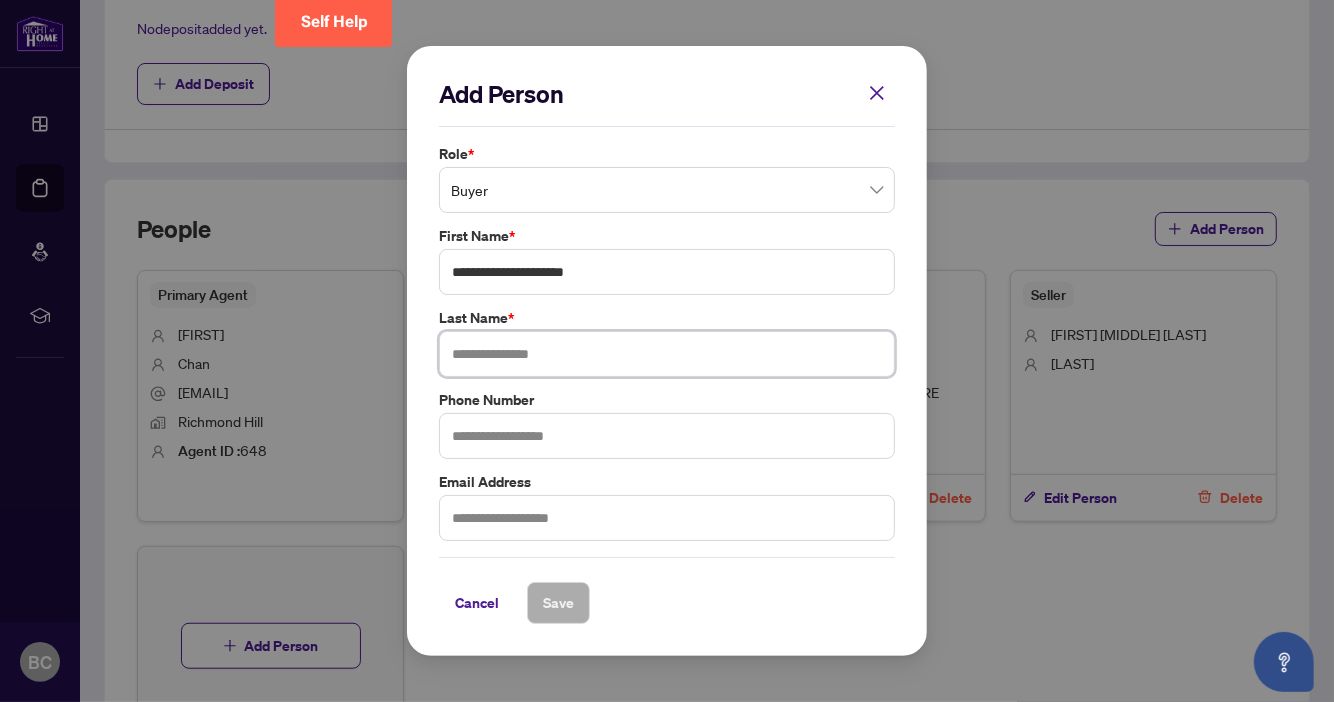 paste on "******" 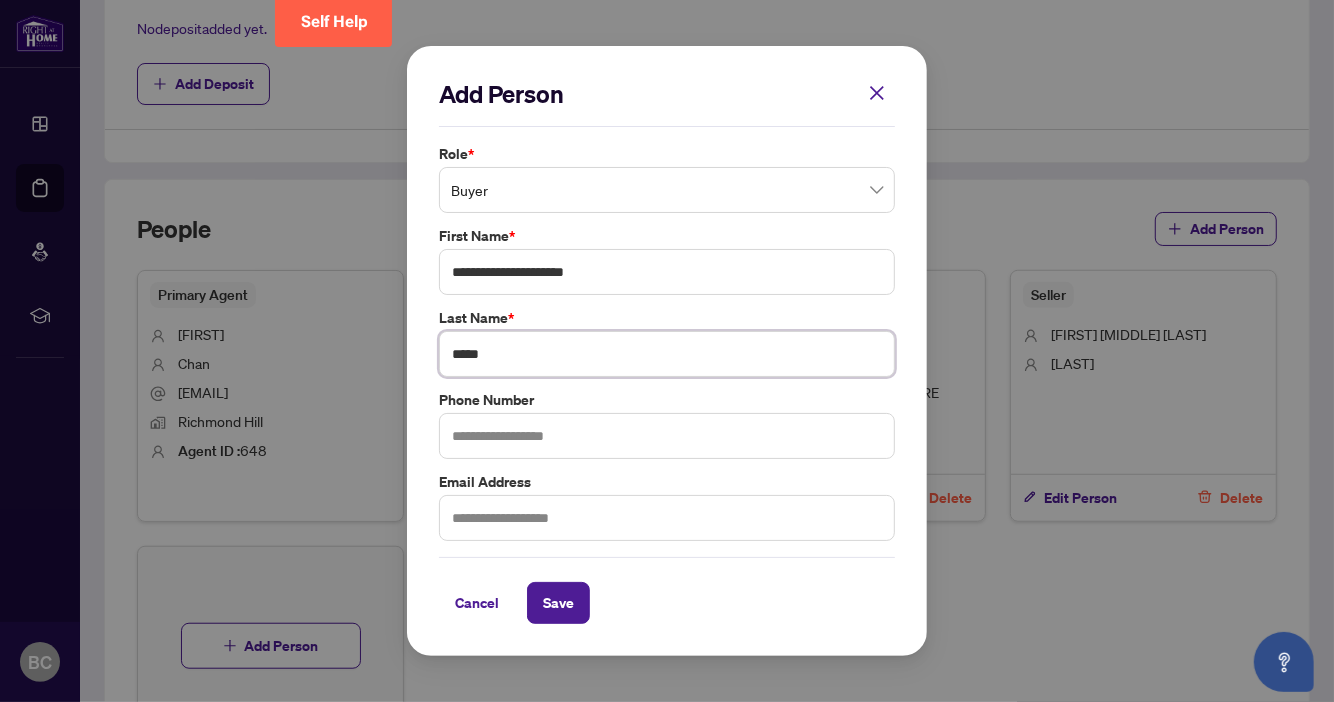 type on "*****" 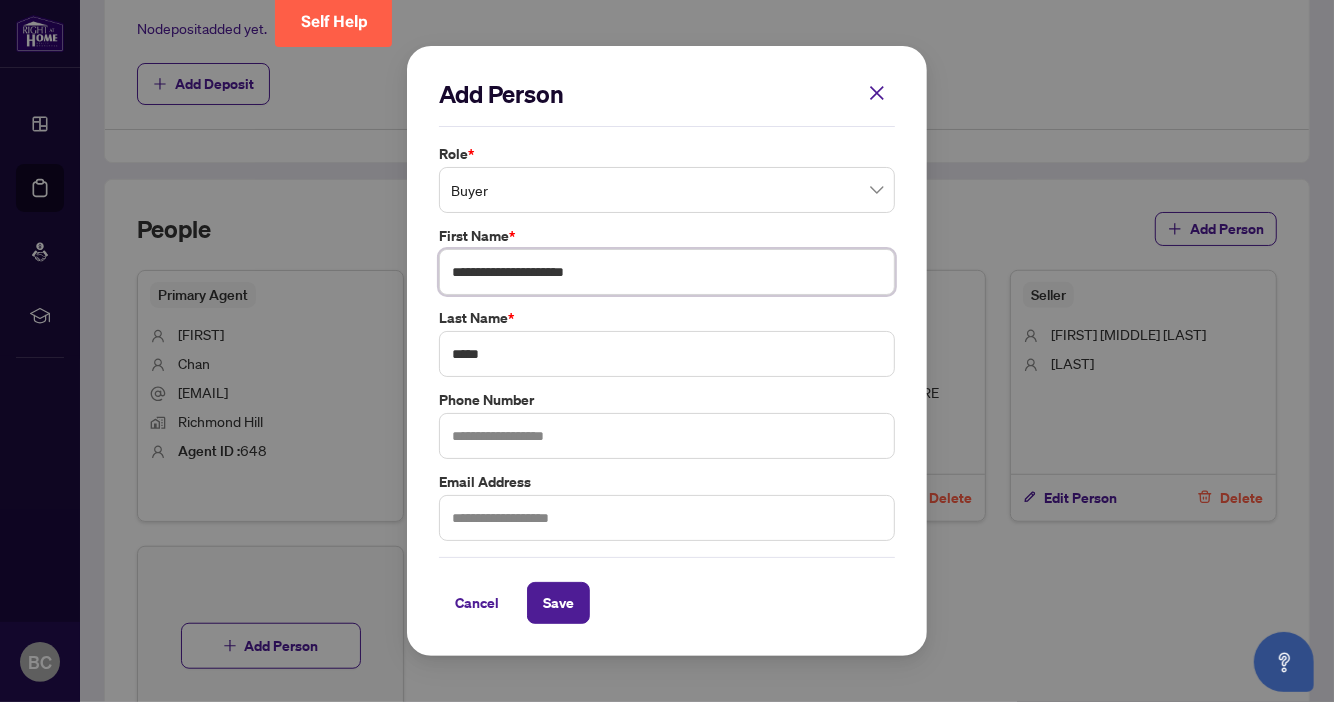 click on "**********" at bounding box center [667, 272] 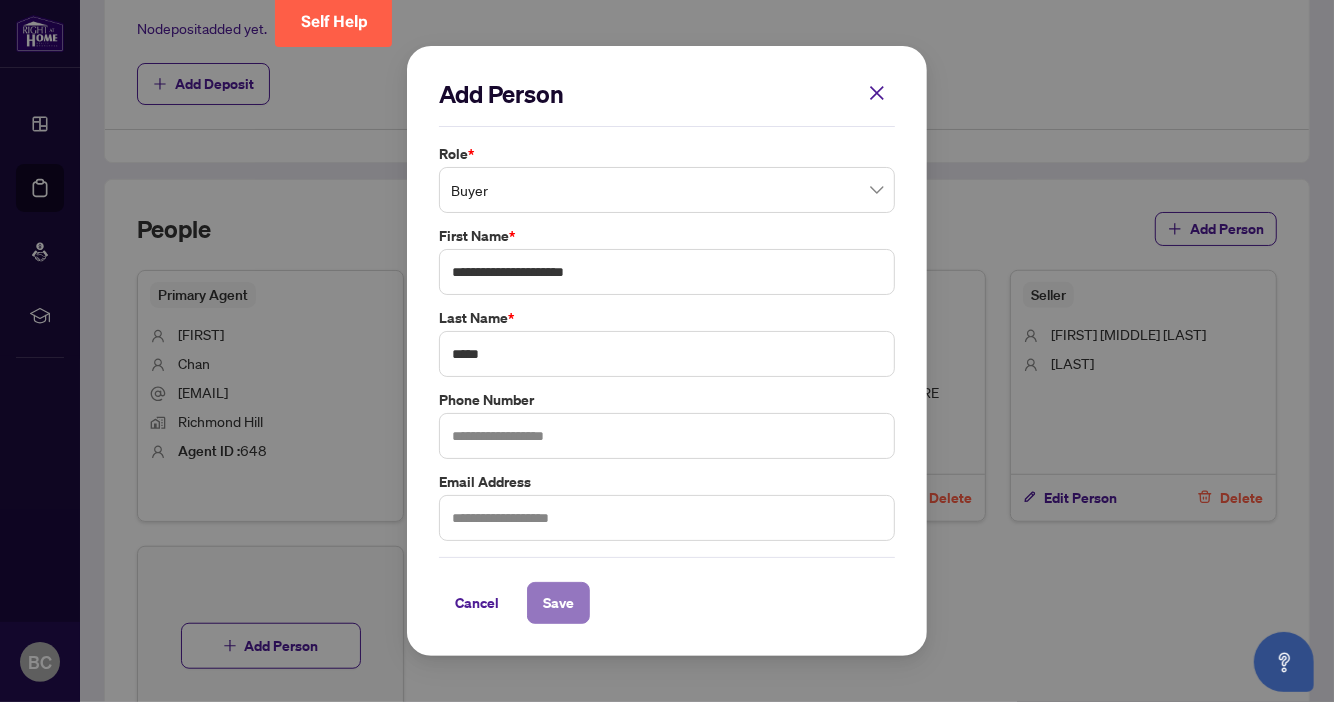 click on "Save" at bounding box center [558, 603] 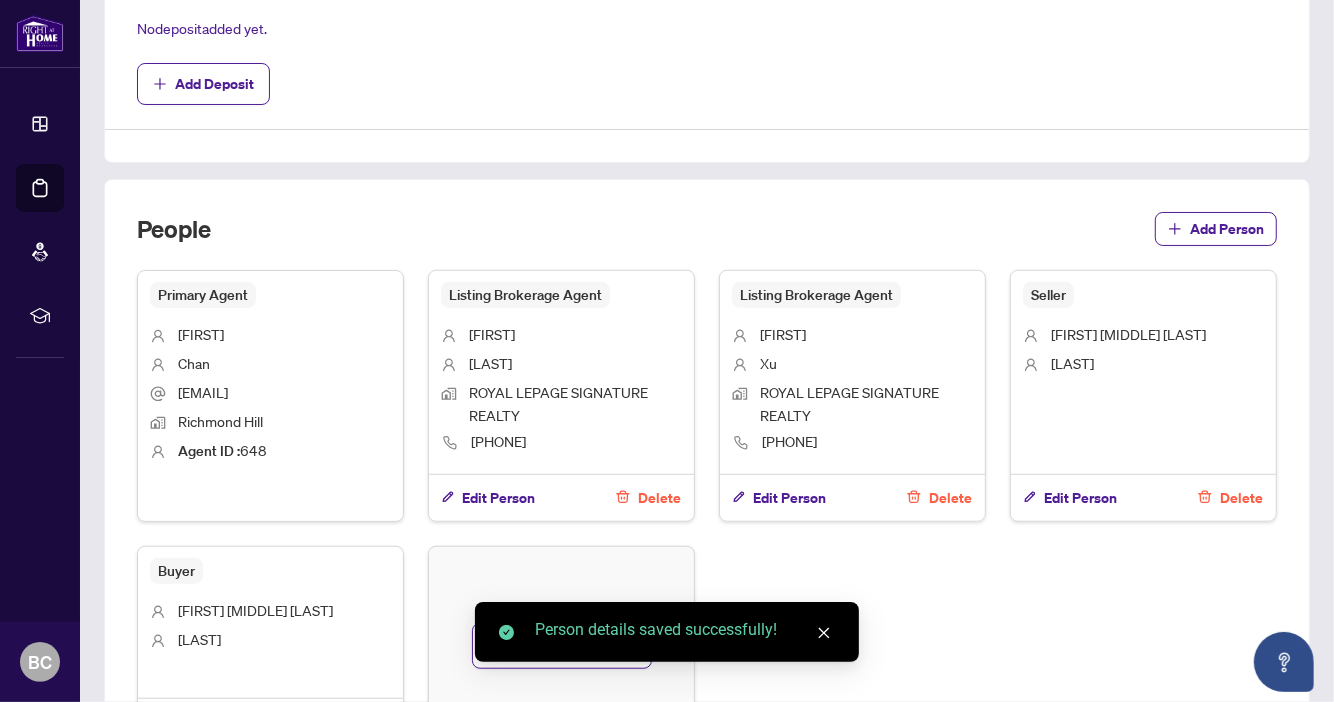 scroll, scrollTop: 1011, scrollLeft: 0, axis: vertical 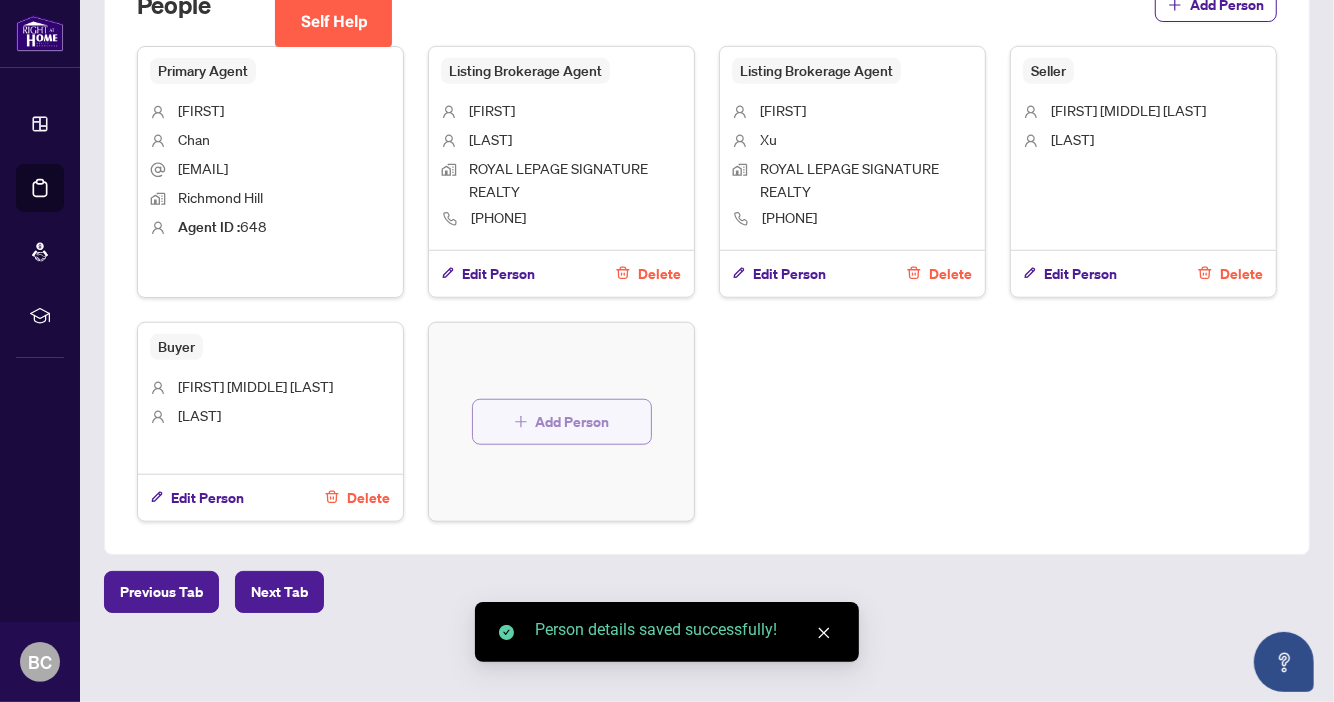 click on "Add Person" at bounding box center [573, 422] 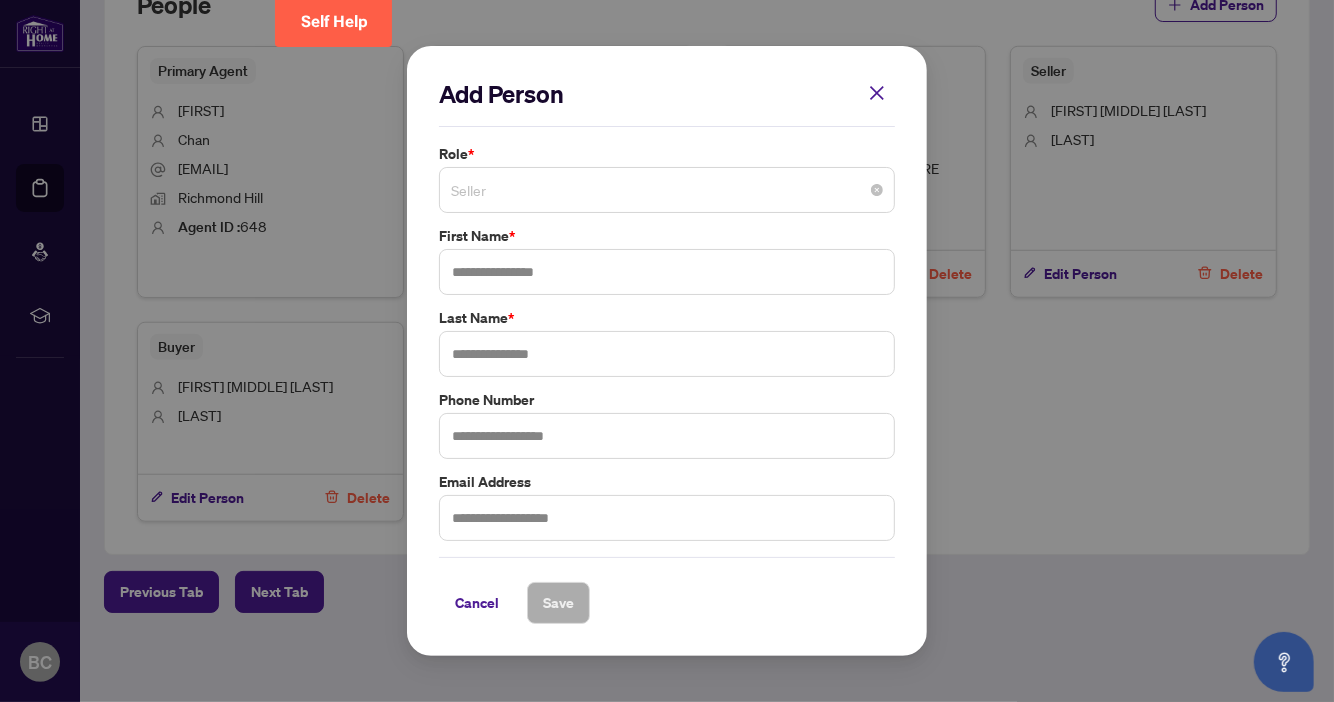 click on "Seller" at bounding box center (667, 190) 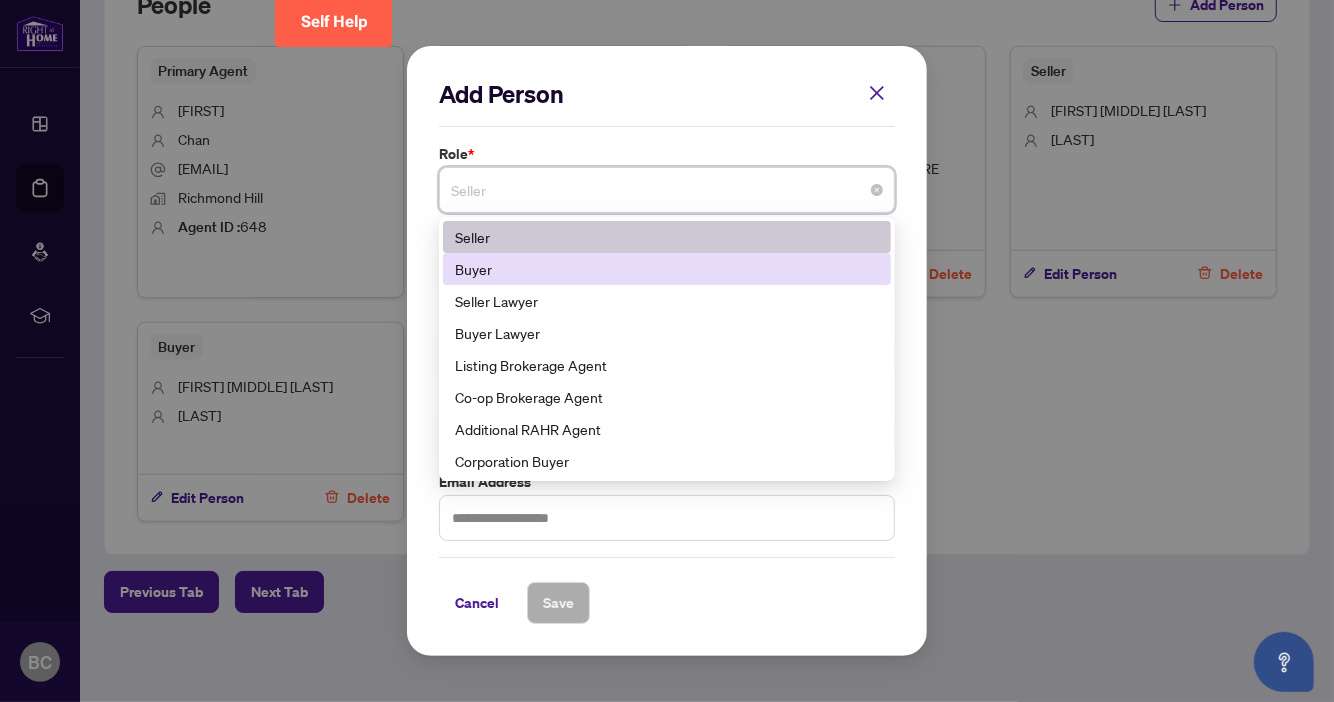 click on "Buyer" at bounding box center (667, 269) 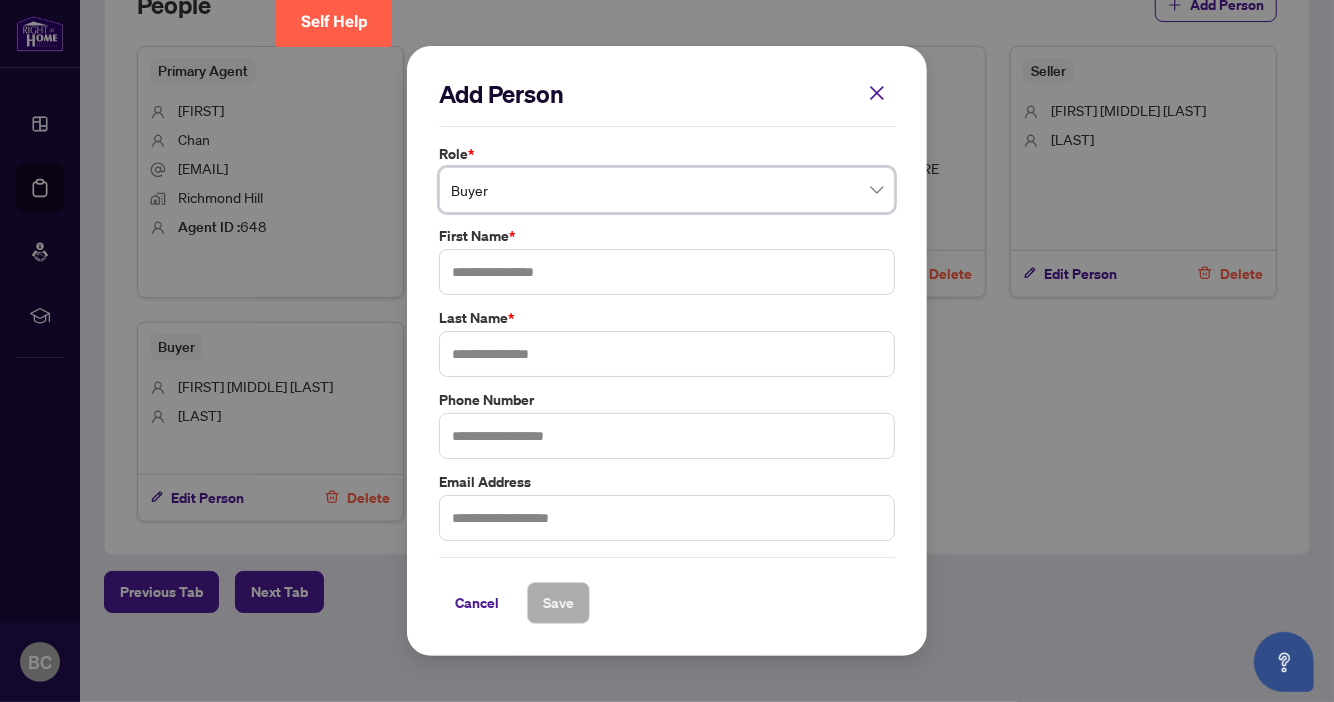 click on "Add Person Role * Buyer Buyer 1 2 5 Seller Buyer Seller Lawyer Buyer Lawyer Listing Brokerage Agent Co-op Brokerage Agent Additional RAHR Agent Corporation Buyer Corporation Seller Referring Agent First Name * Last Name * Phone Number Email Address Cancel Save Cancel OK" at bounding box center [667, 351] 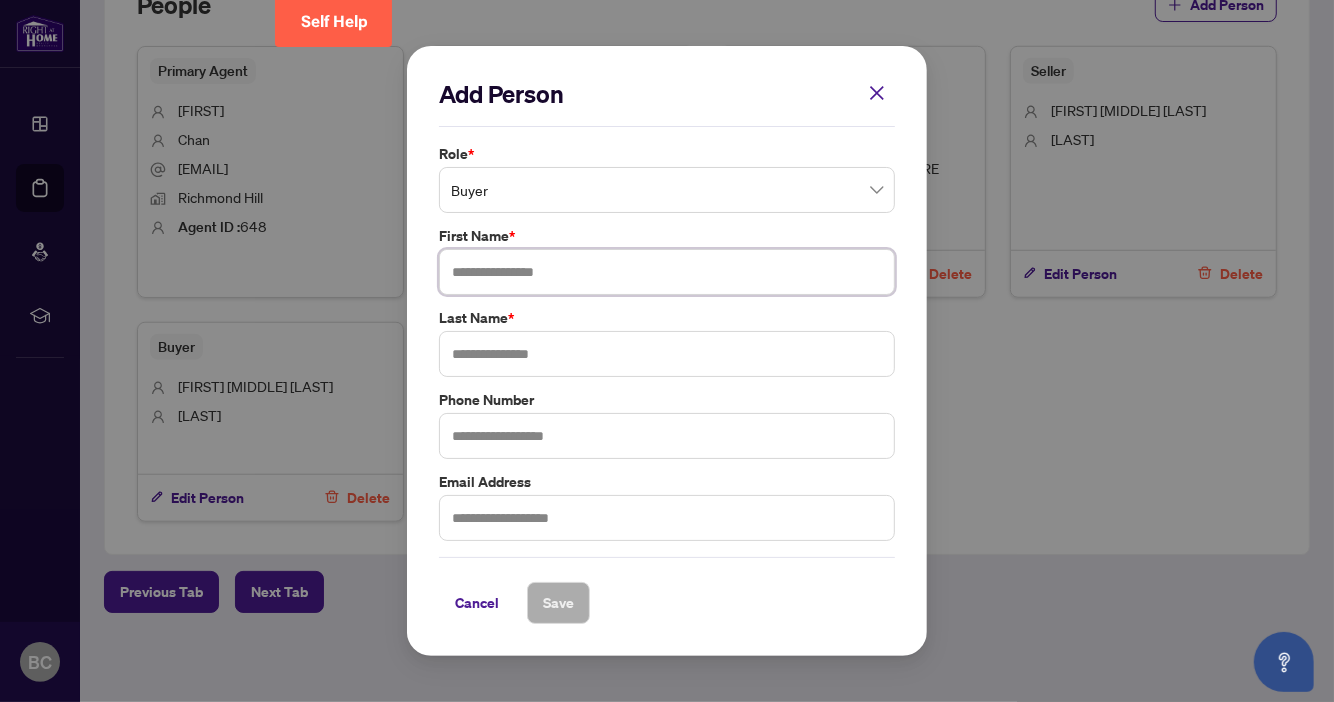 click at bounding box center [667, 272] 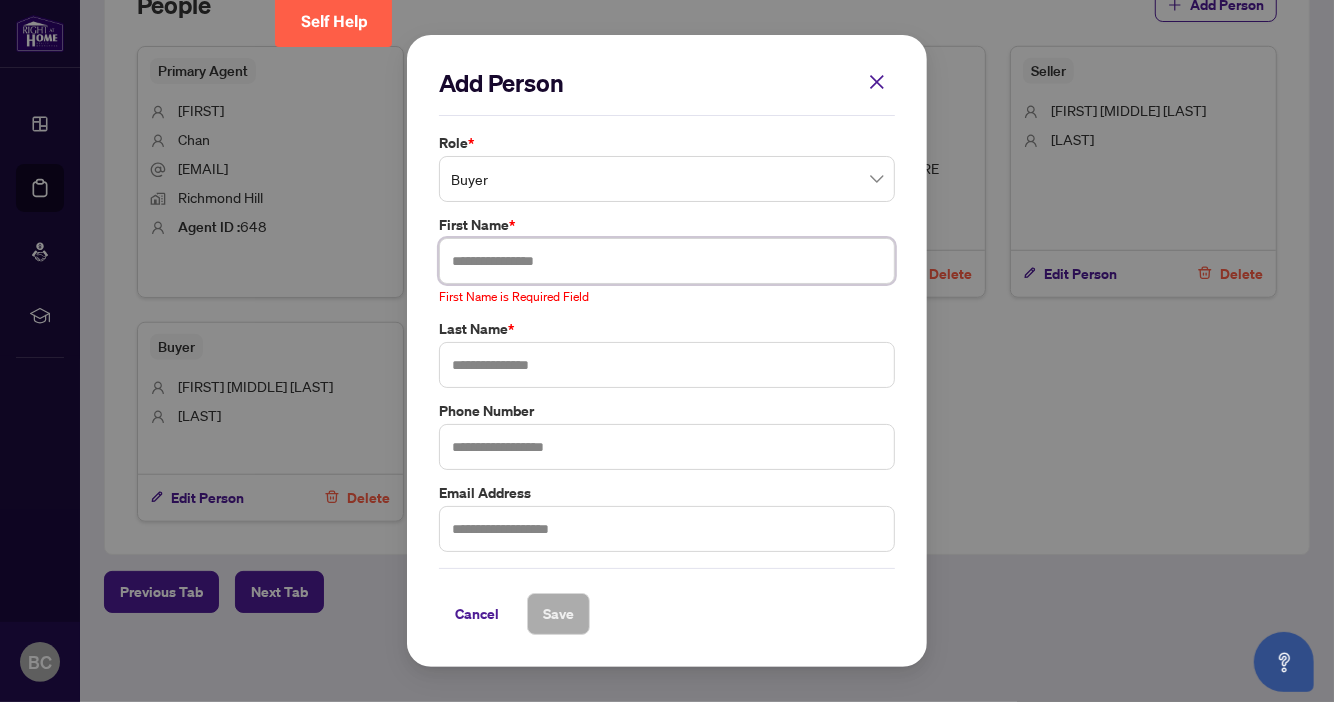 click at bounding box center [667, 261] 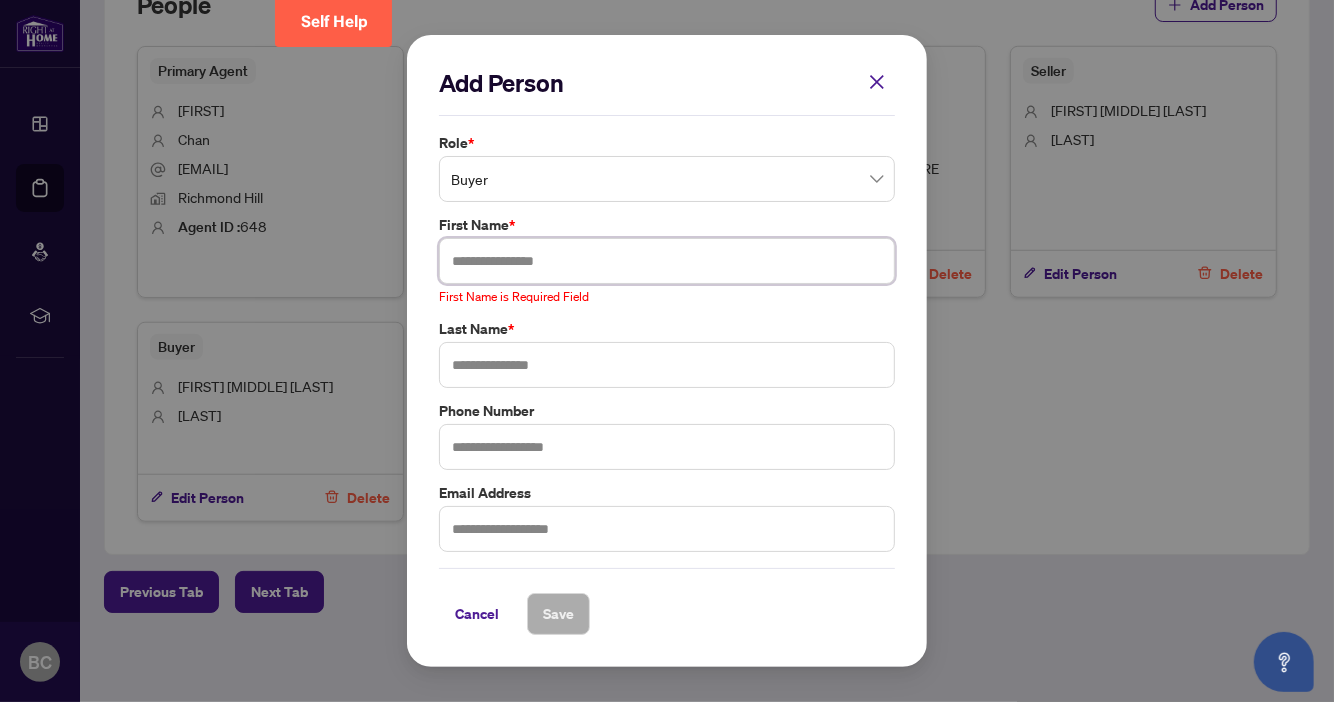 paste on "**********" 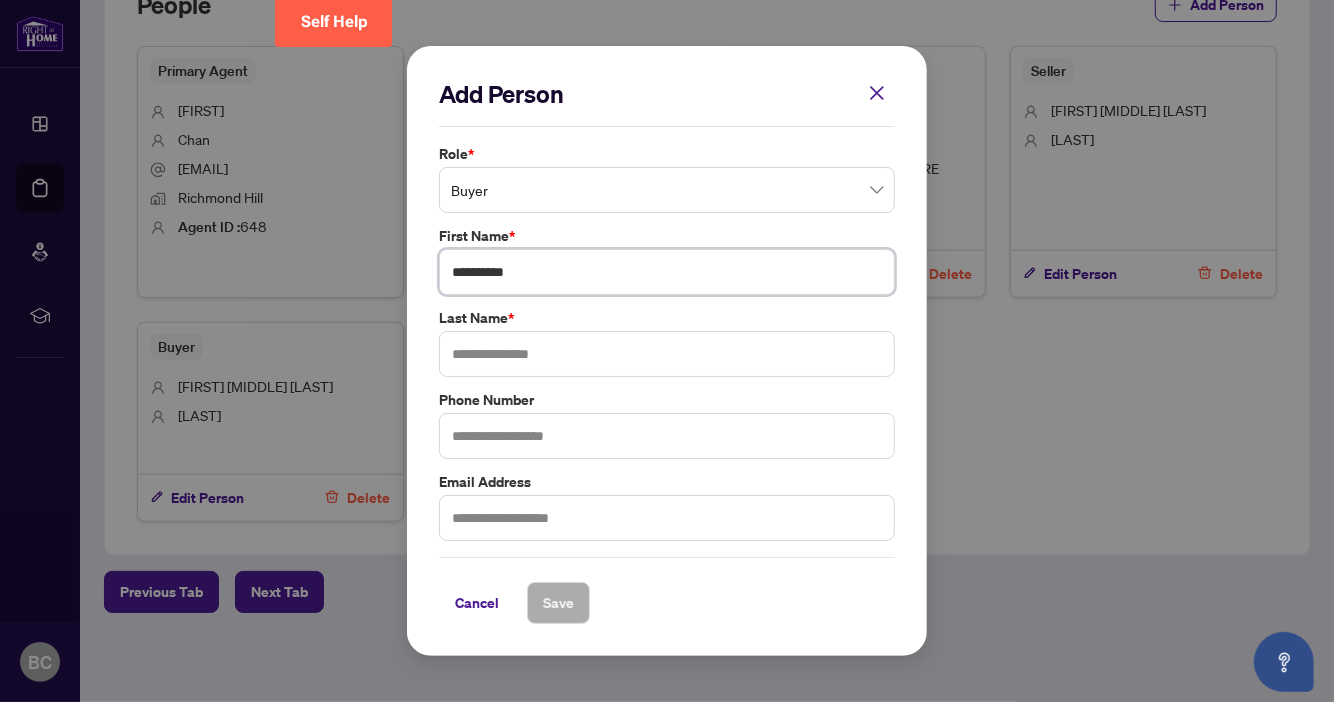 drag, startPoint x: 491, startPoint y: 276, endPoint x: 401, endPoint y: 295, distance: 91.983696 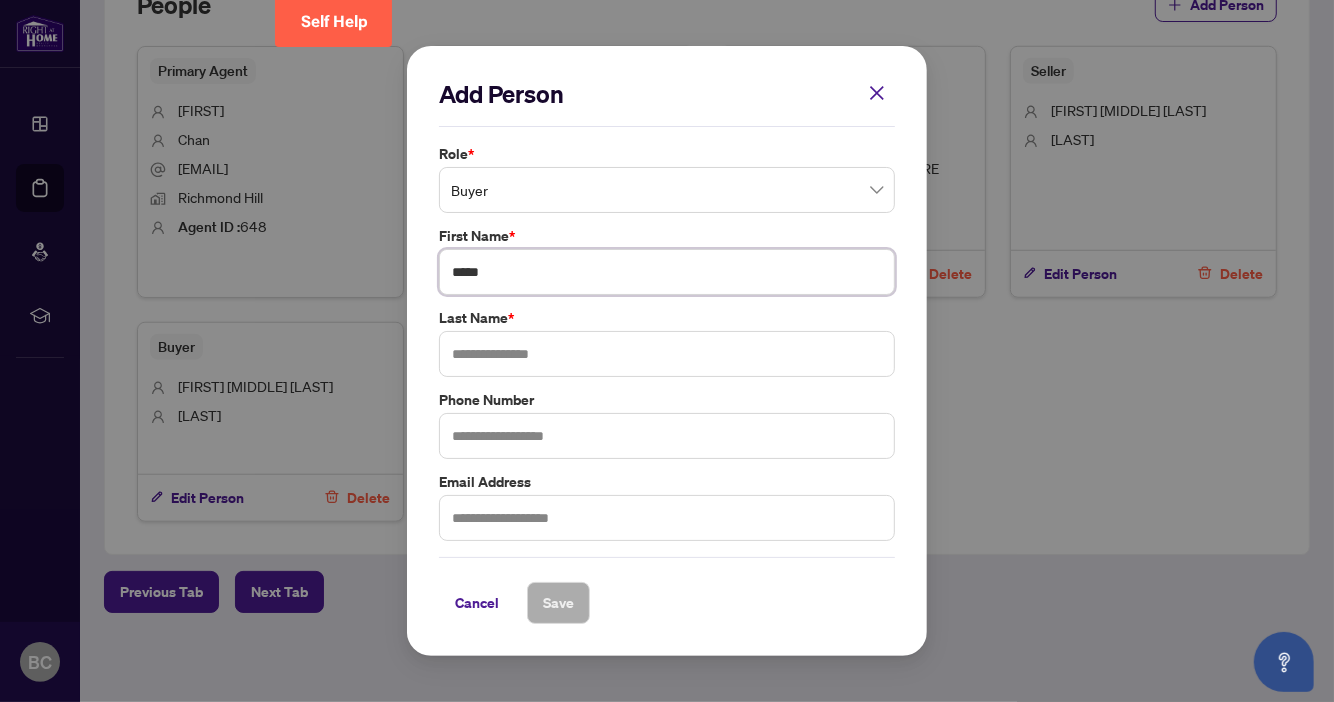 type on "*****" 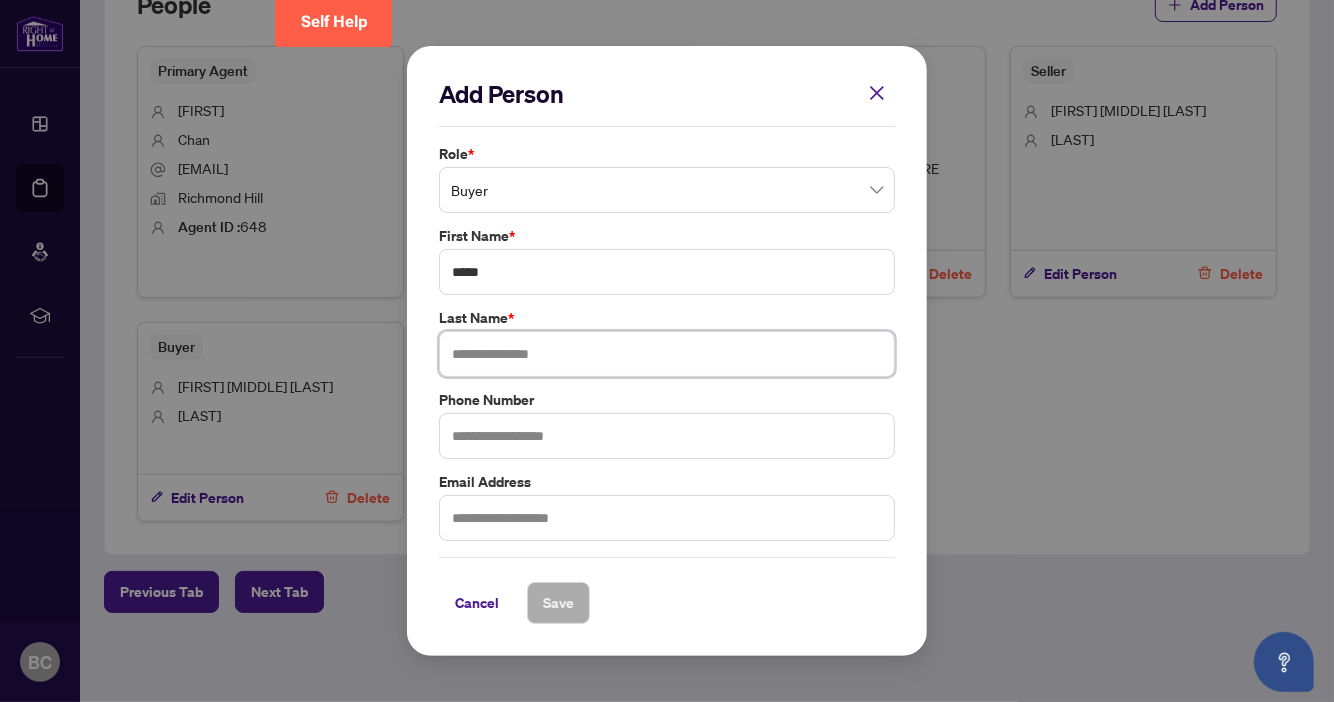 paste on "****" 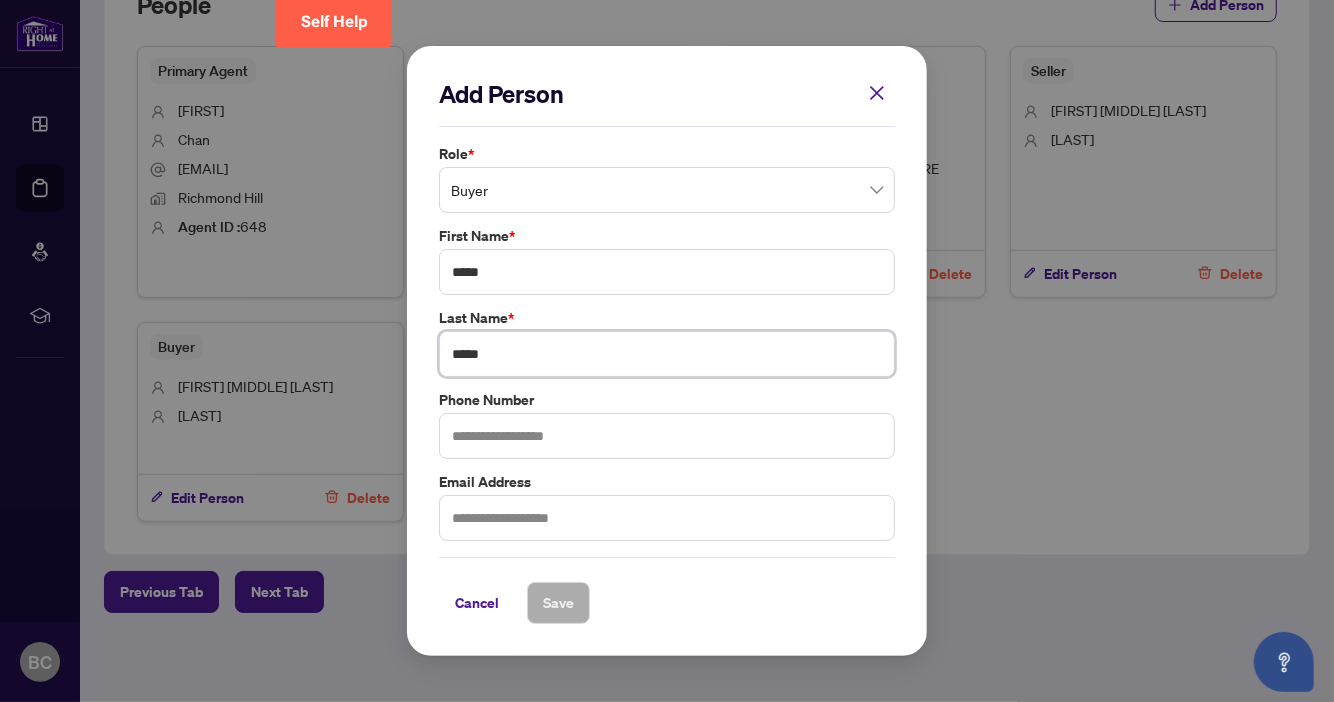 click on "****" at bounding box center [667, 354] 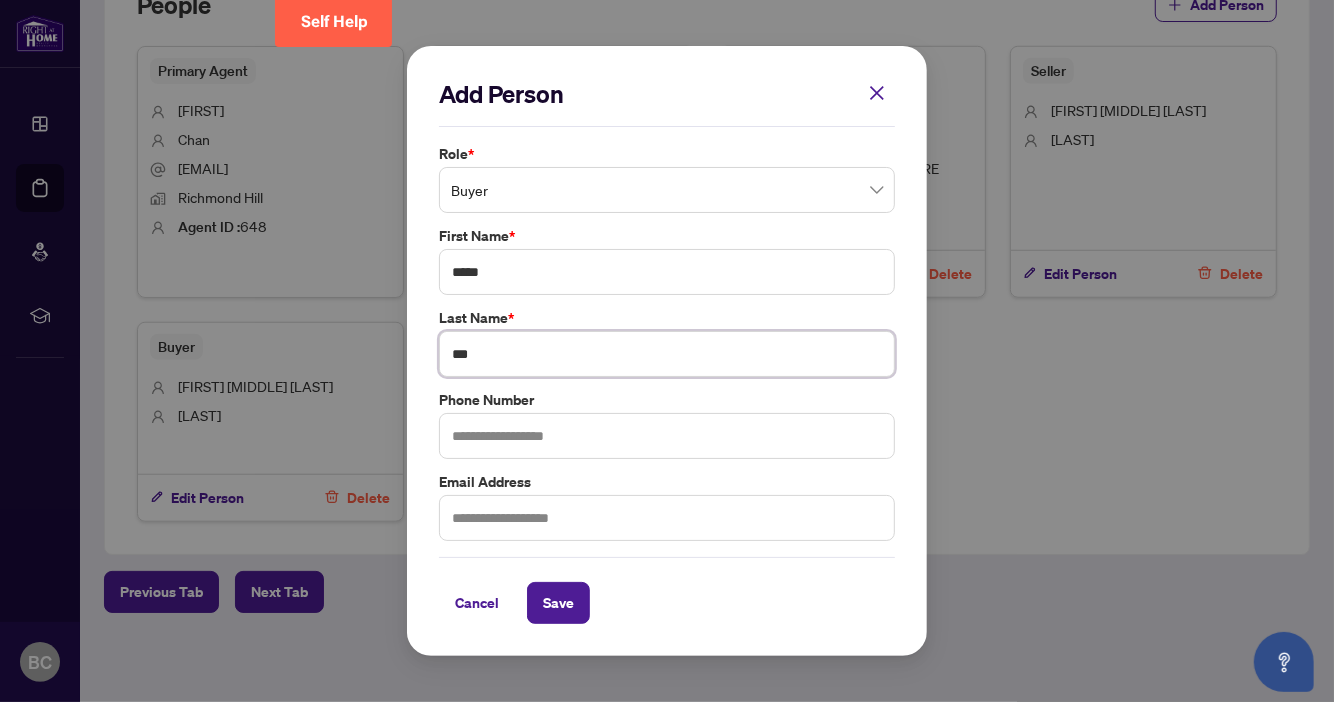 type on "***" 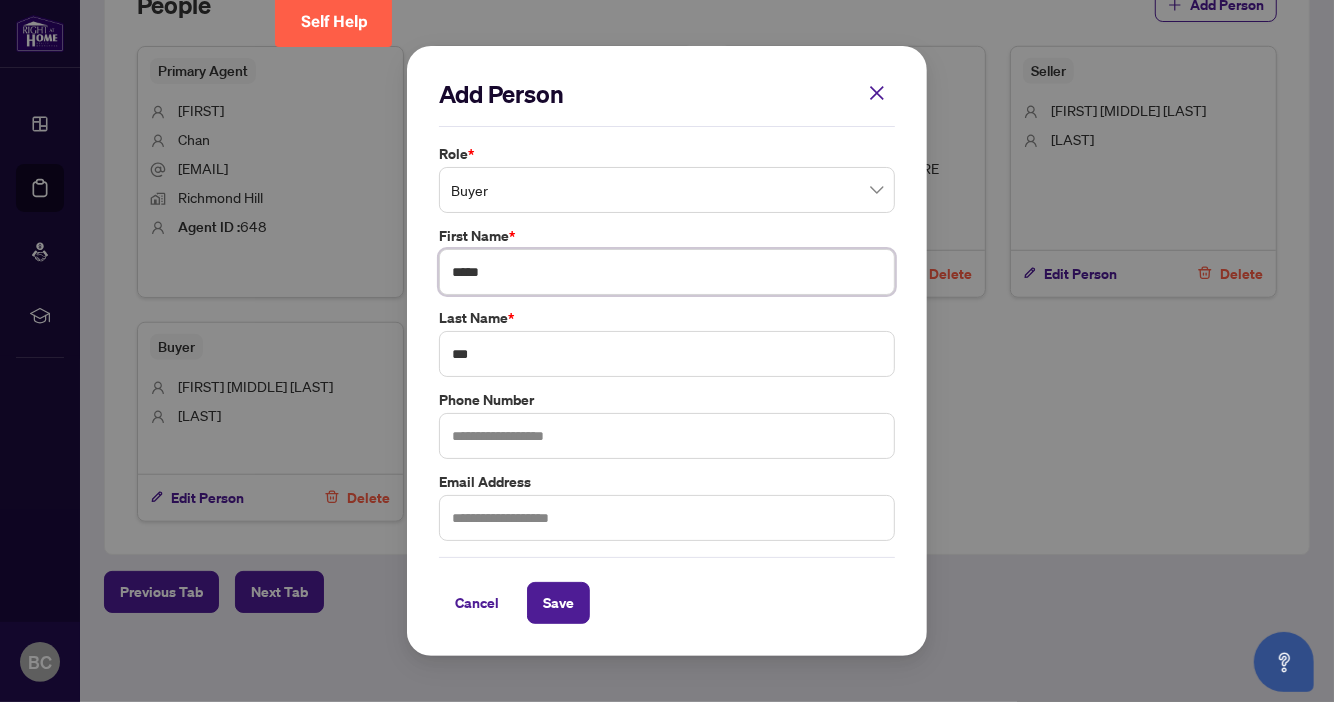 click on "*****" at bounding box center (667, 272) 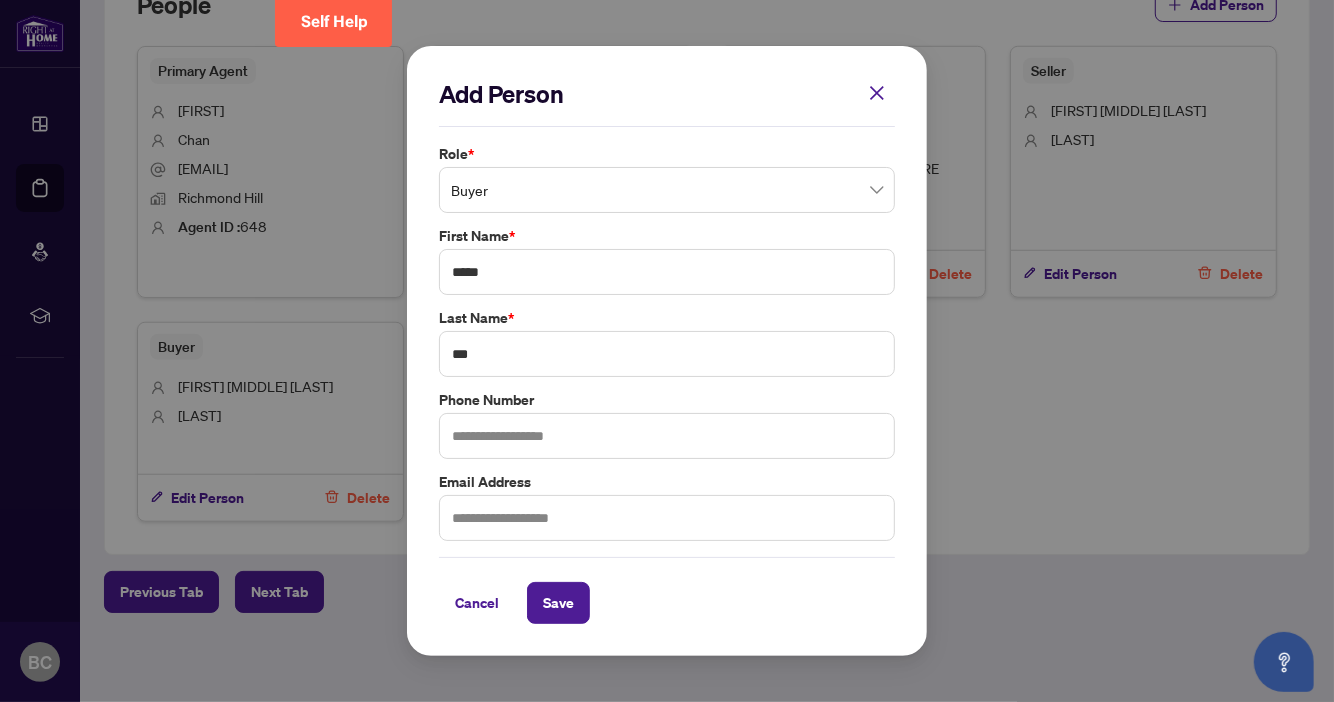drag, startPoint x: 547, startPoint y: 595, endPoint x: 816, endPoint y: 555, distance: 271.9577 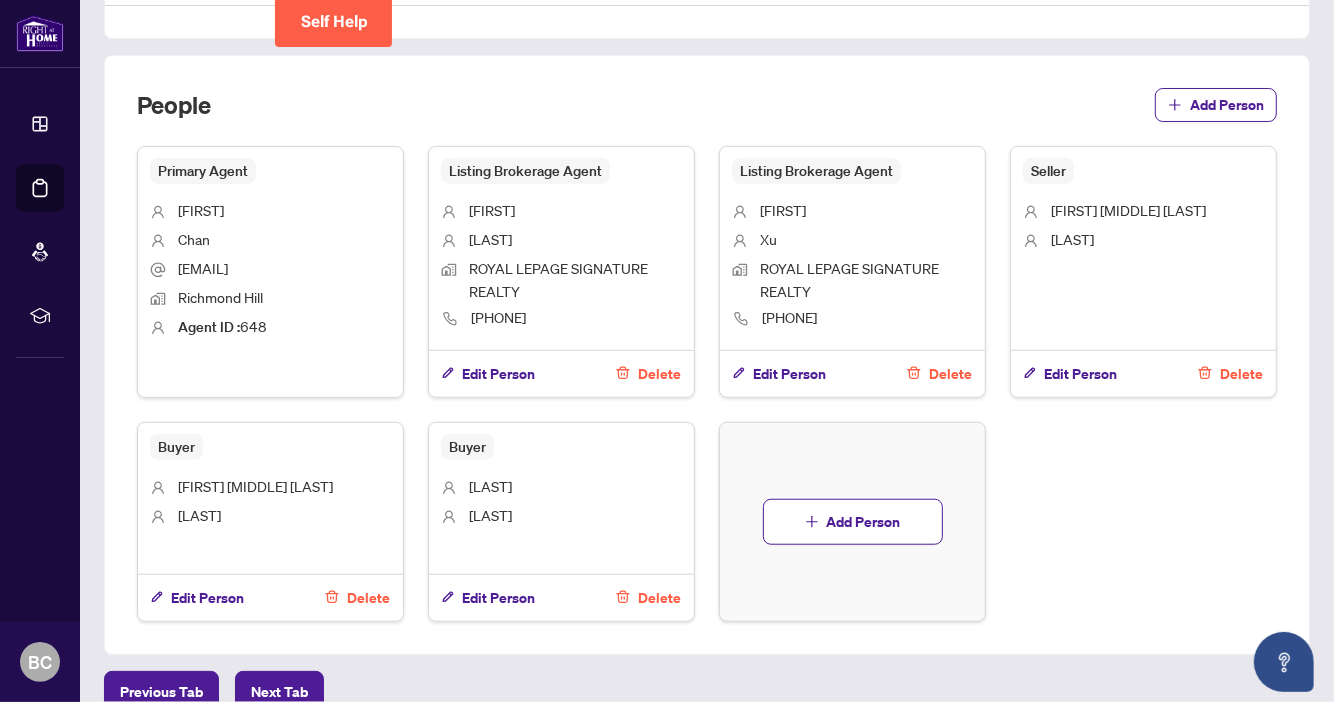 scroll, scrollTop: 1011, scrollLeft: 0, axis: vertical 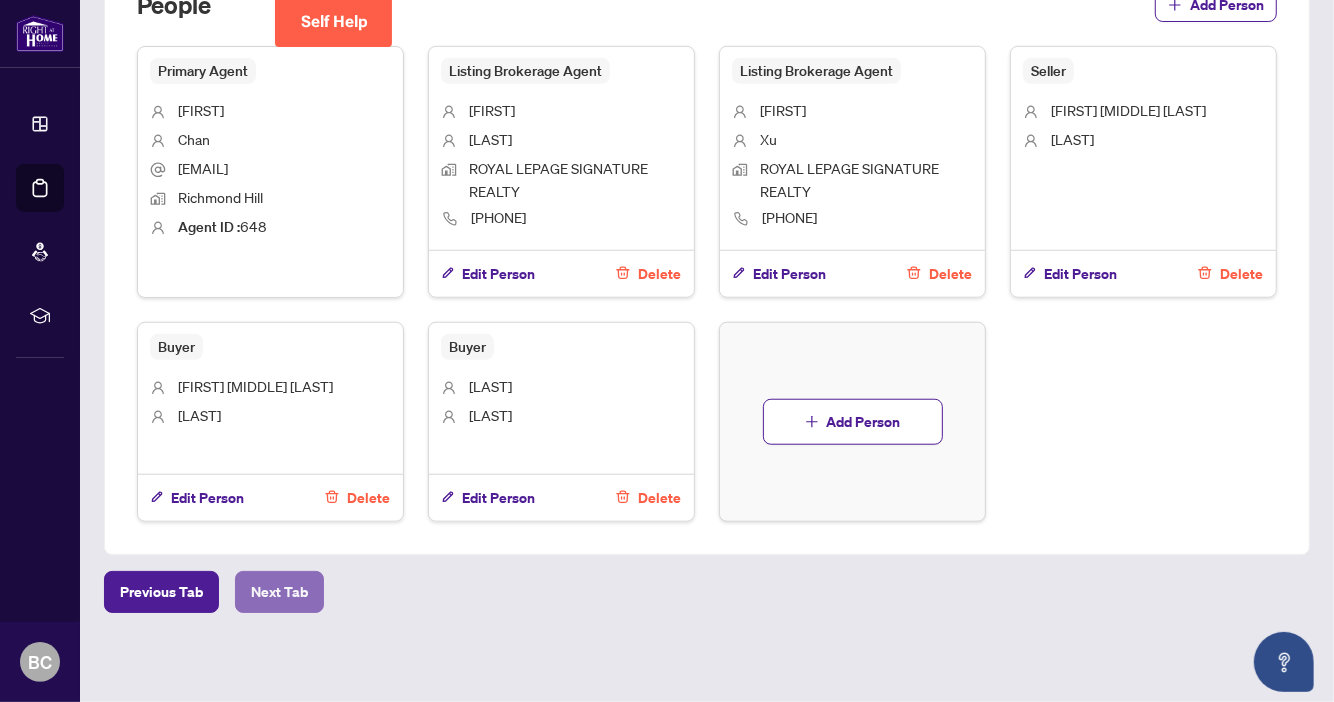 click on "Next Tab" at bounding box center (279, 592) 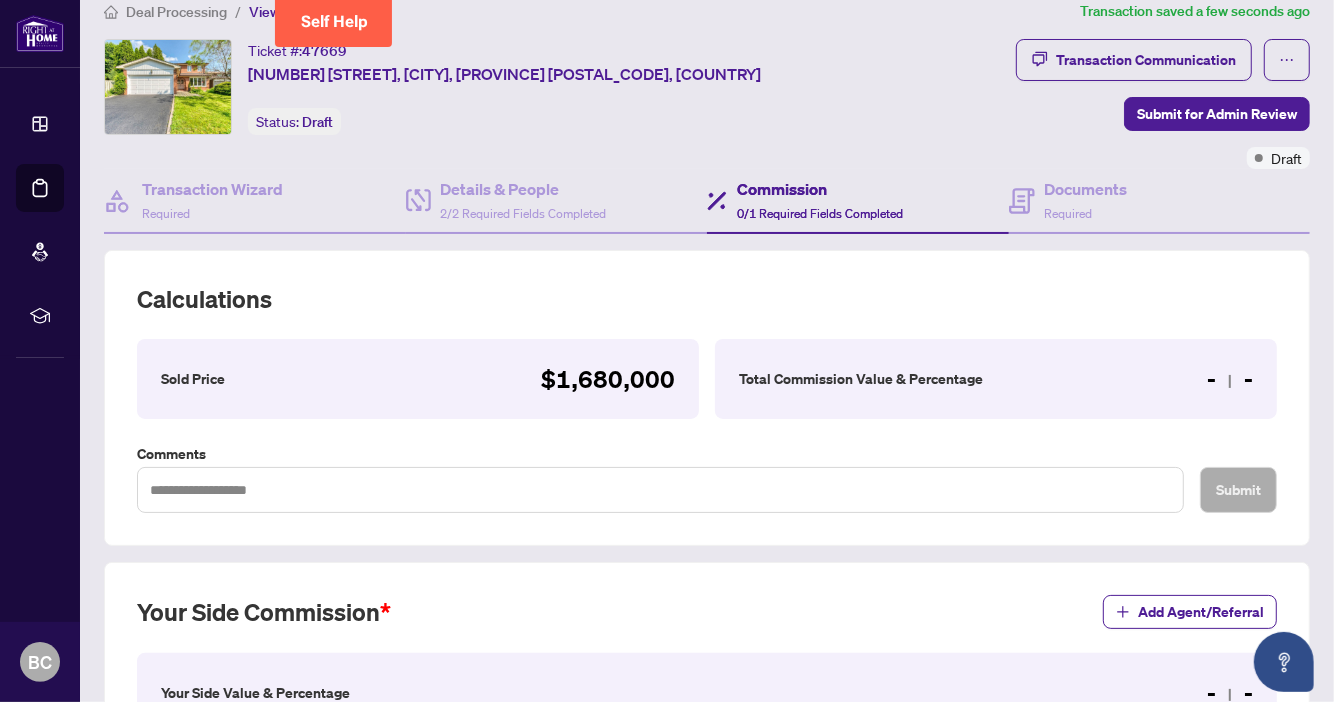 scroll, scrollTop: 531, scrollLeft: 0, axis: vertical 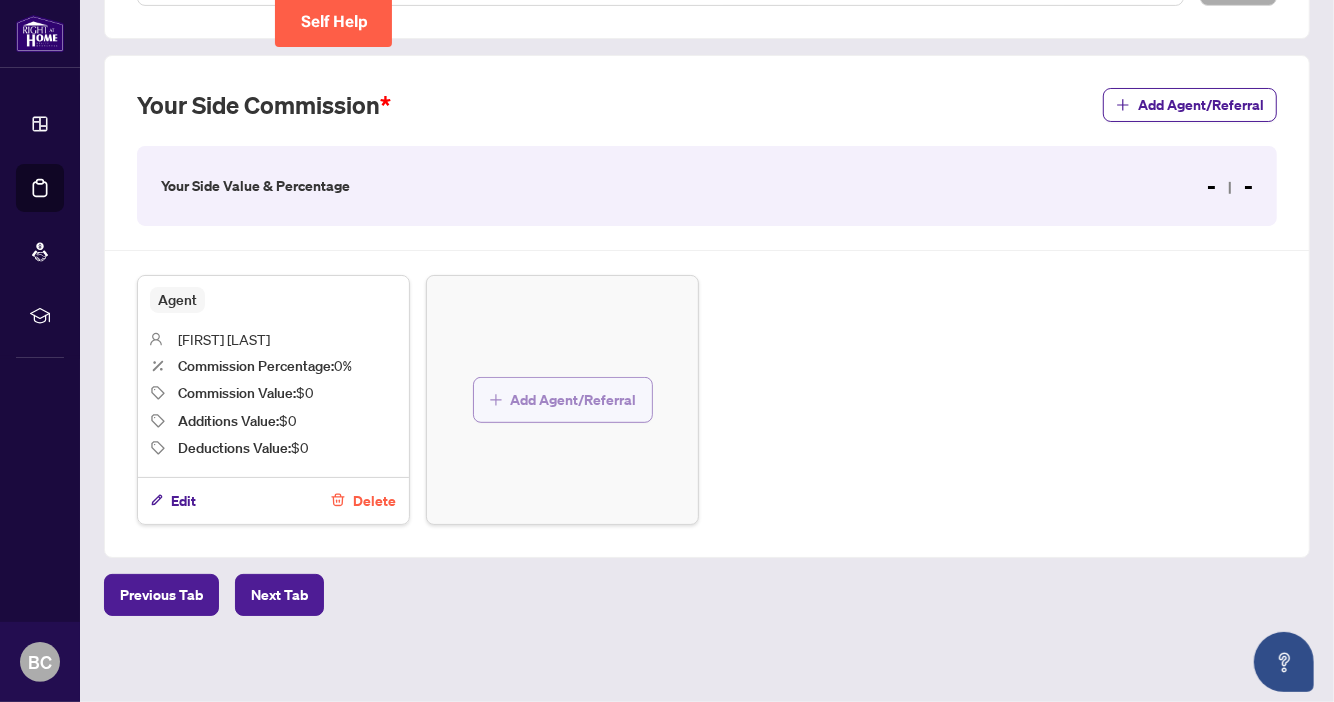 click on "Add Agent/Referral" at bounding box center [574, 400] 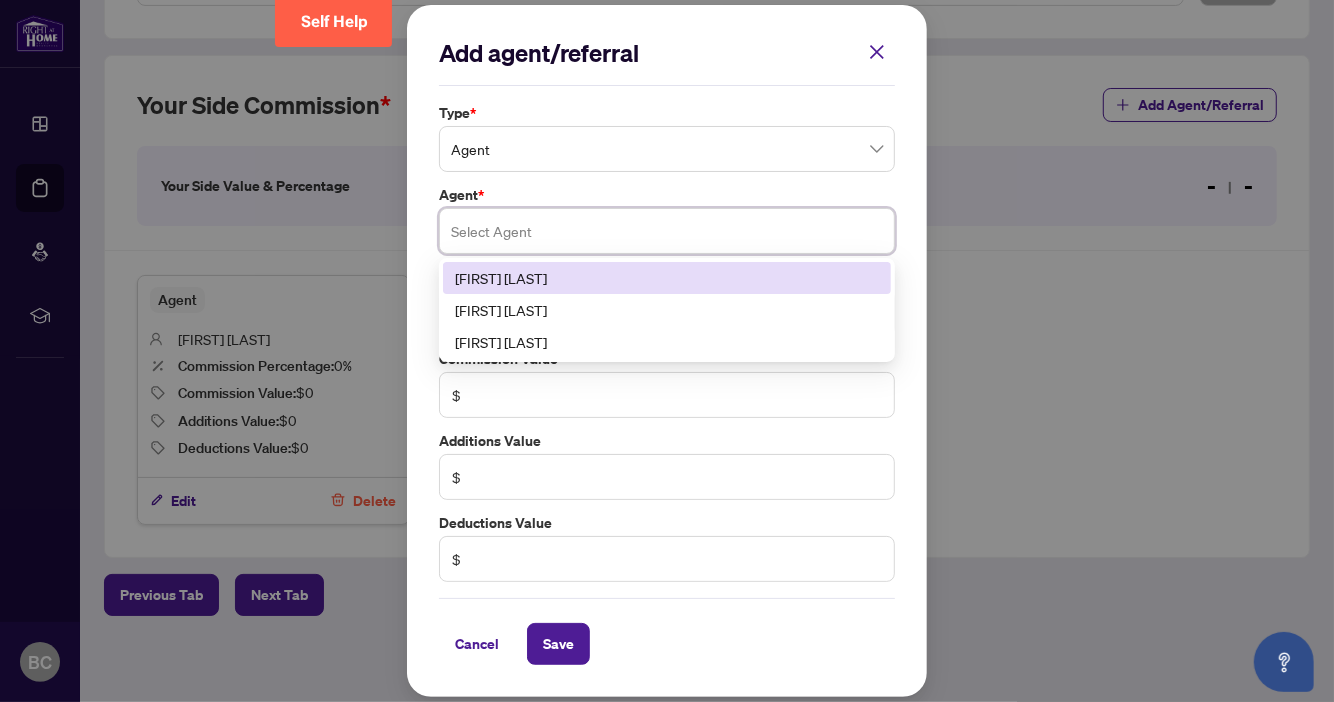 click at bounding box center [667, 231] 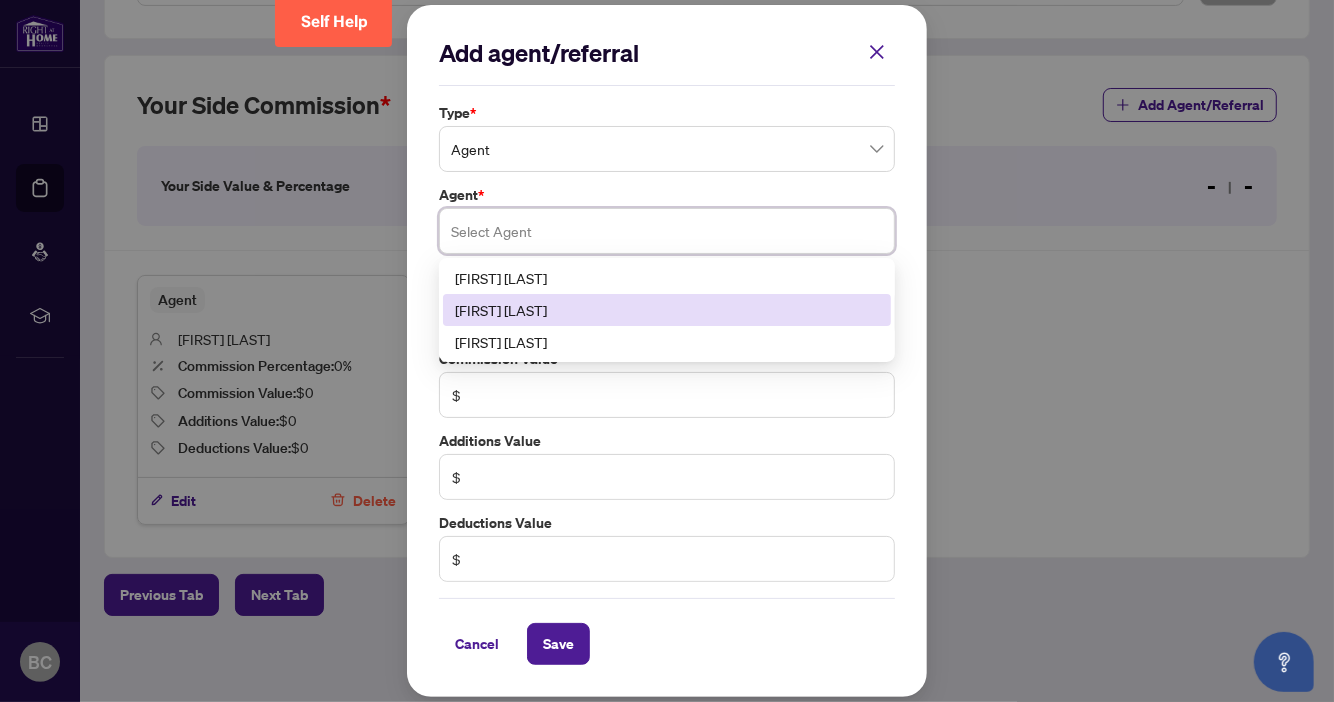 click on "[FIRST] [LAST]" at bounding box center (667, 310) 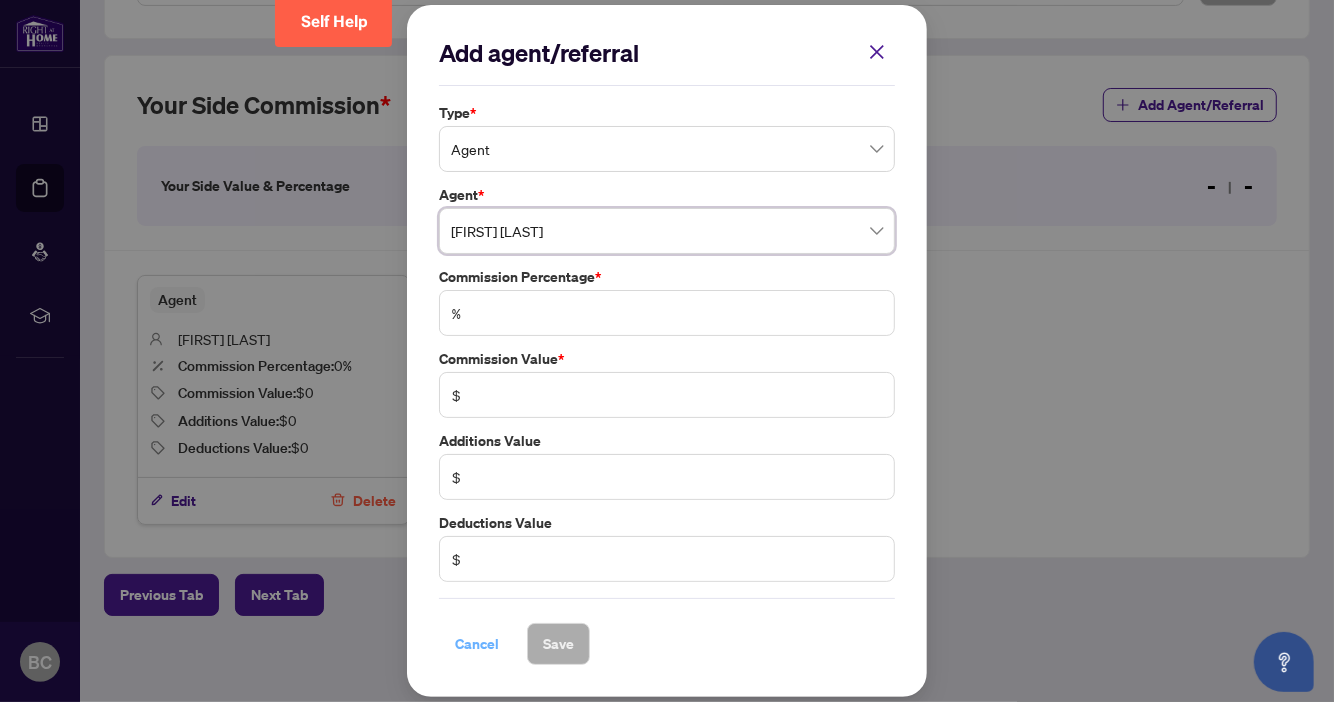click on "Cancel" at bounding box center (477, 644) 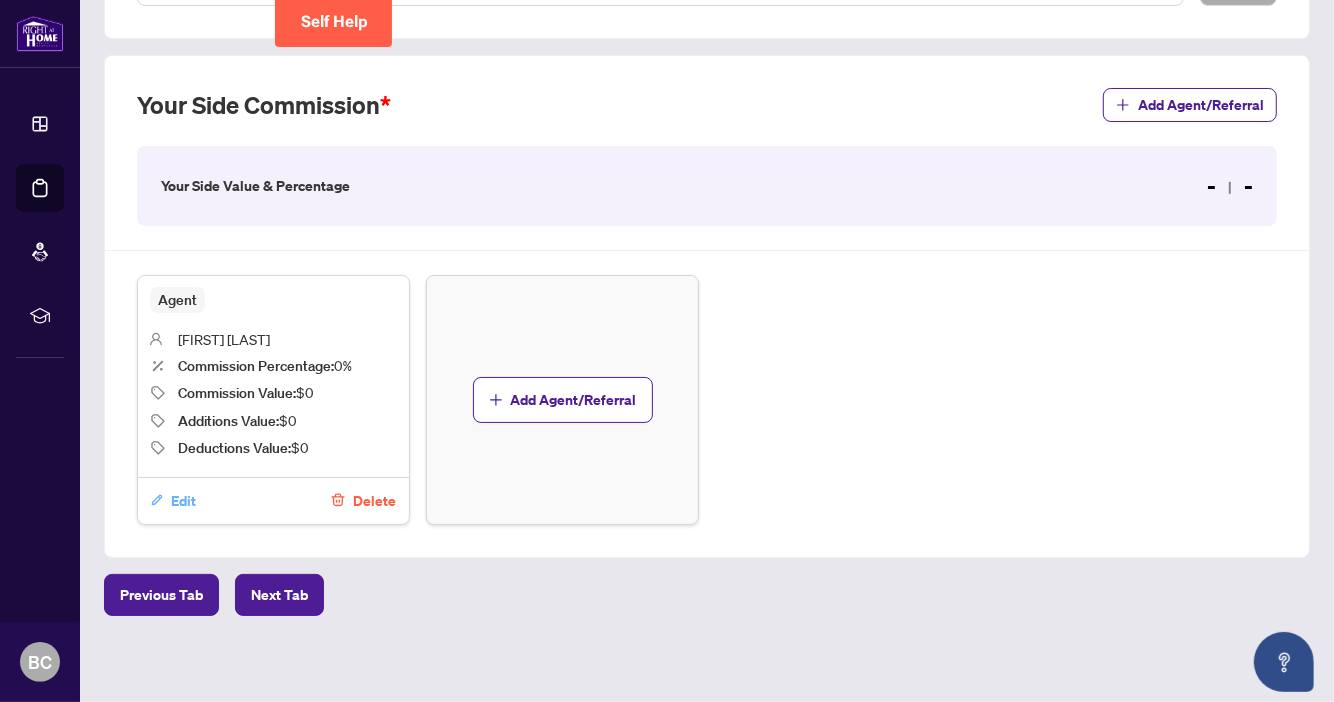 click on "Edit" at bounding box center (183, 501) 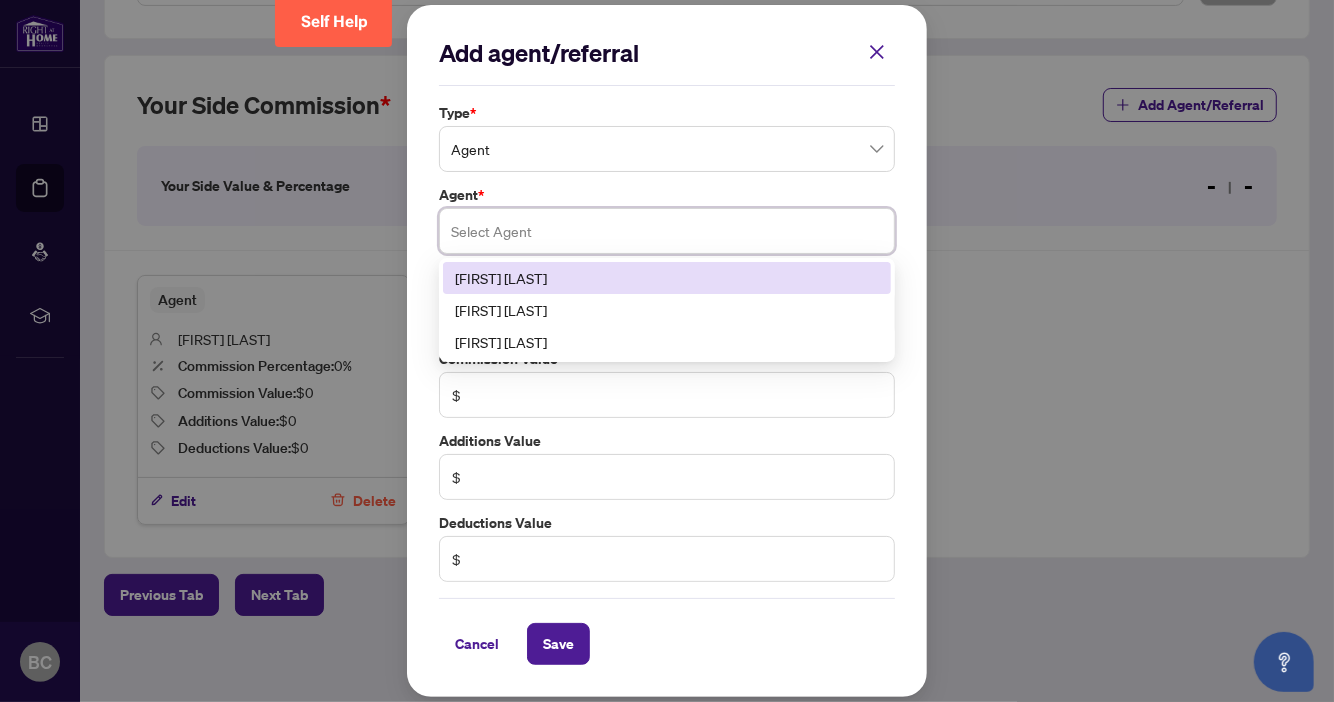 click at bounding box center [667, 231] 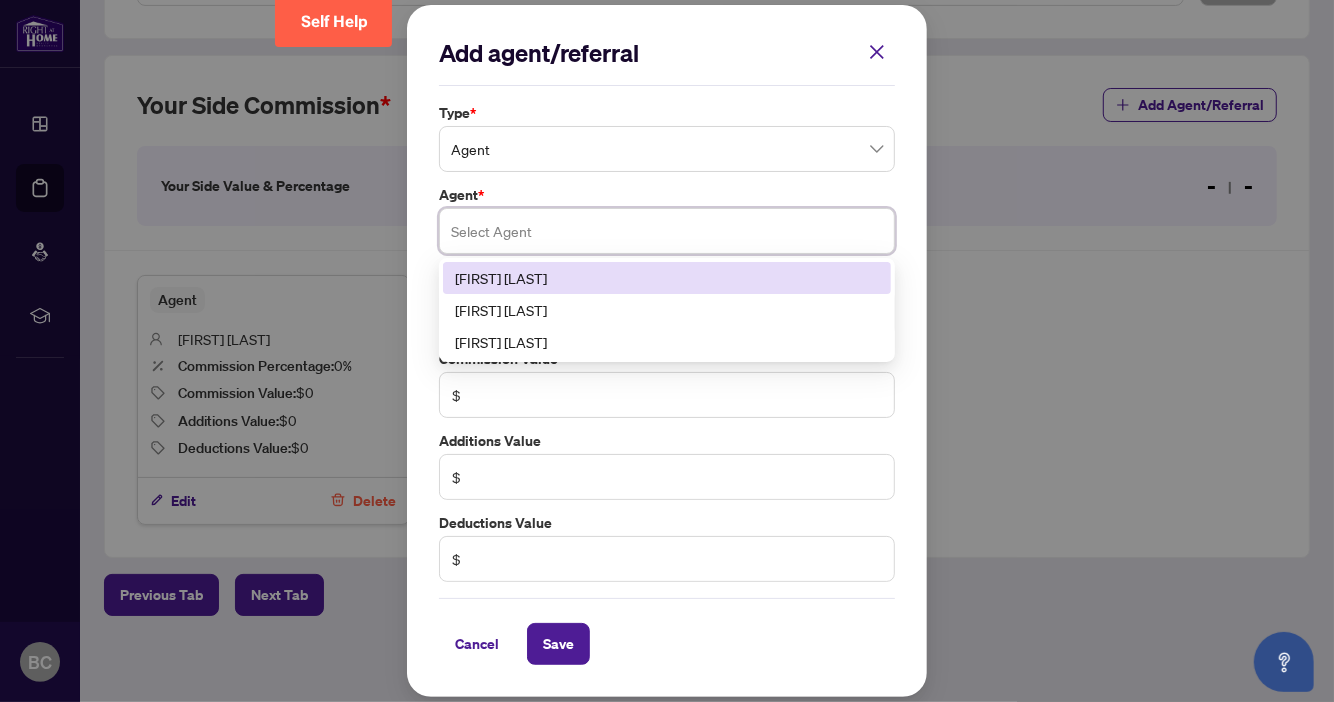 click on "[FIRST] [LAST]" at bounding box center (667, 278) 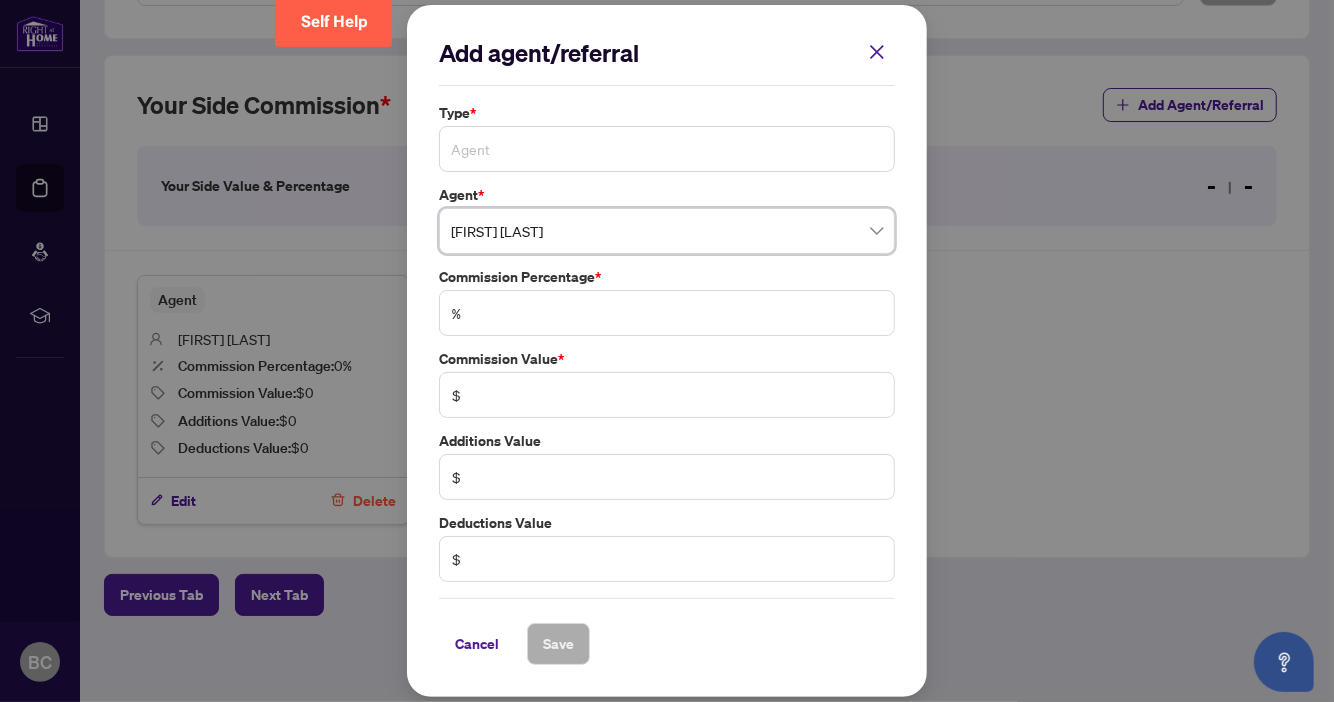 click on "Agent" at bounding box center (667, 149) 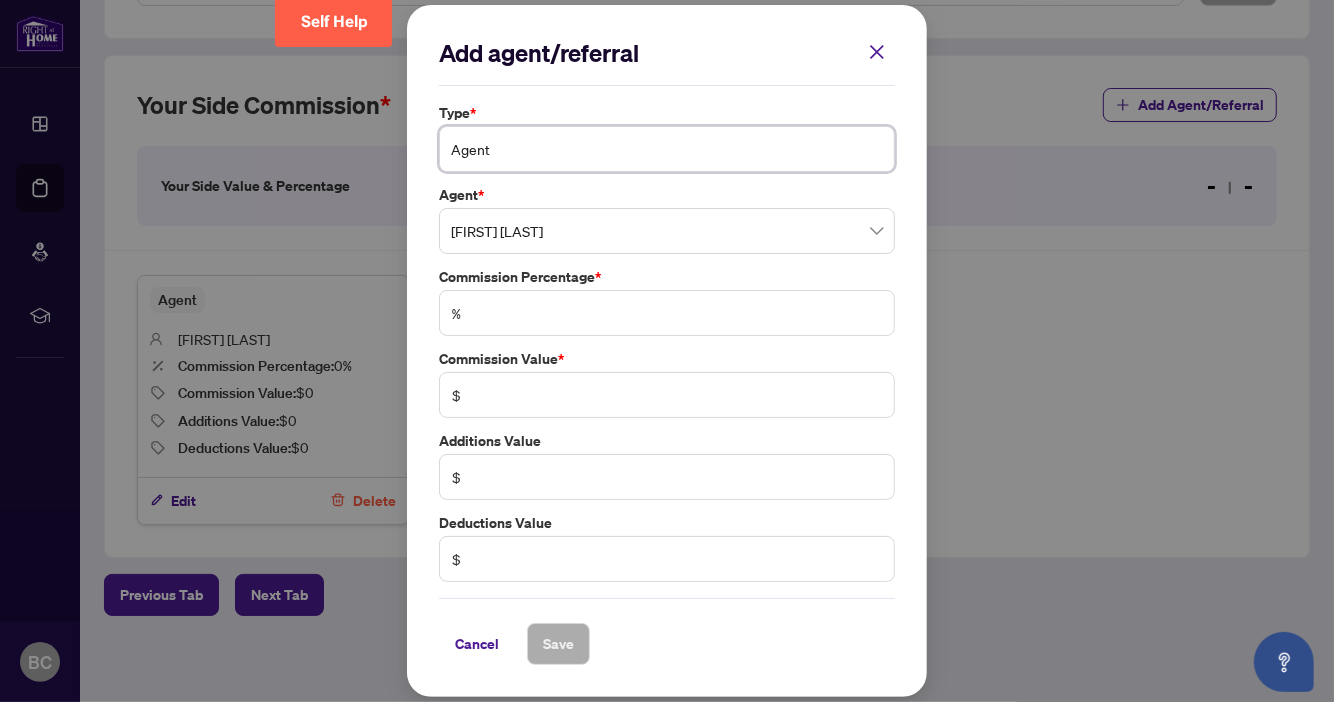 click on "Agent" at bounding box center (667, 149) 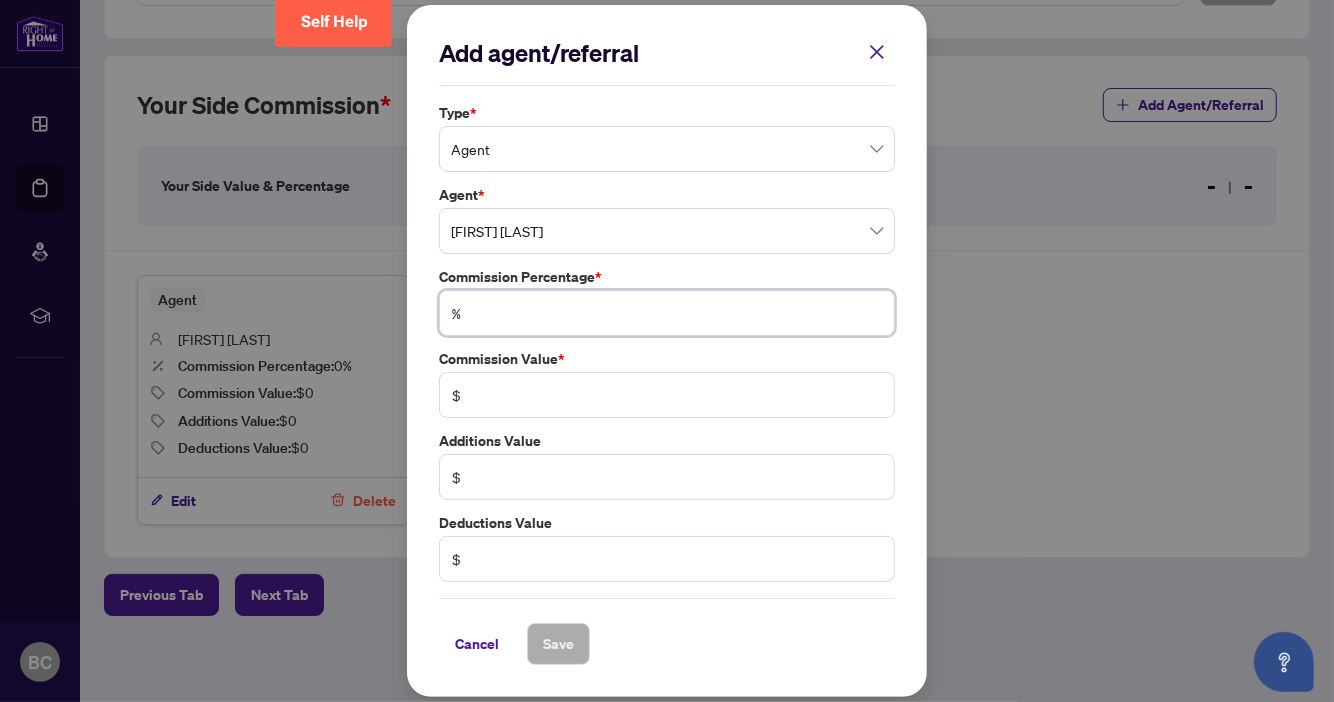 click at bounding box center (677, 313) 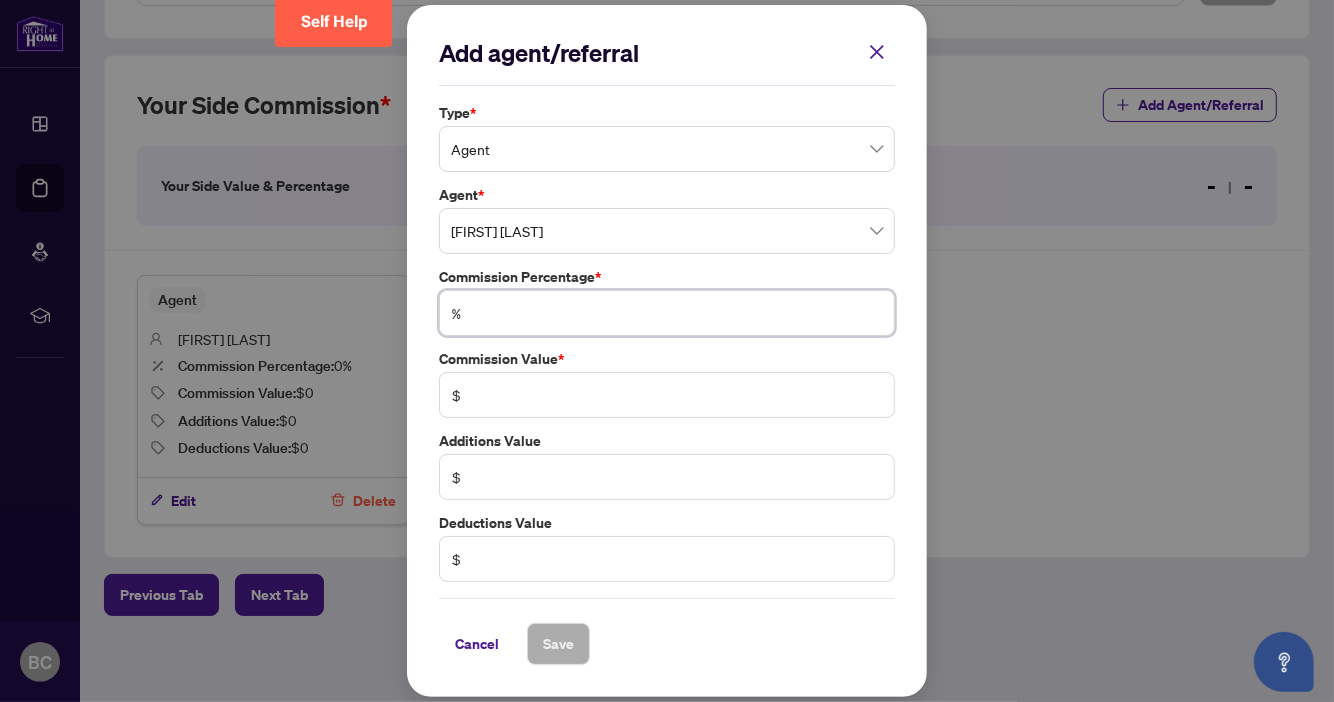 type on "*" 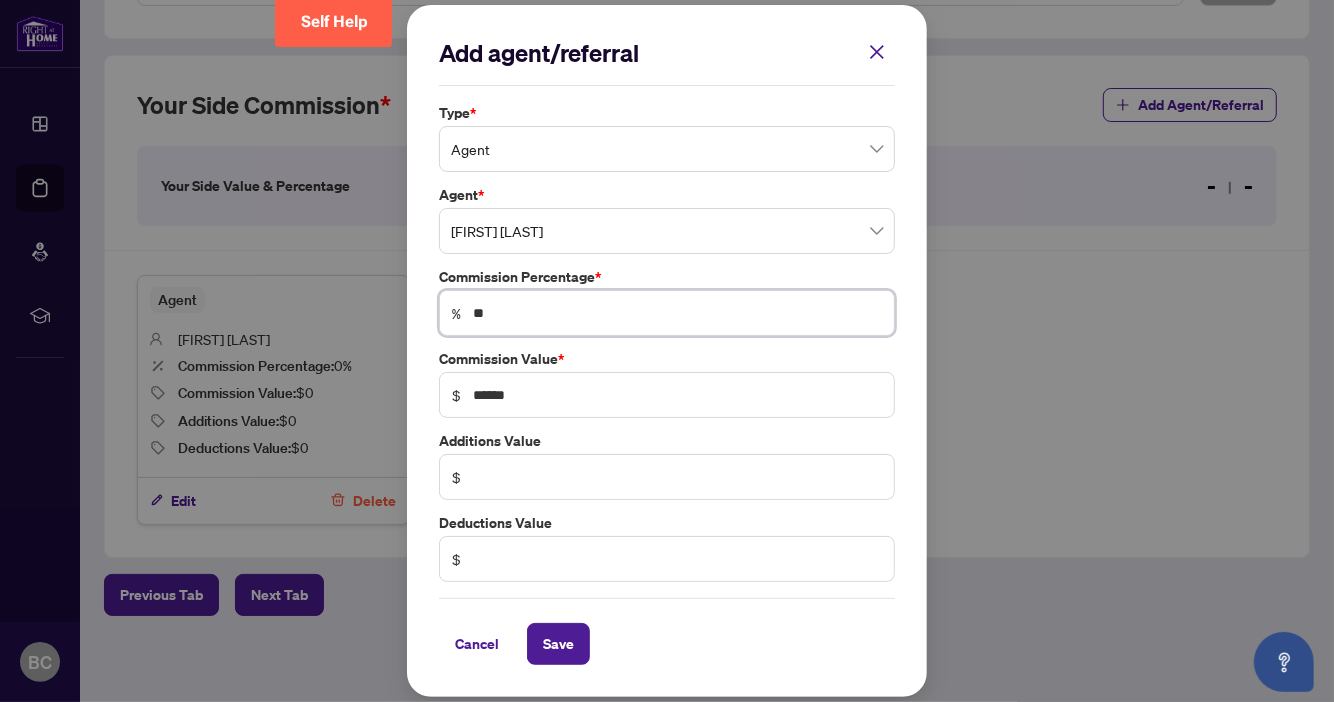 type on "***" 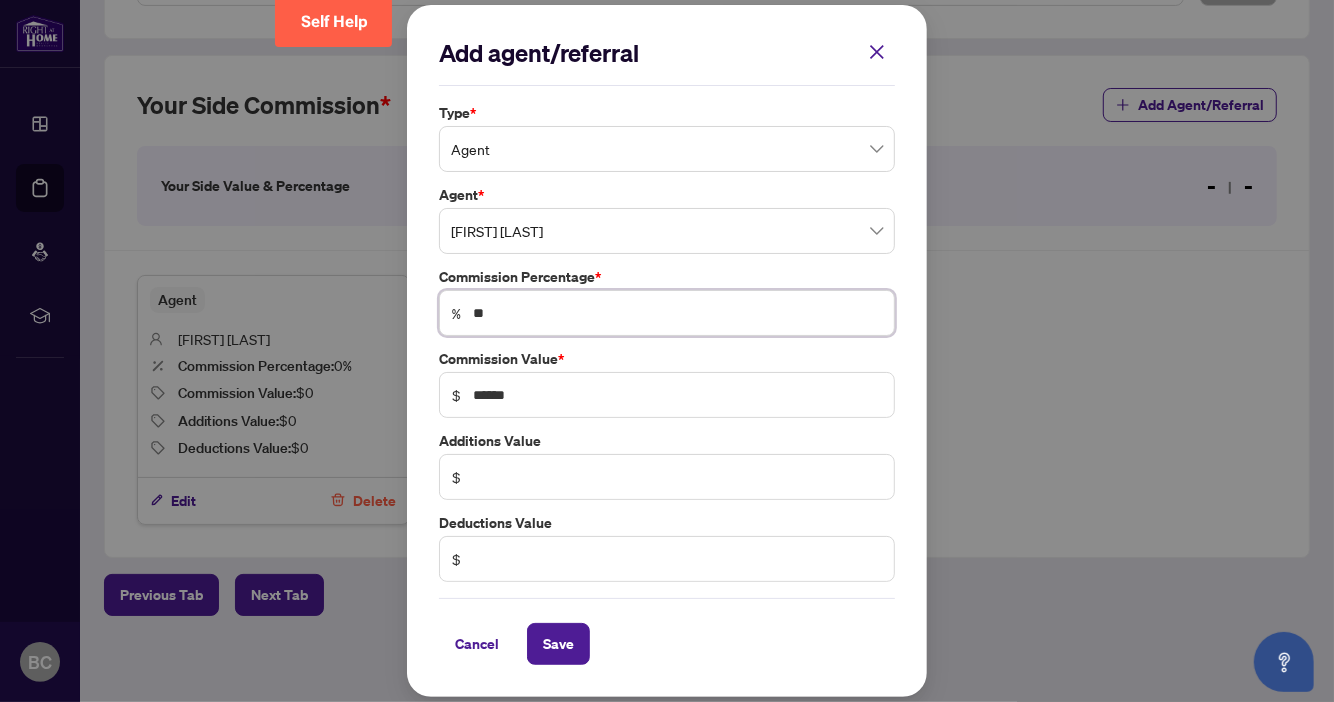 type on "******" 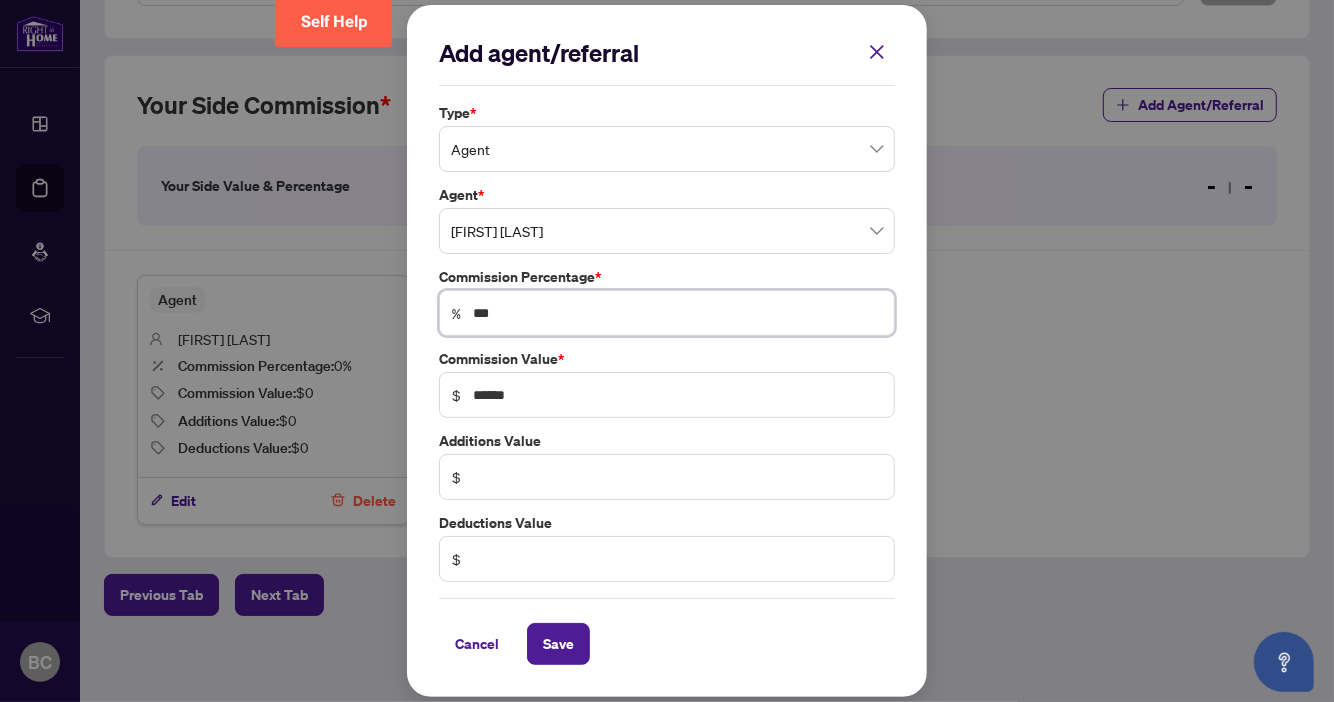 type on "****" 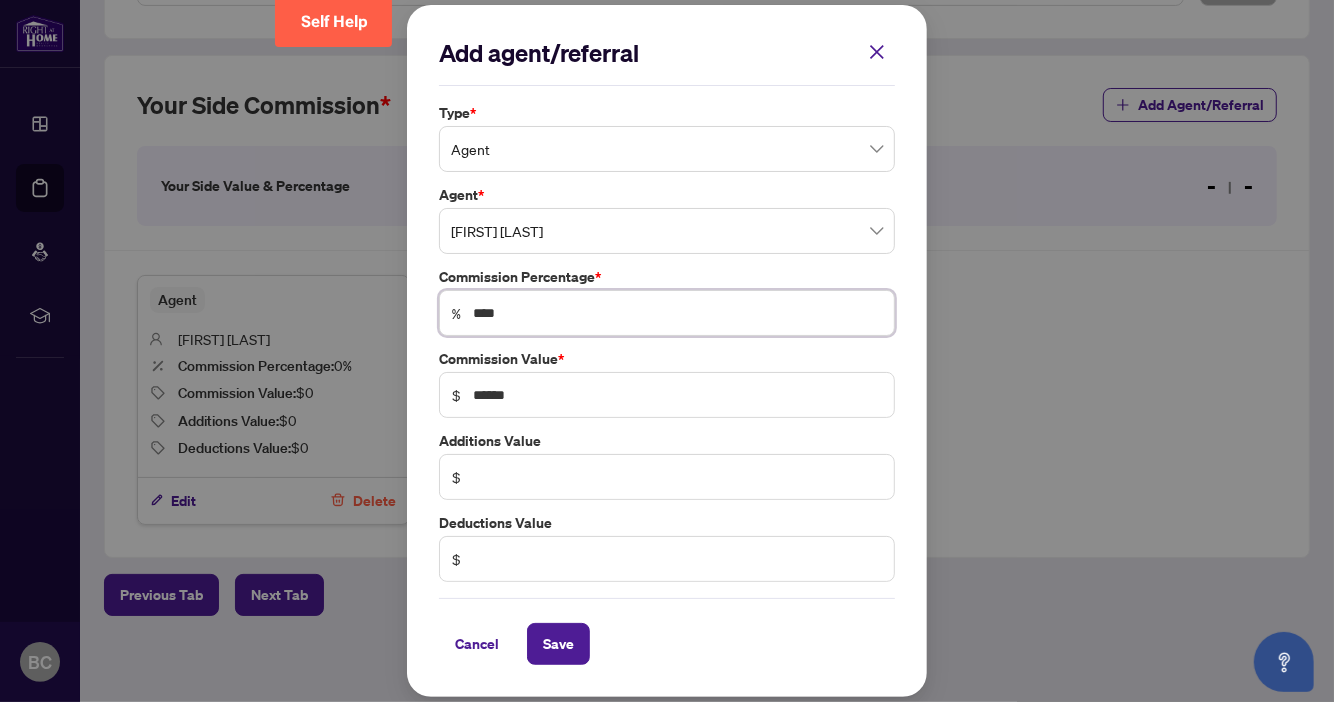 type on "****" 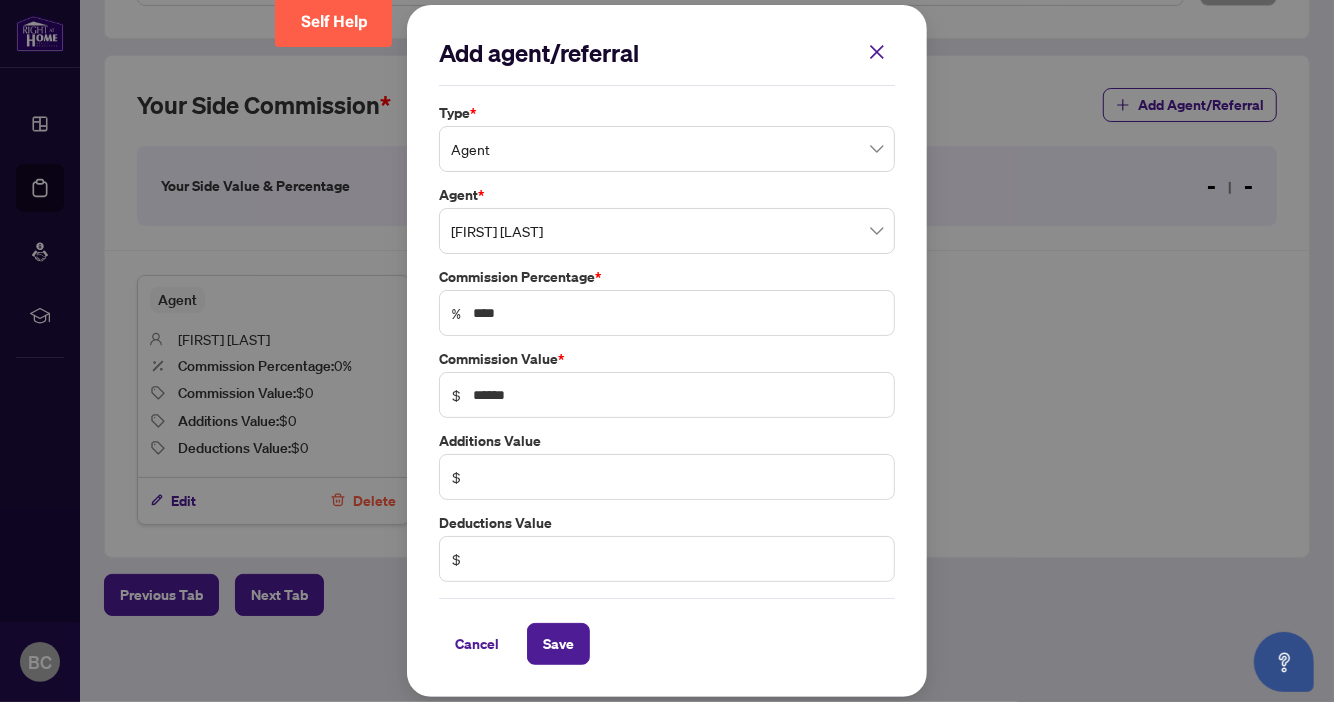 click on "Cancel Save" at bounding box center (667, 631) 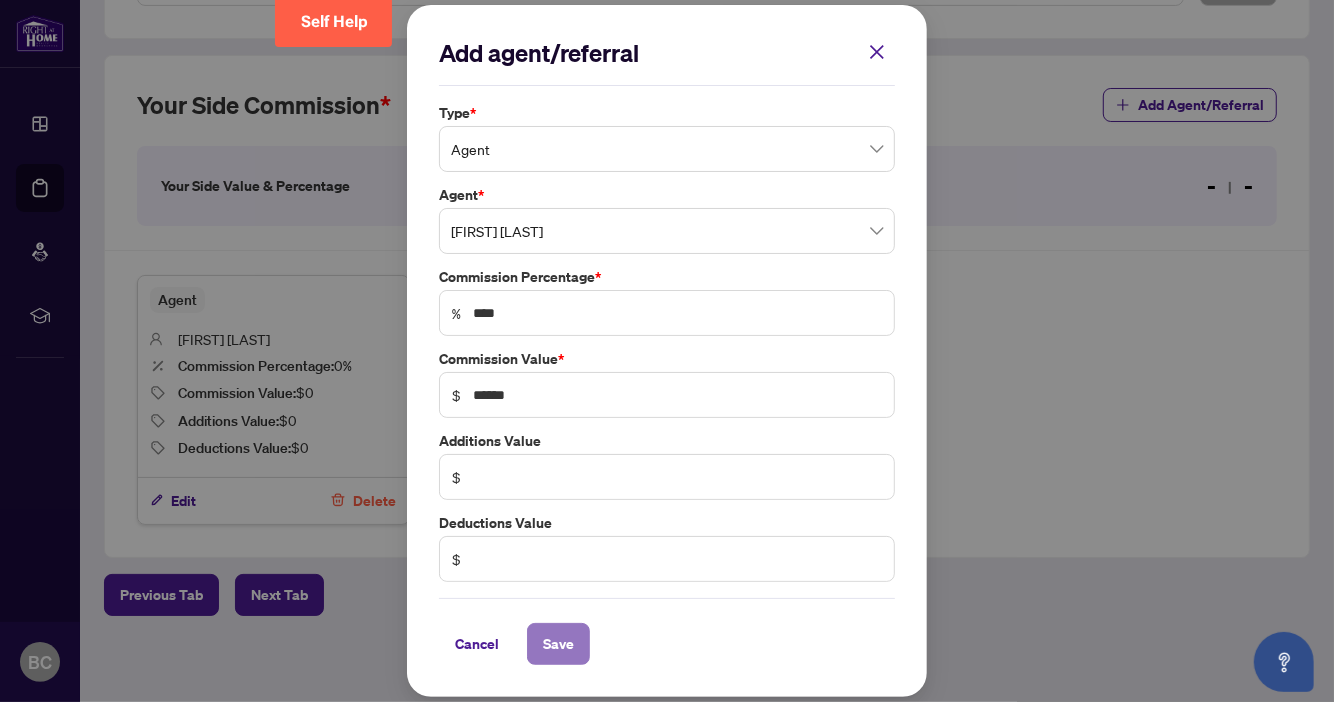 click on "Save" at bounding box center (558, 644) 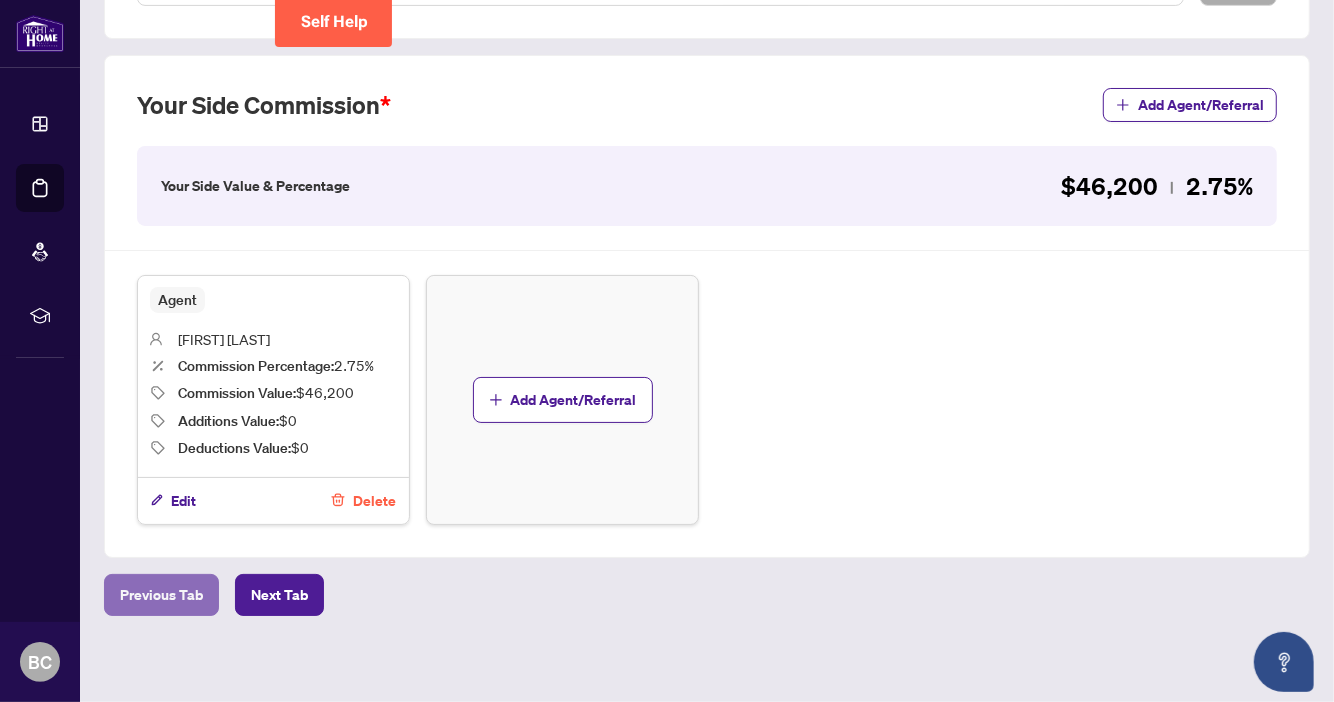 click on "Previous Tab" at bounding box center (161, 595) 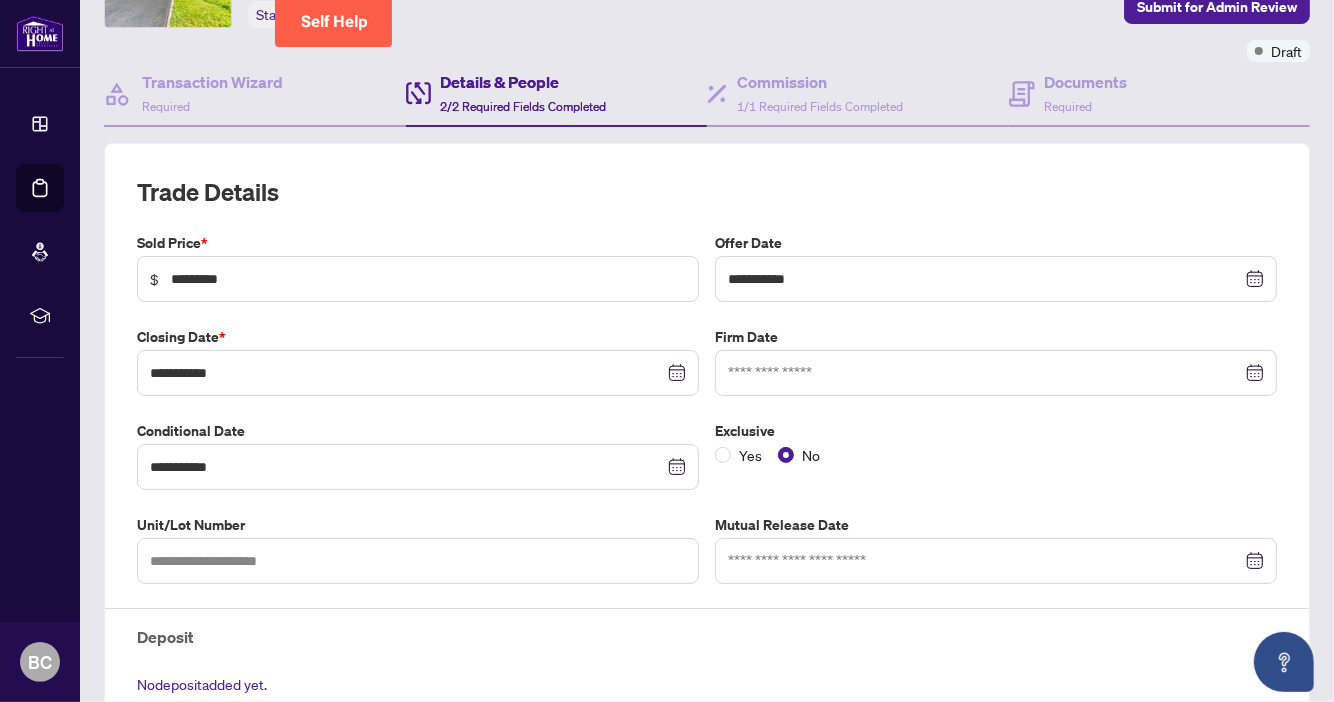 scroll, scrollTop: 31, scrollLeft: 0, axis: vertical 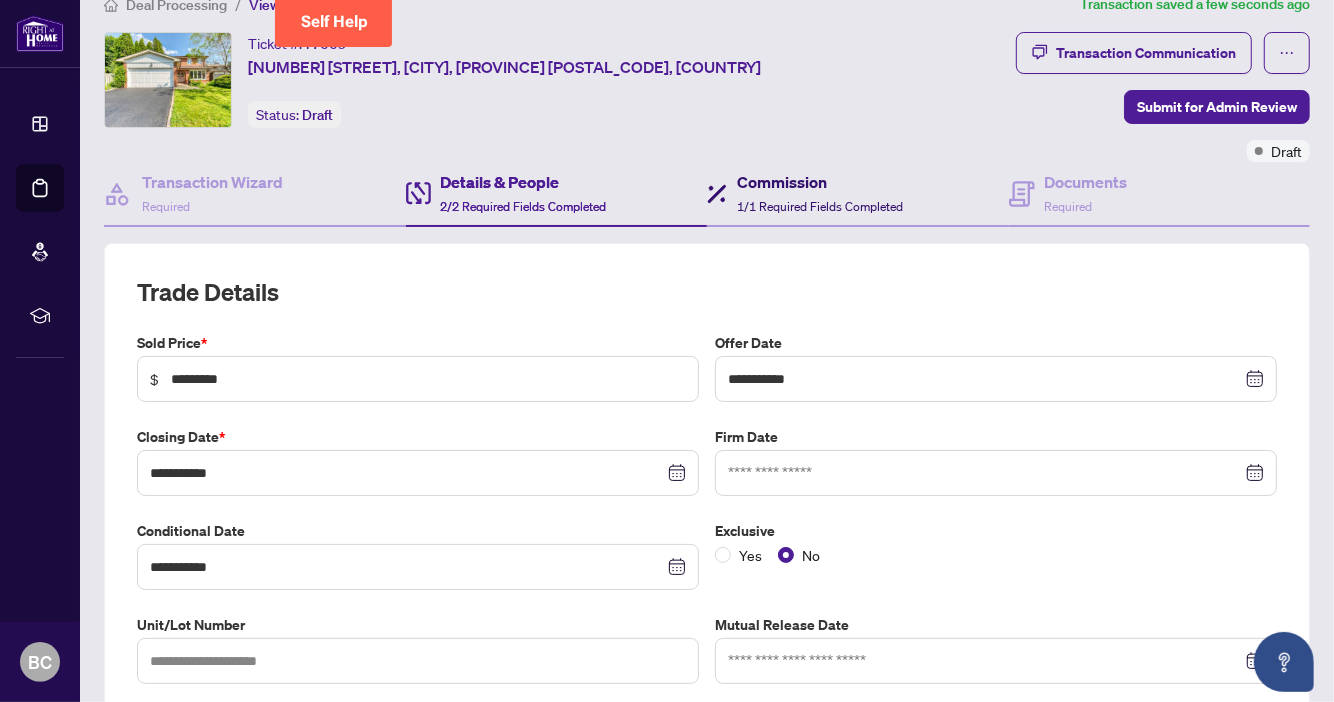 click on "Commission" at bounding box center [820, 182] 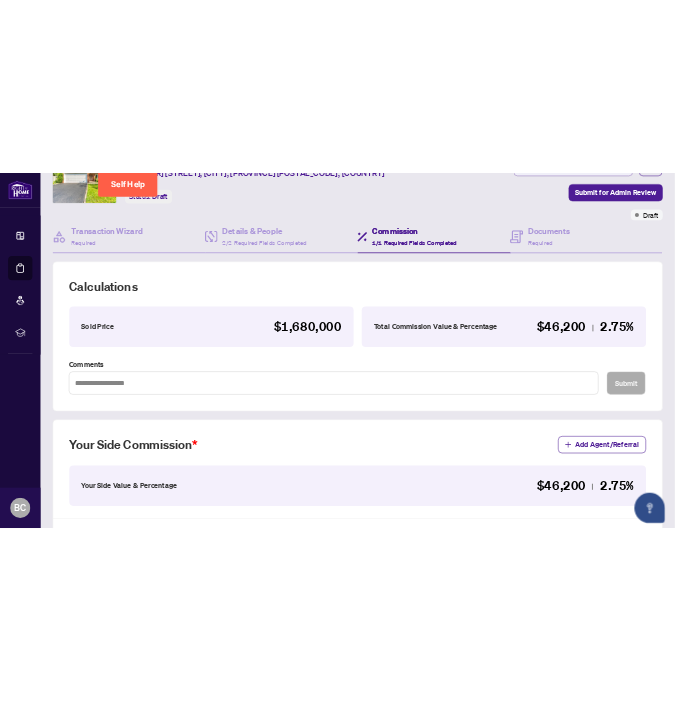 scroll, scrollTop: 99, scrollLeft: 0, axis: vertical 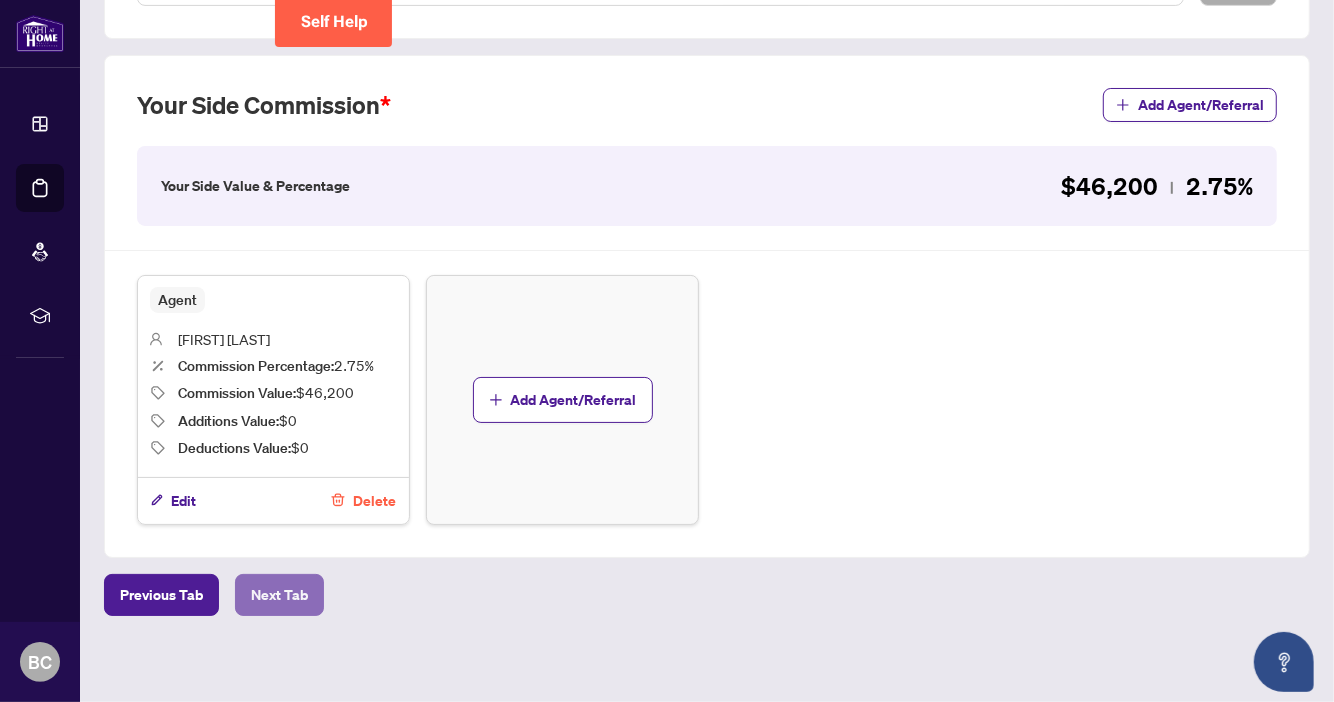 click on "Next Tab" at bounding box center [279, 595] 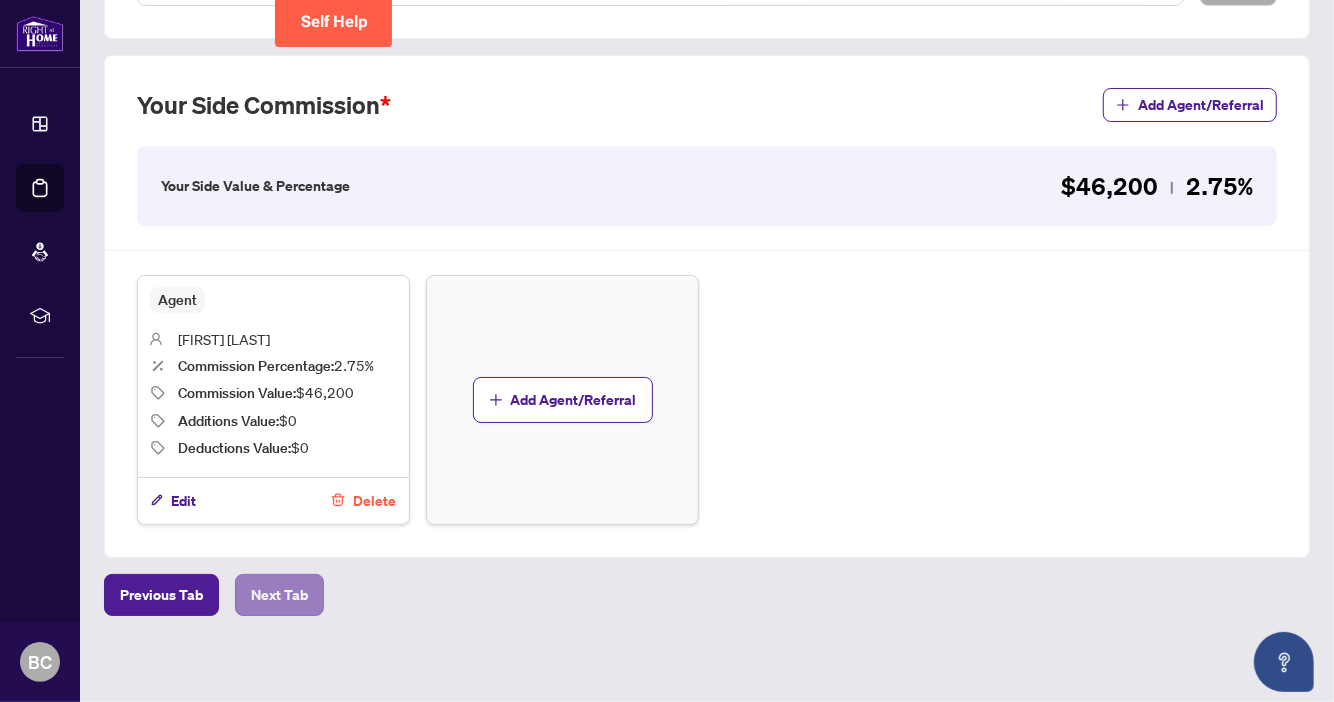 scroll, scrollTop: 0, scrollLeft: 0, axis: both 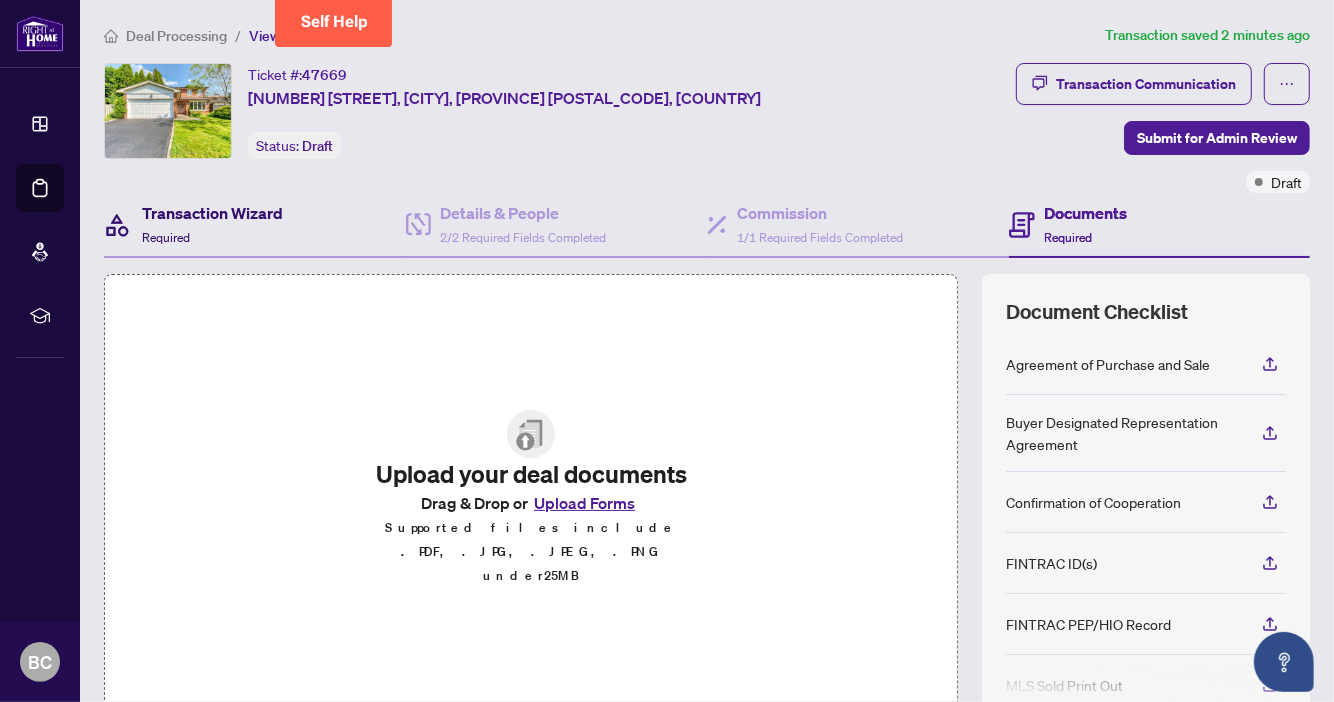 click on "Transaction Wizard" at bounding box center (212, 213) 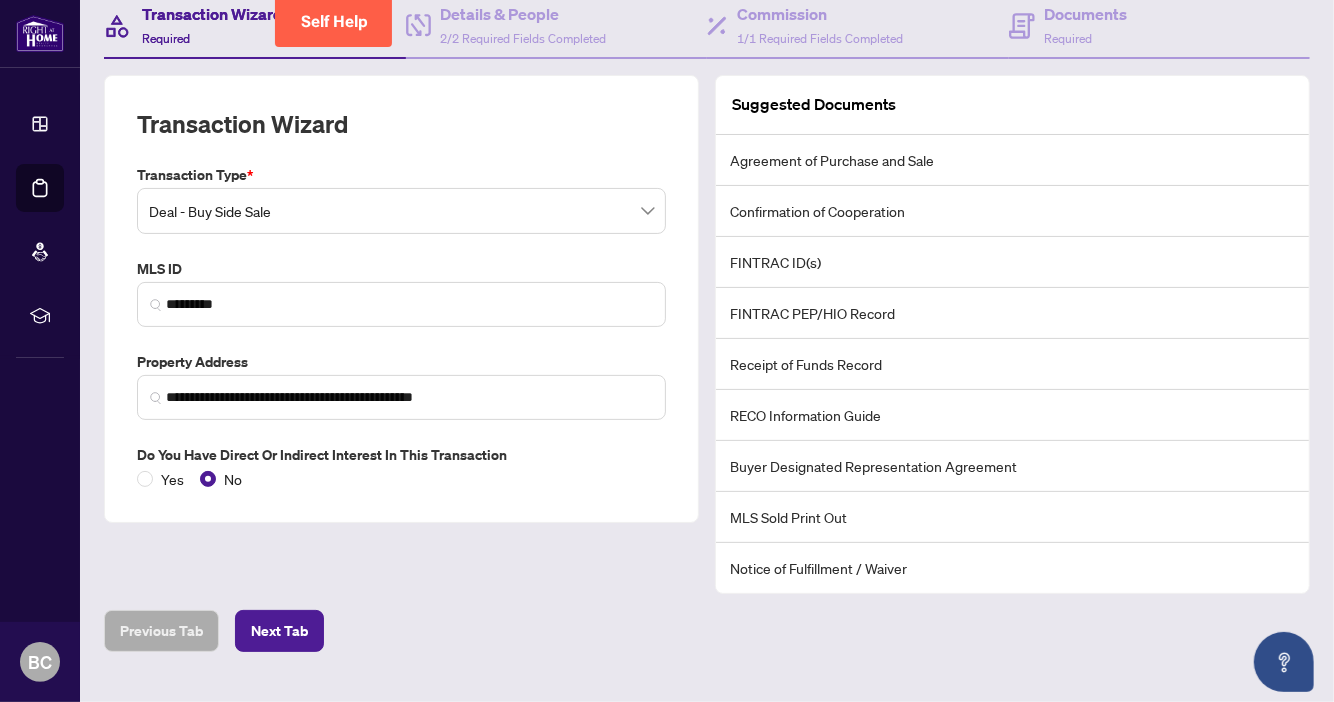 scroll, scrollTop: 0, scrollLeft: 0, axis: both 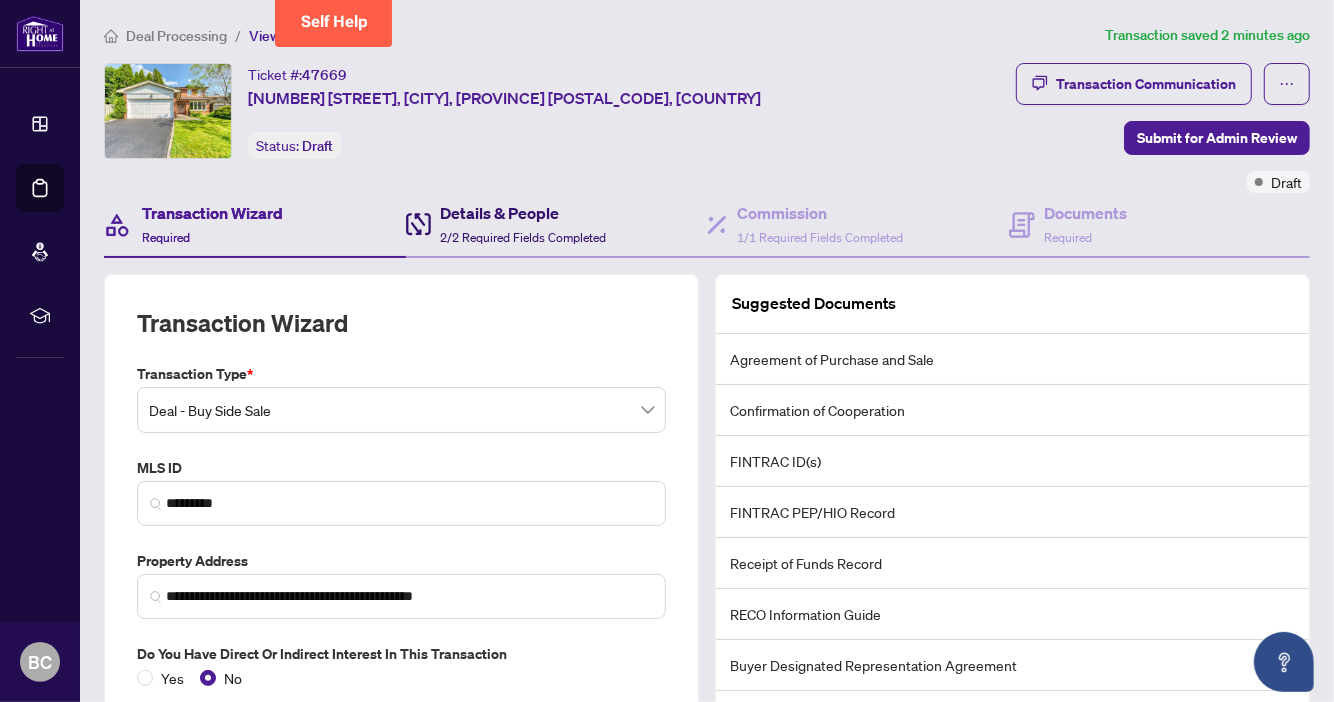 click on "Details & People" at bounding box center (524, 213) 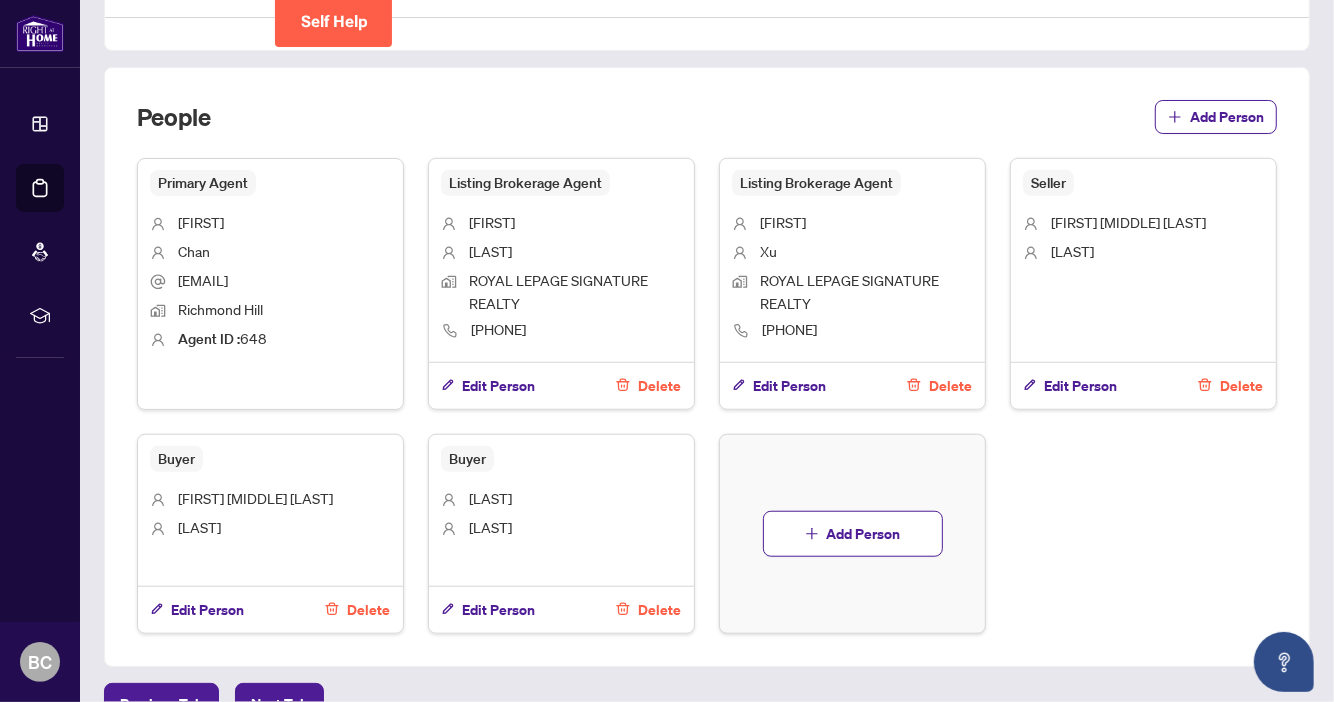 scroll, scrollTop: 999, scrollLeft: 0, axis: vertical 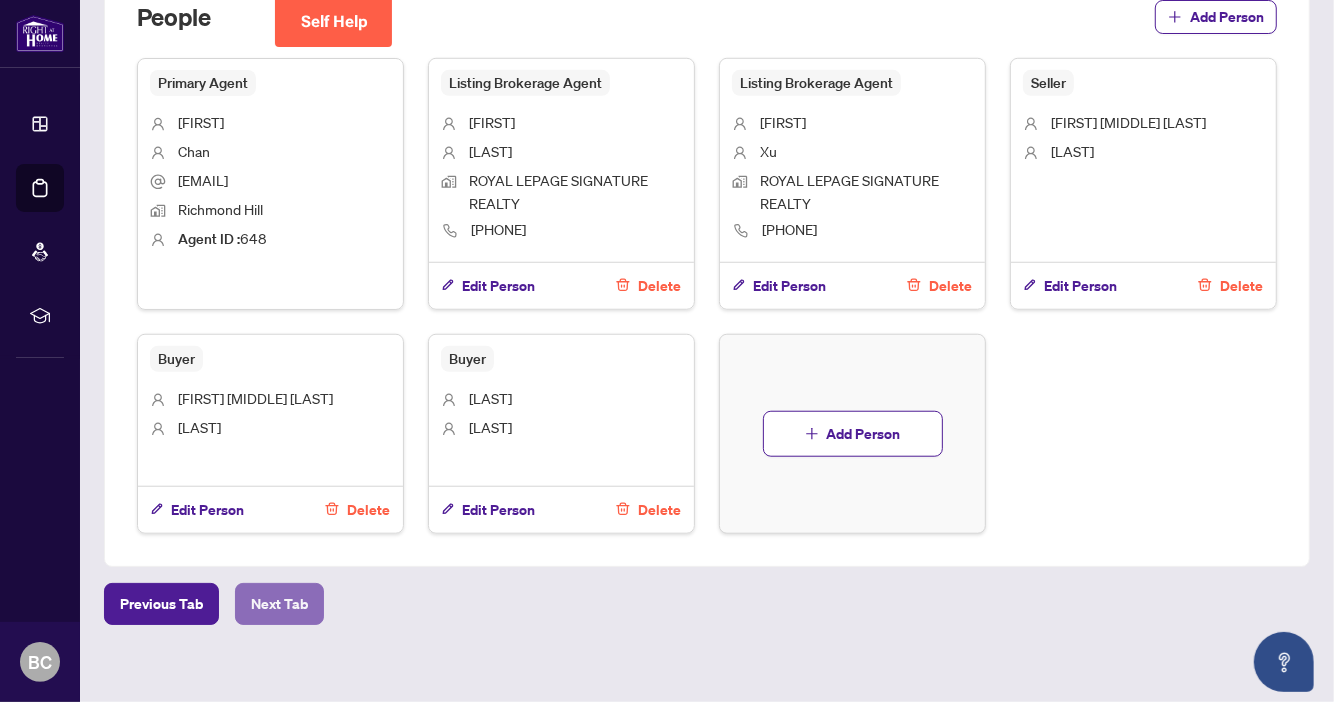 click on "Next Tab" at bounding box center [279, 604] 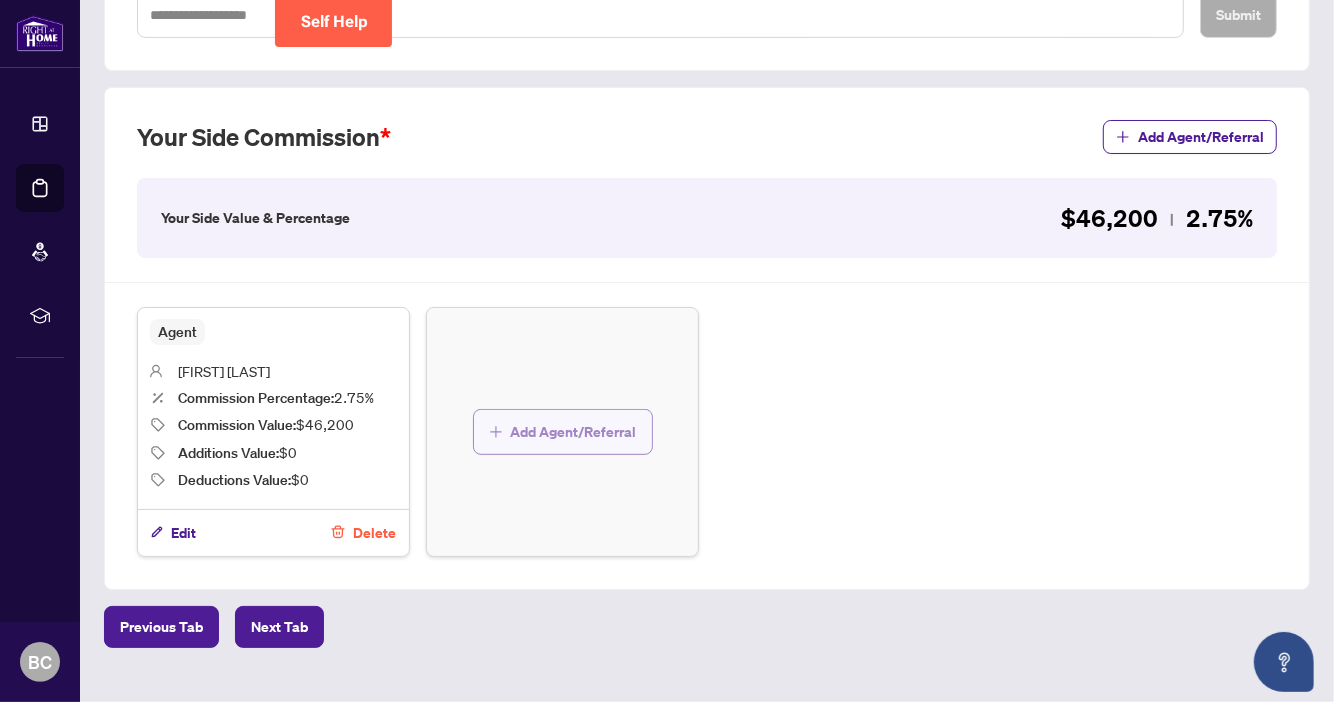 scroll, scrollTop: 531, scrollLeft: 0, axis: vertical 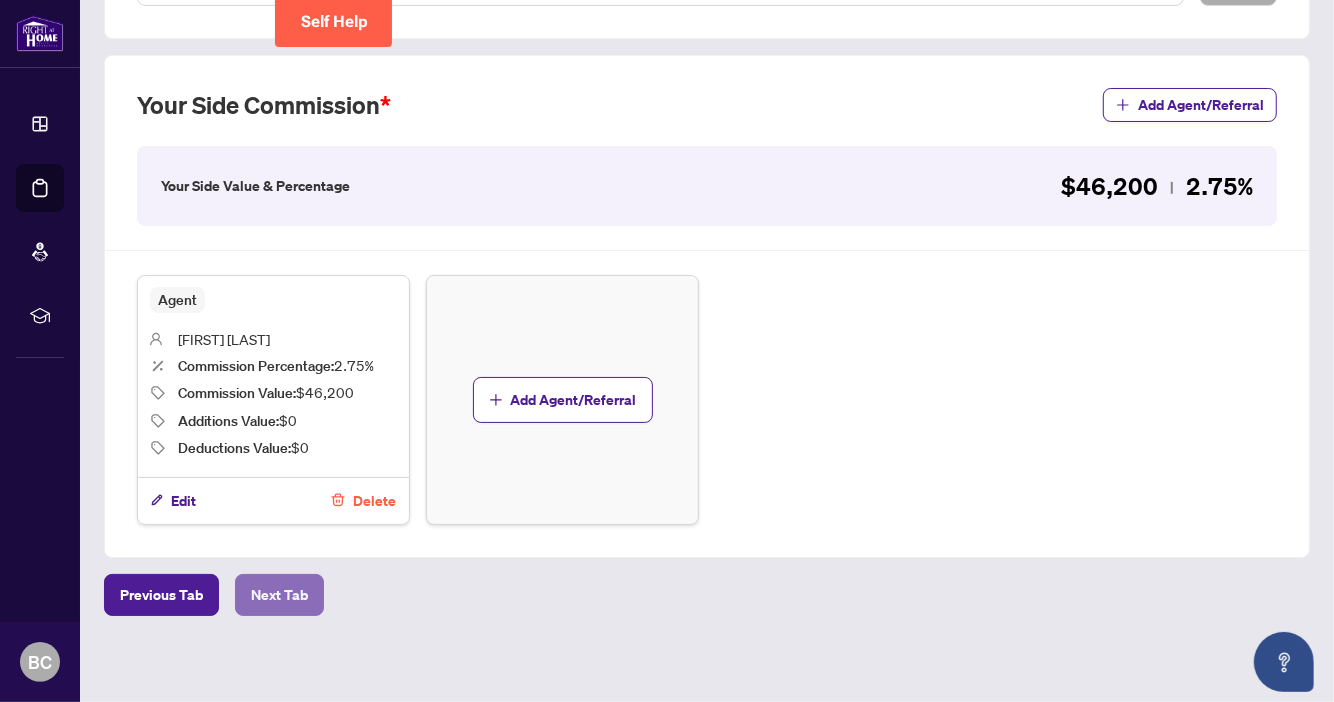 click on "Next Tab" at bounding box center (279, 595) 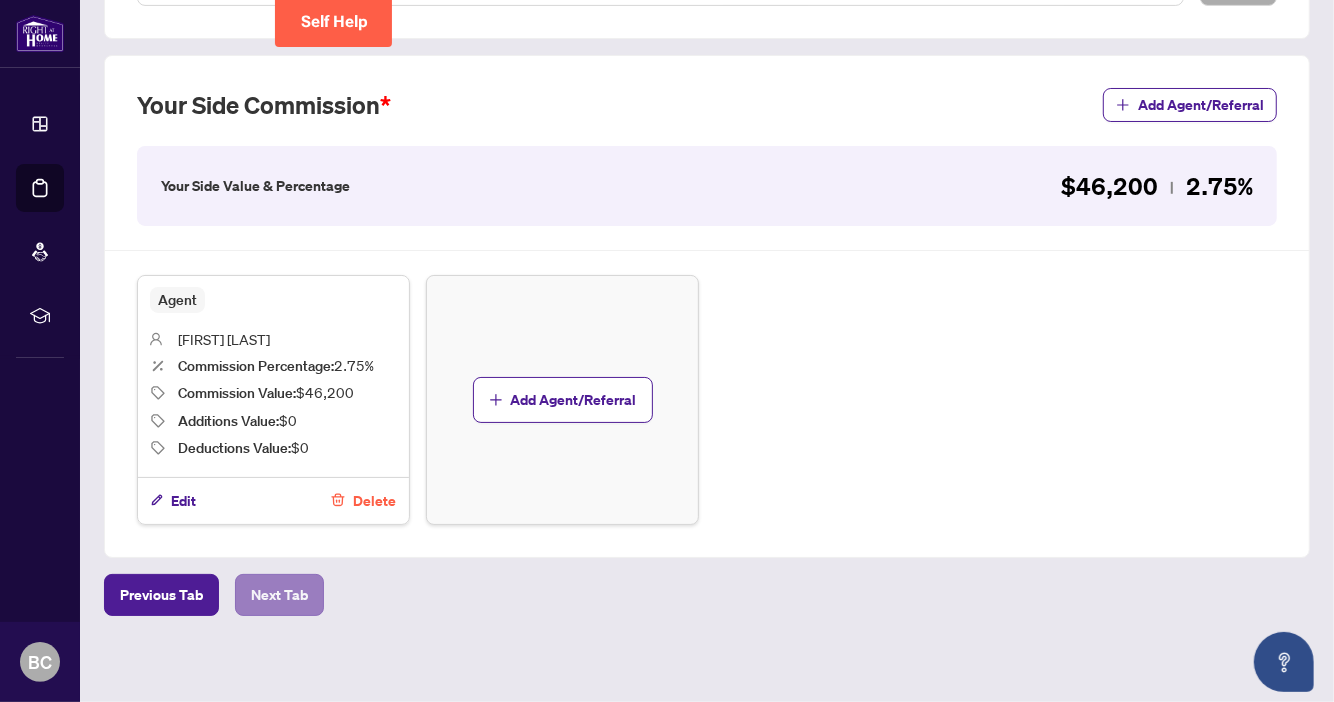 scroll, scrollTop: 0, scrollLeft: 0, axis: both 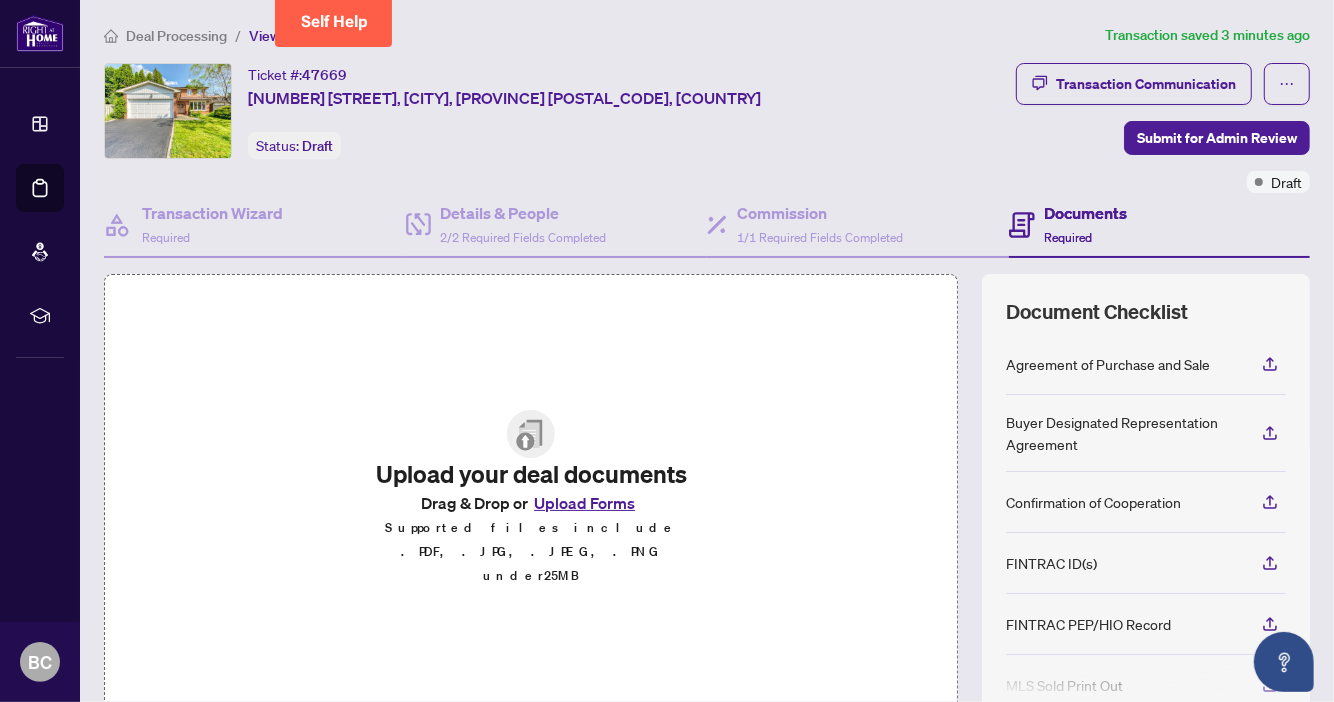 click on "Buyer Designated Representation Agreement" at bounding box center (1122, 433) 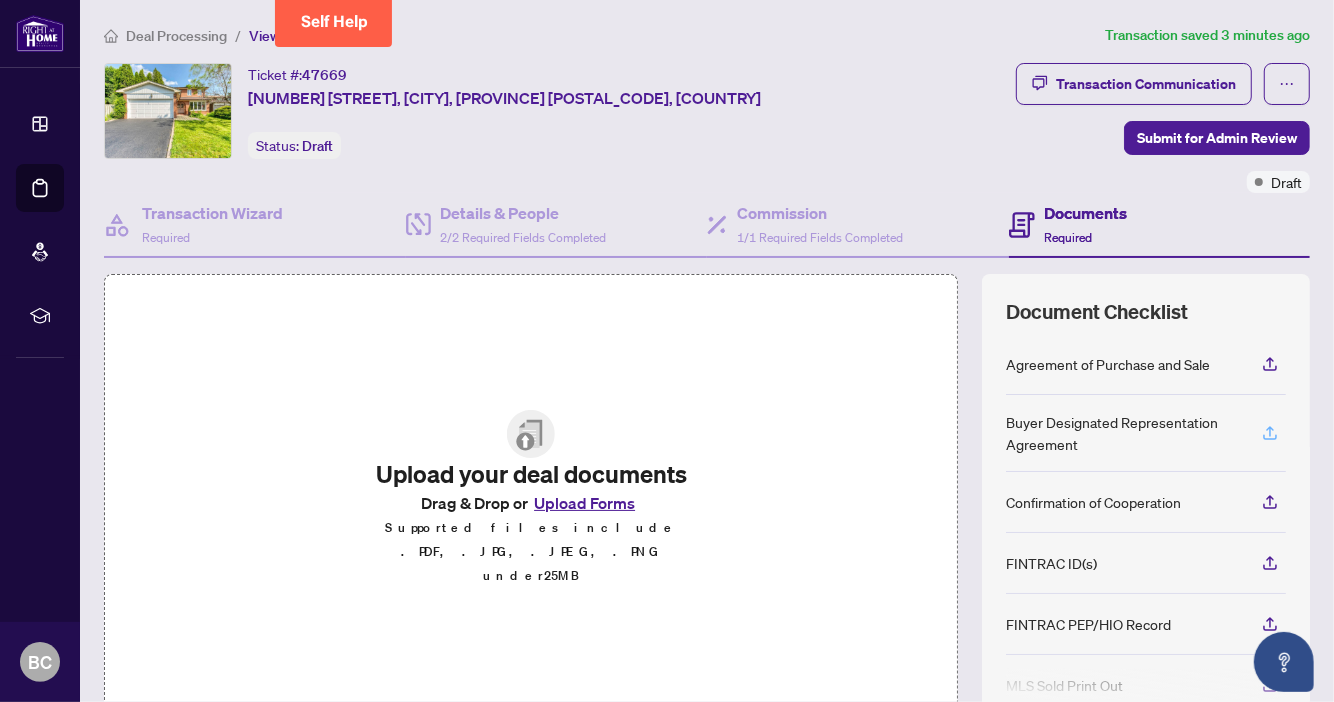 click at bounding box center (1270, 433) 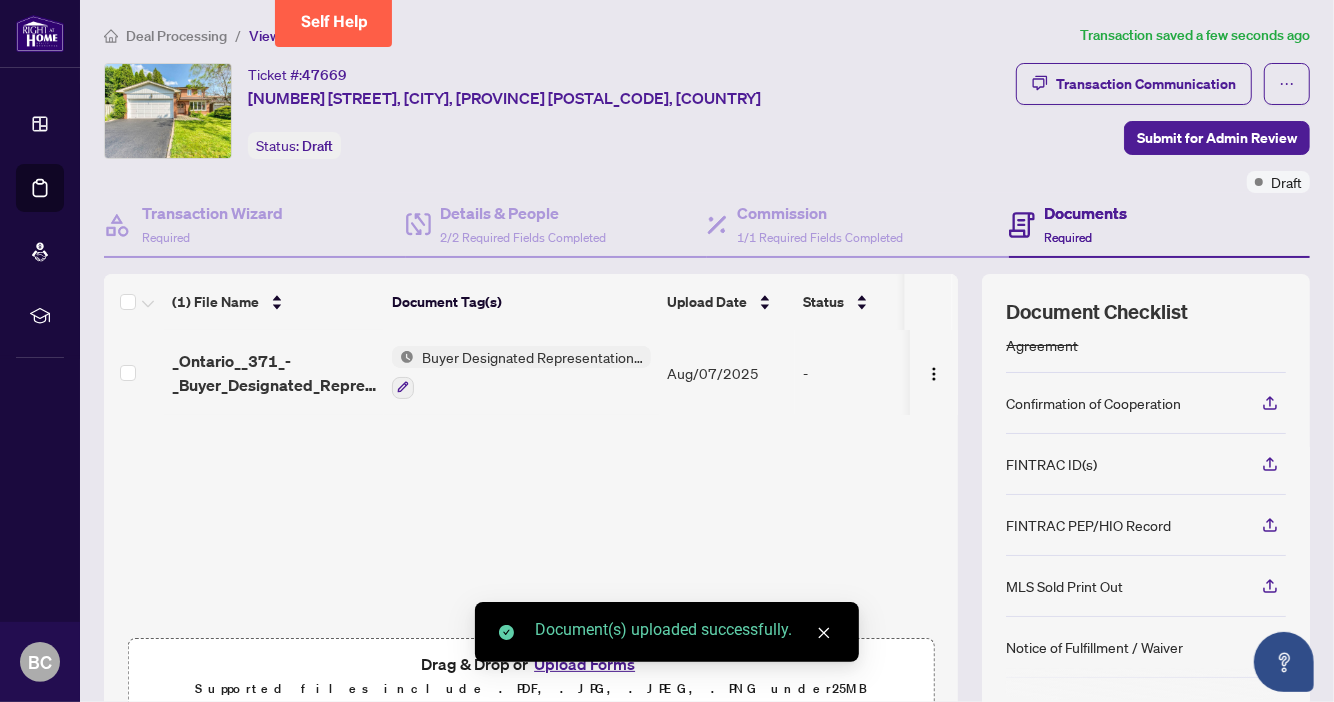 scroll, scrollTop: 181, scrollLeft: 0, axis: vertical 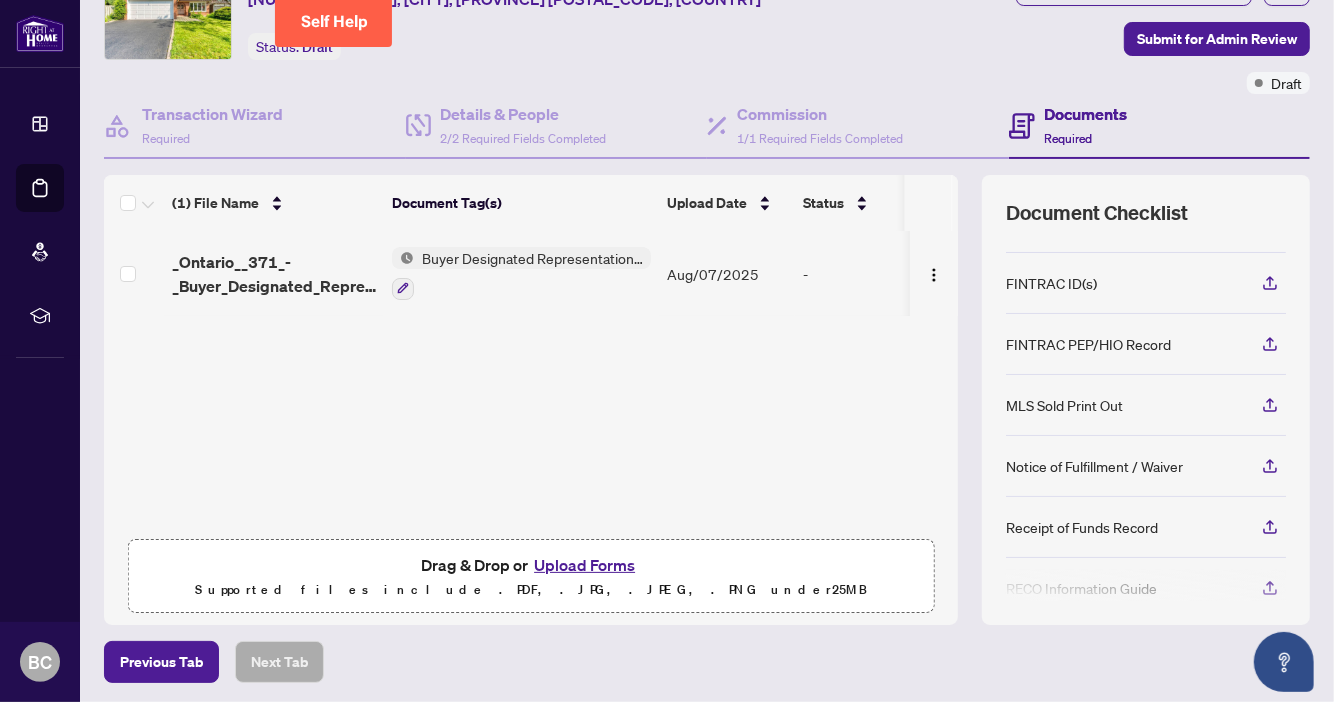 click on "RECO Information Guide" at bounding box center (1081, 588) 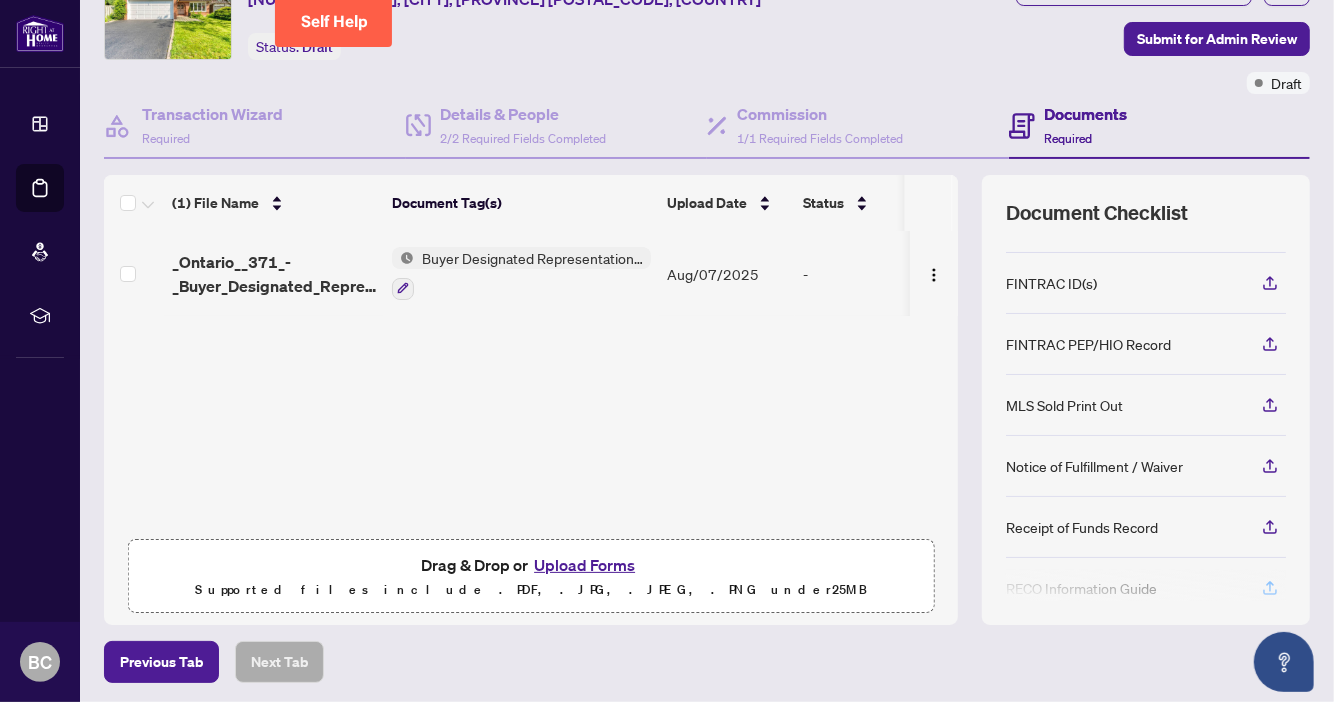click 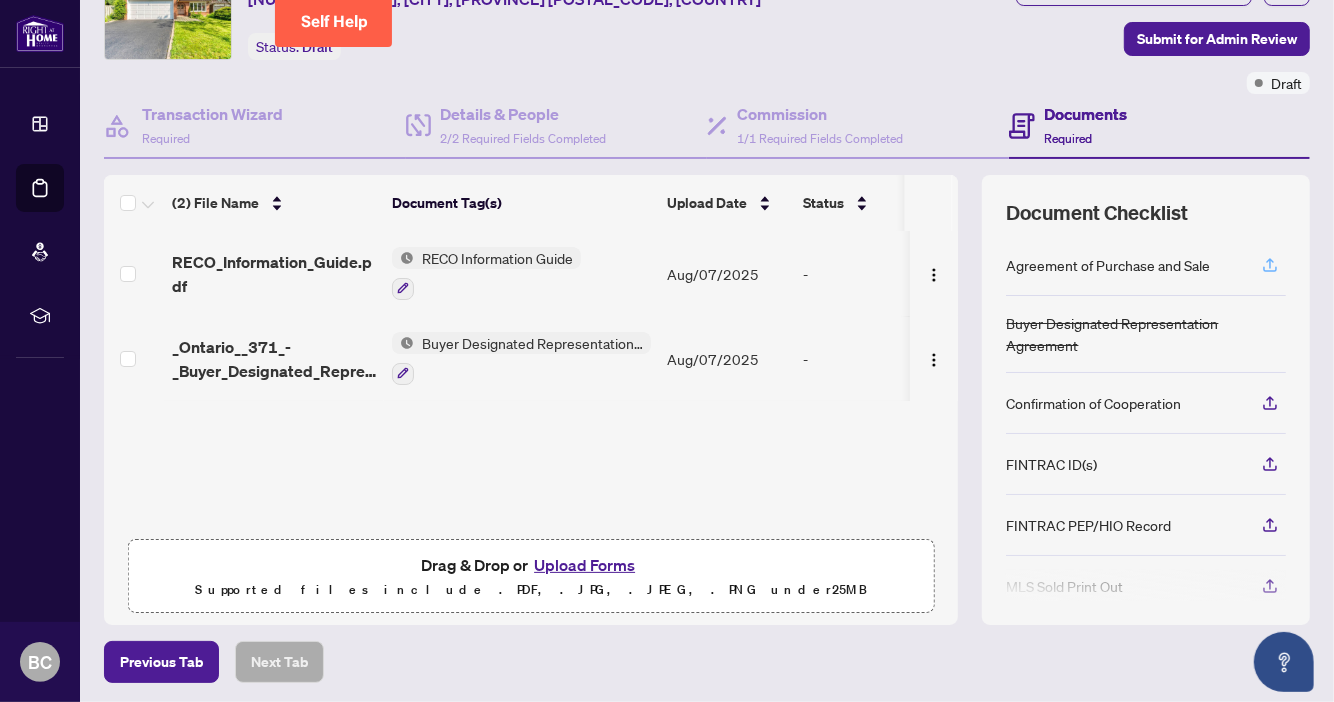 click 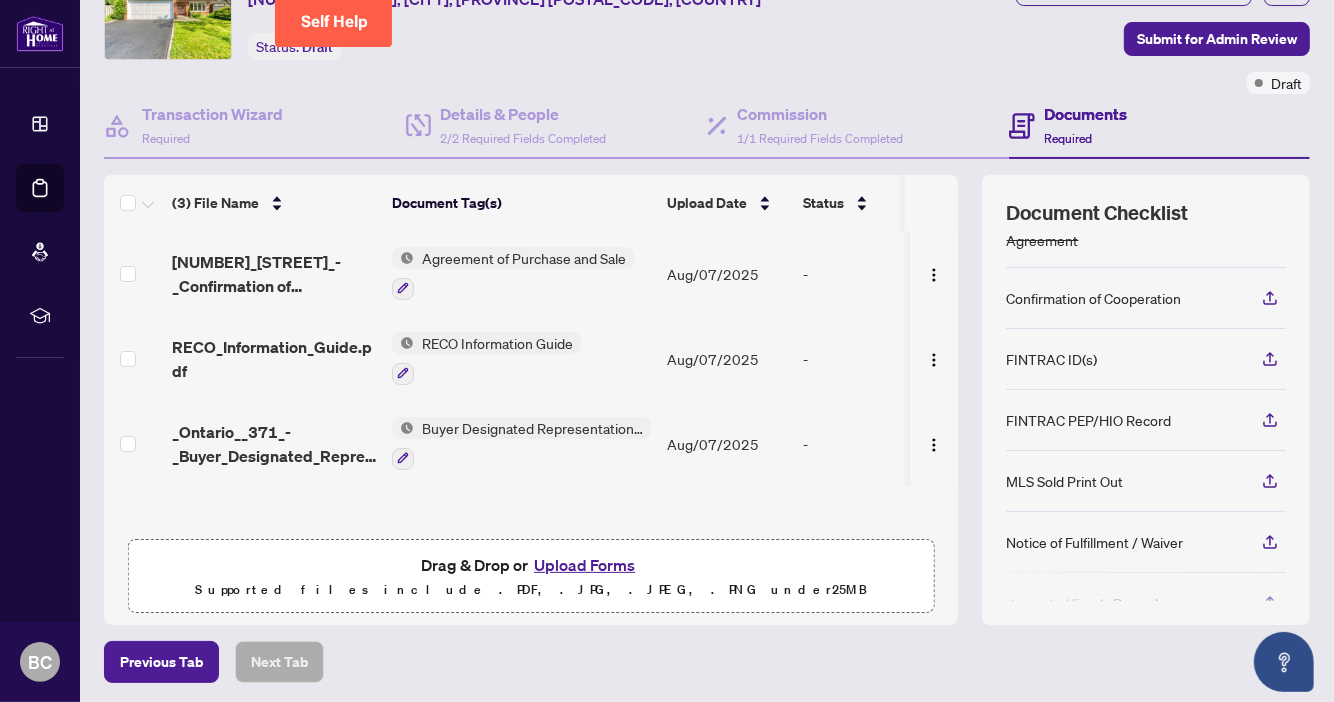 scroll, scrollTop: 169, scrollLeft: 0, axis: vertical 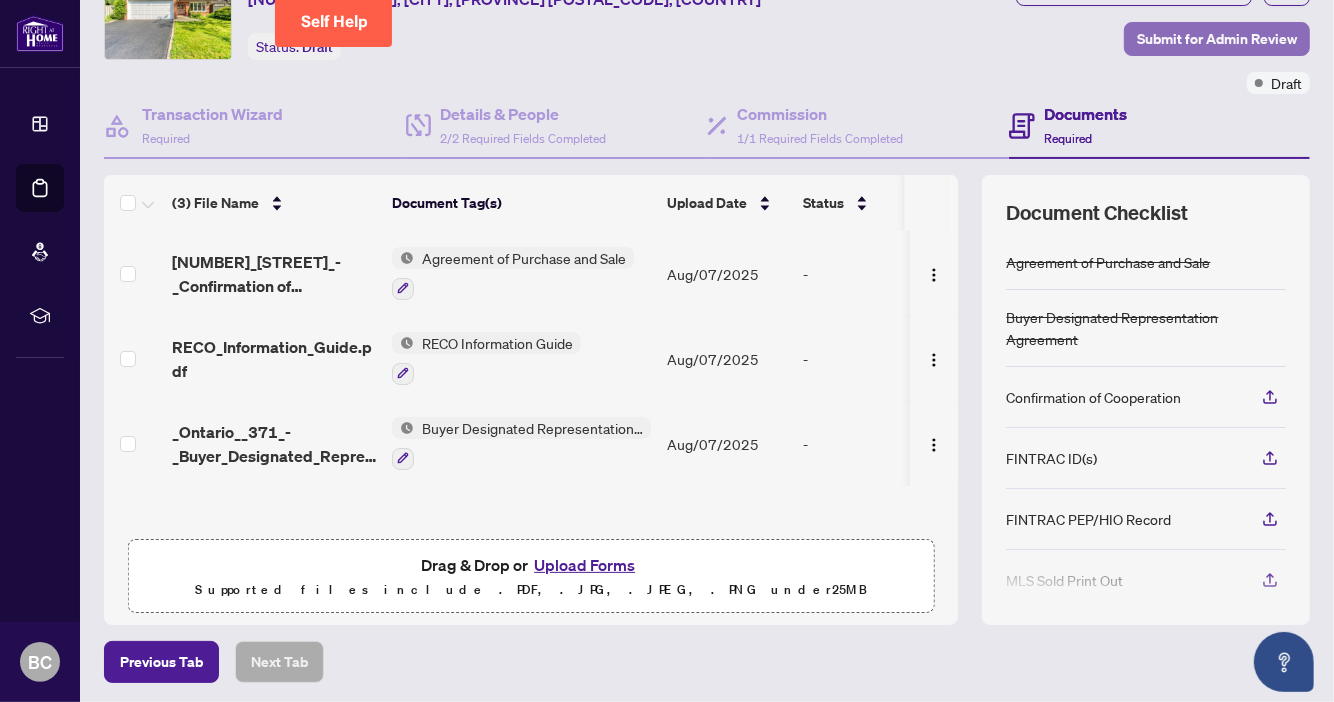 click on "Submit for Admin Review" at bounding box center [1217, 39] 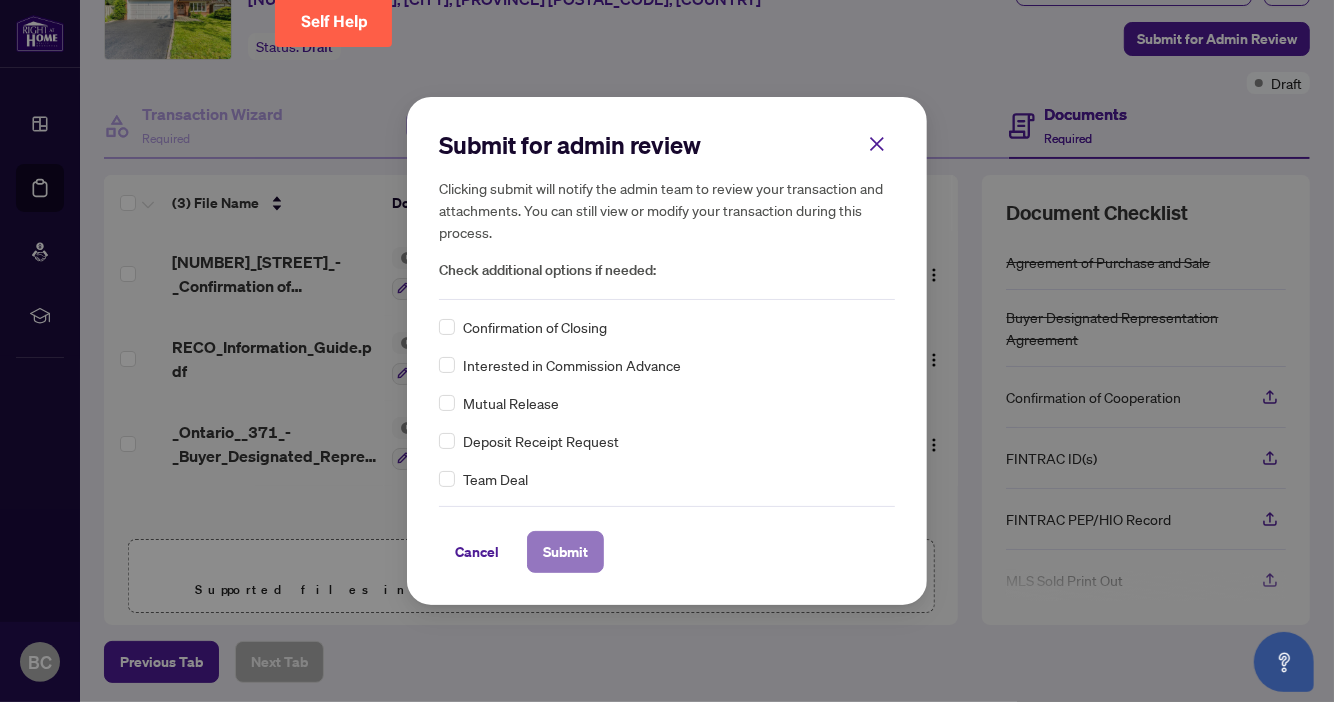 click on "Submit" at bounding box center [565, 552] 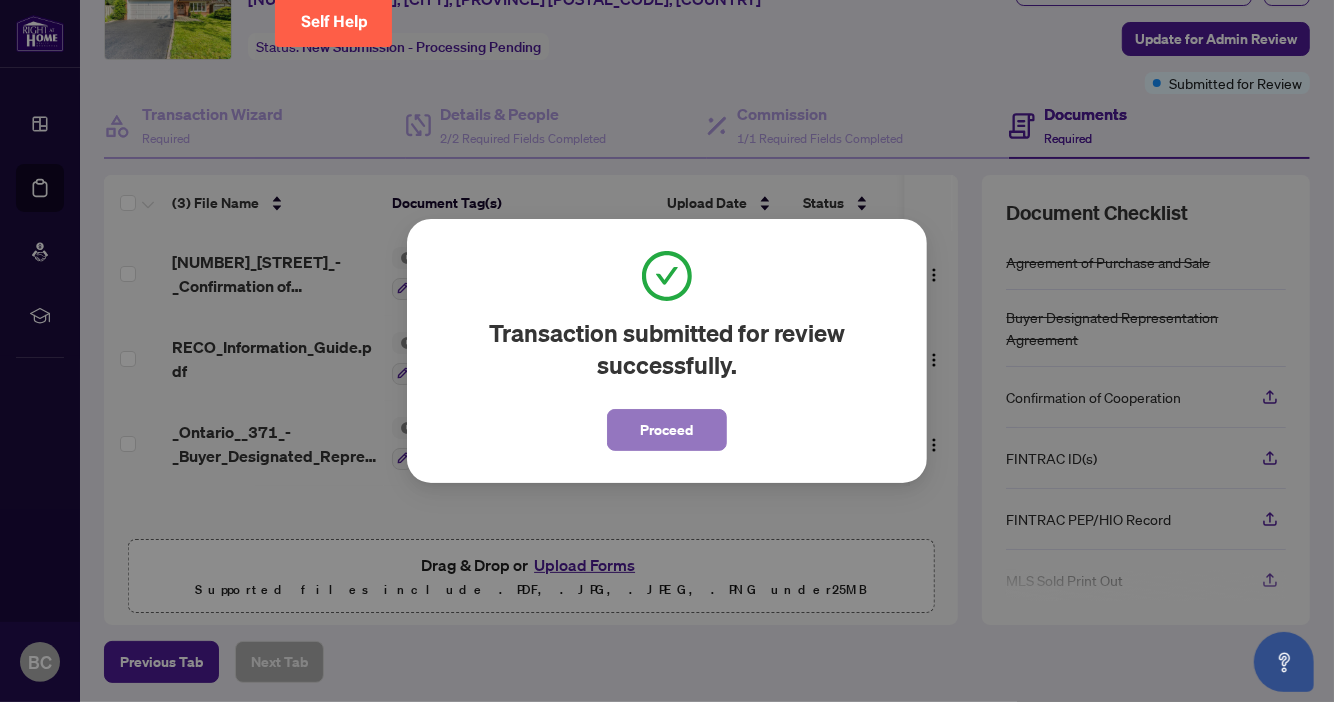 click on "Proceed" at bounding box center [667, 430] 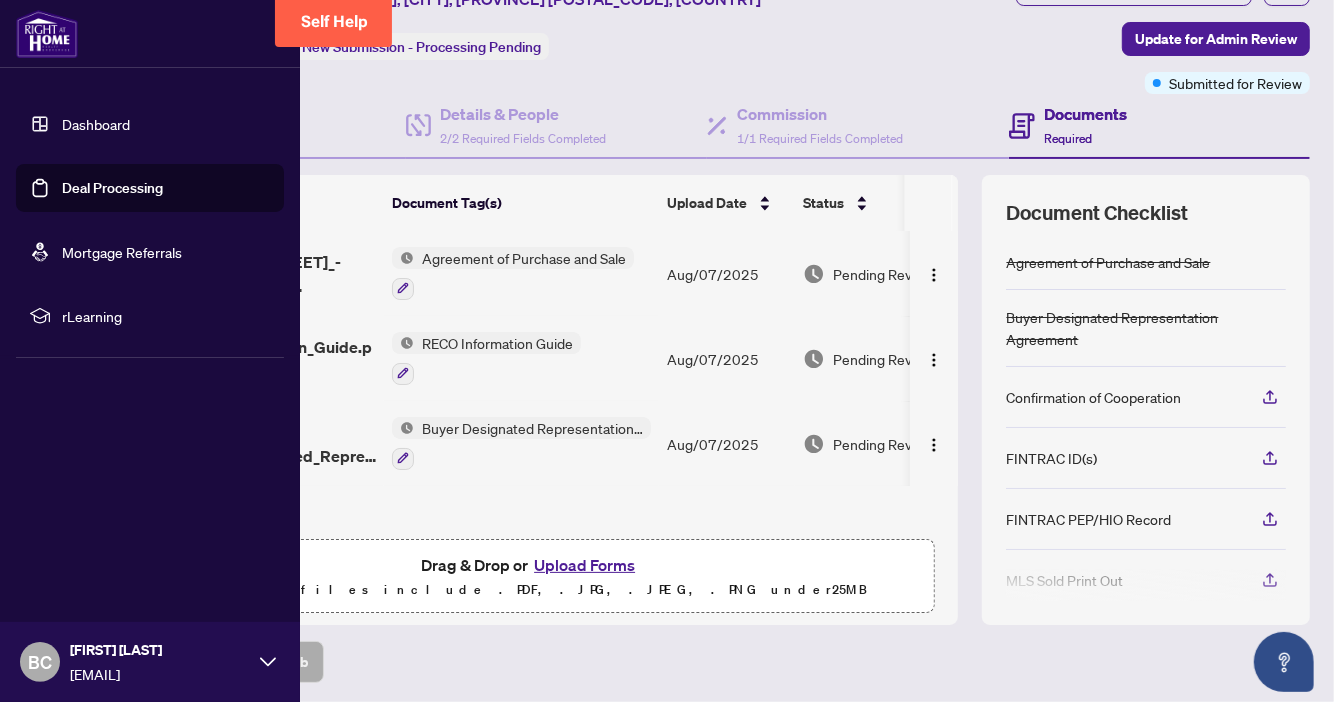 click on "Dashboard" at bounding box center (96, 124) 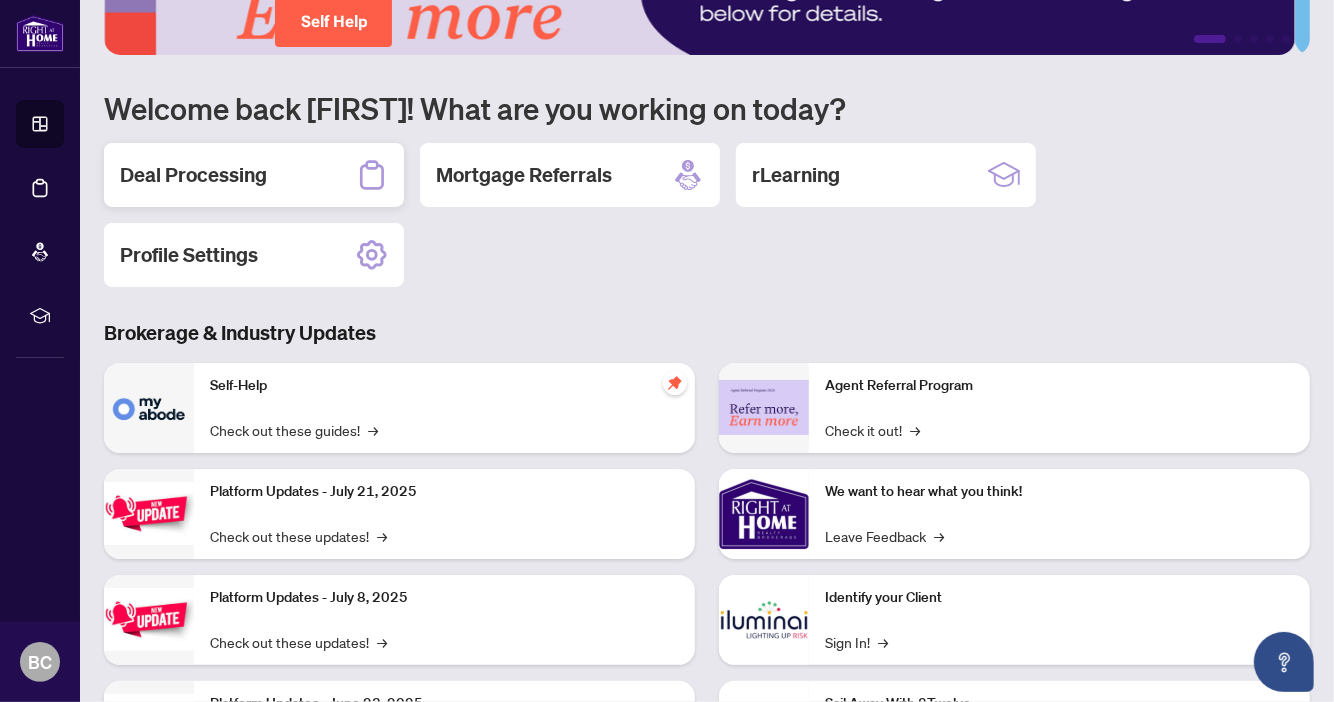 click on "Deal Processing" at bounding box center [193, 175] 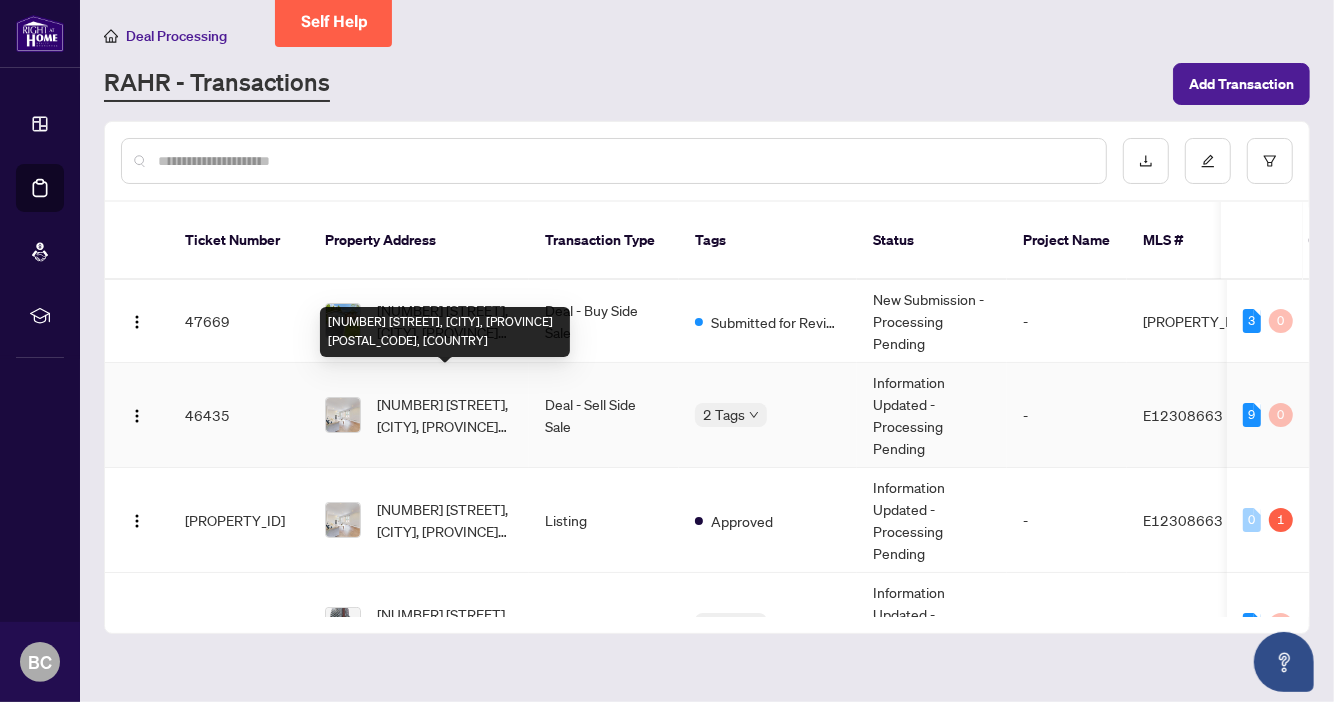 click on "[NUMBER] [STREET], [CITY], [PROVINCE] [POSTAL_CODE], [COUNTRY]" at bounding box center (445, 415) 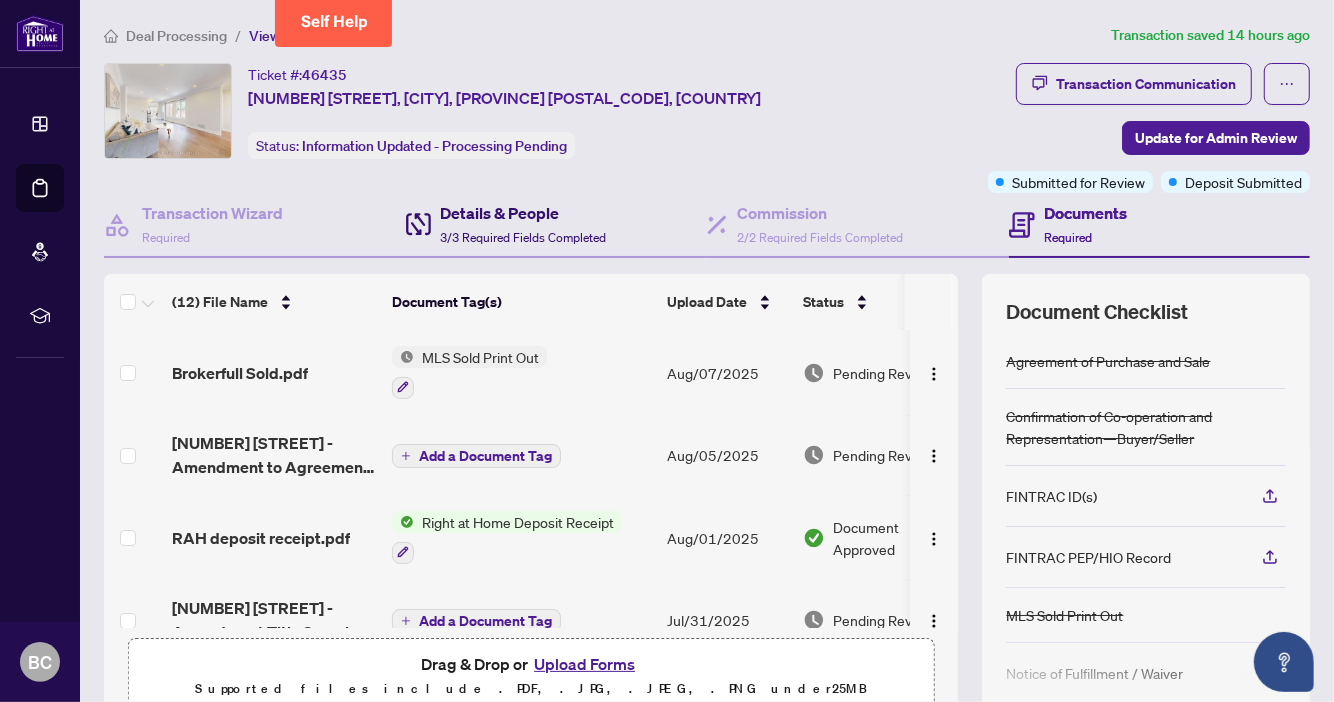 click on "Details & People" at bounding box center [524, 213] 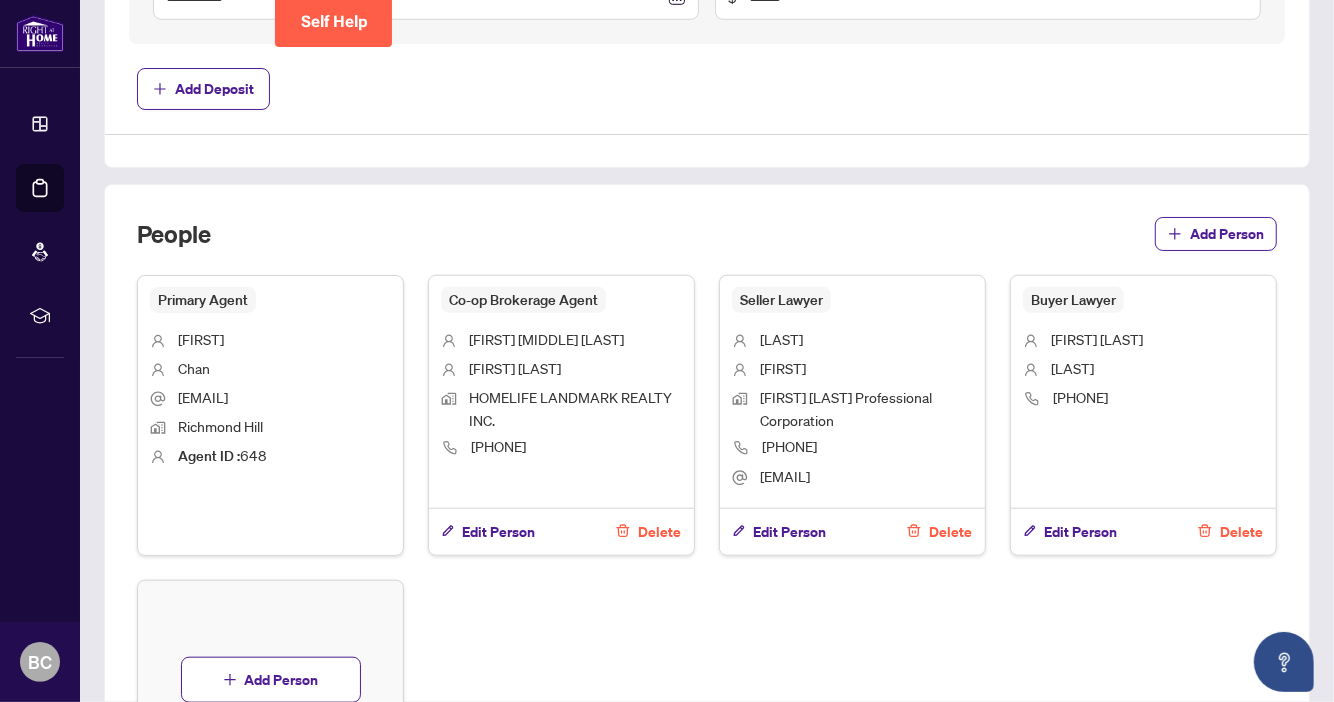scroll, scrollTop: 1200, scrollLeft: 0, axis: vertical 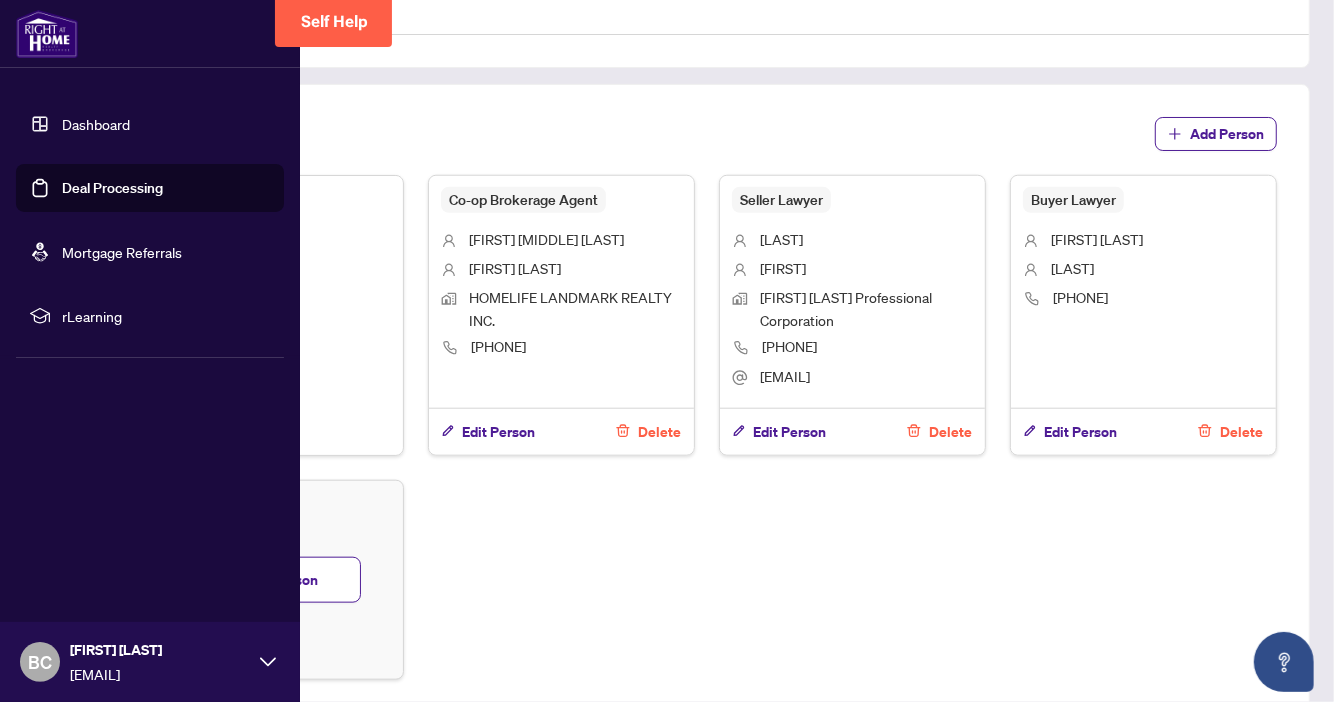 click on "Dashboard" at bounding box center (96, 124) 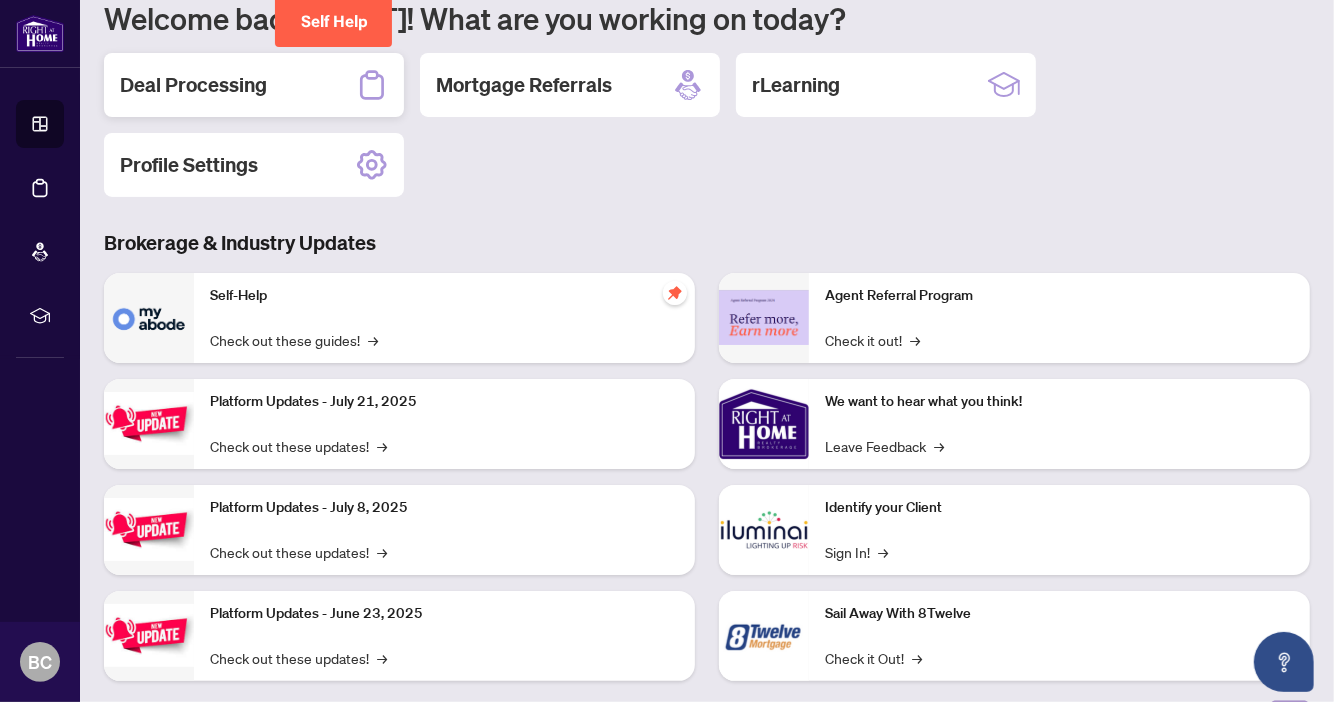 click on "Deal Processing" at bounding box center (193, 85) 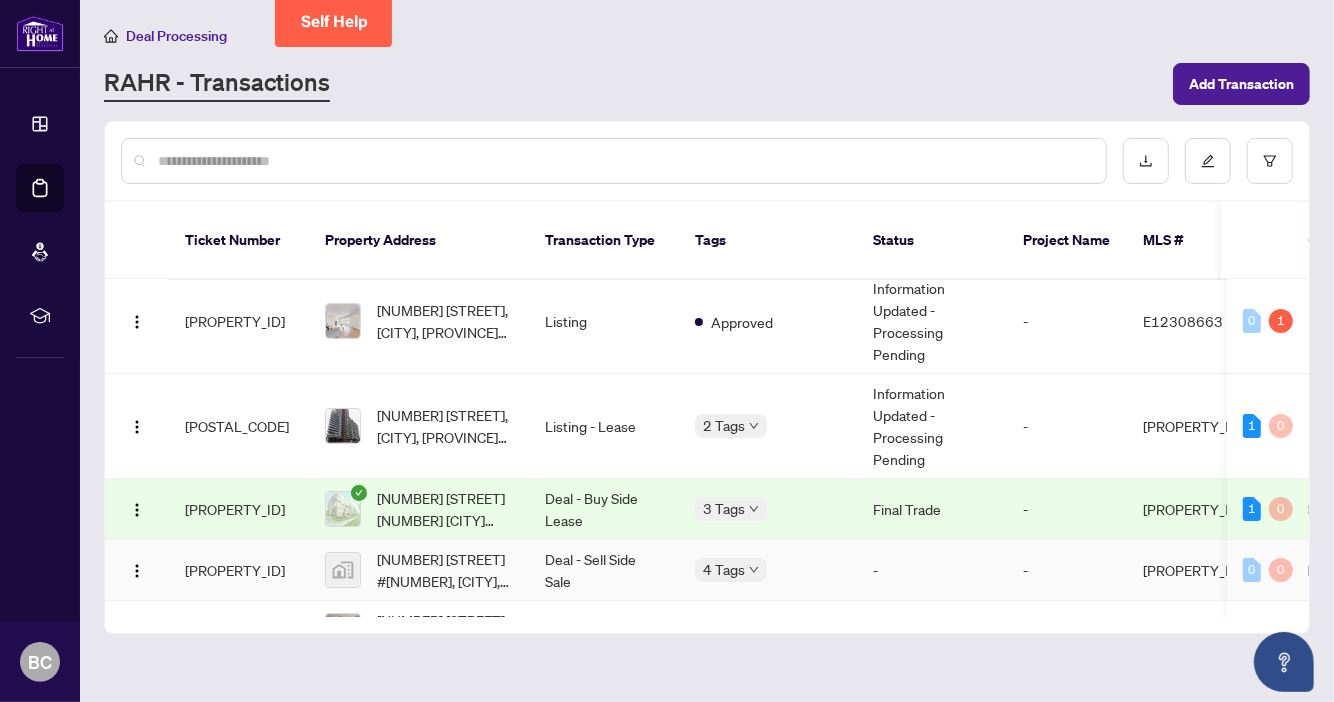 scroll, scrollTop: 248, scrollLeft: 0, axis: vertical 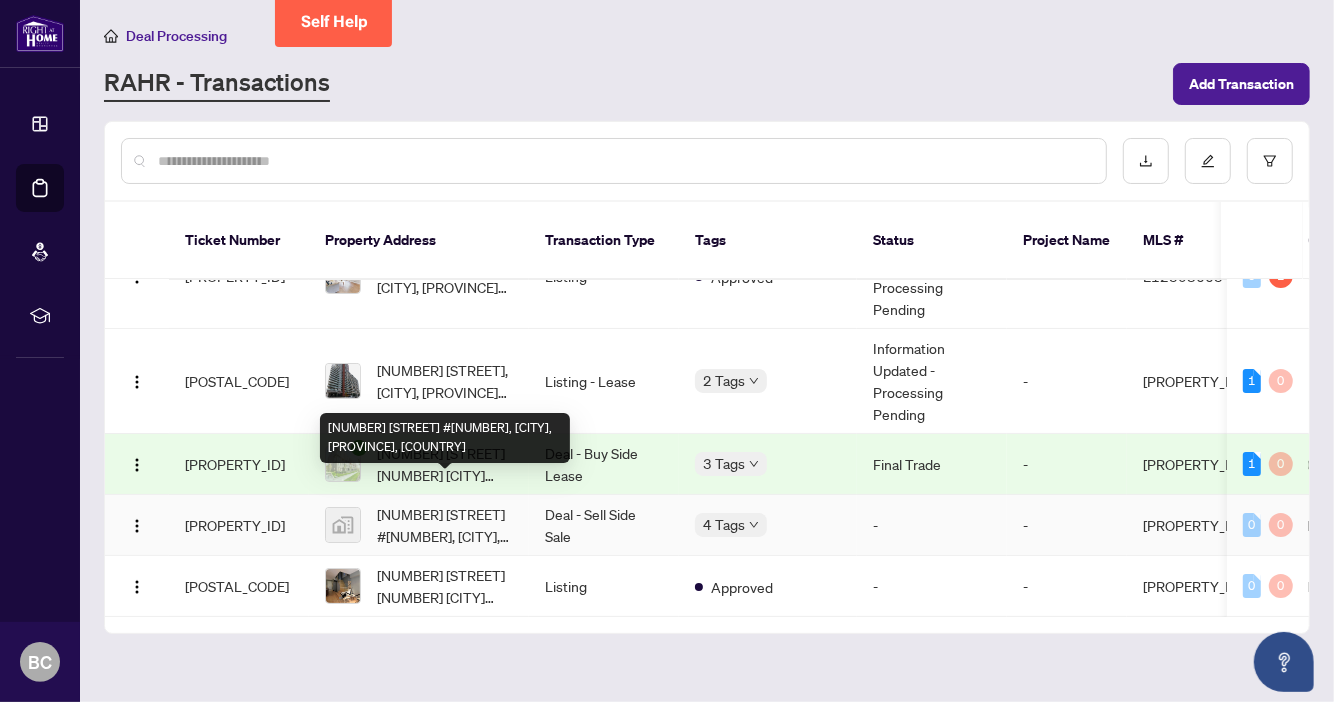 click on "[NUMBER] [STREET] #[NUMBER], [CITY], [PROVINCE], [COUNTRY]" at bounding box center [445, 525] 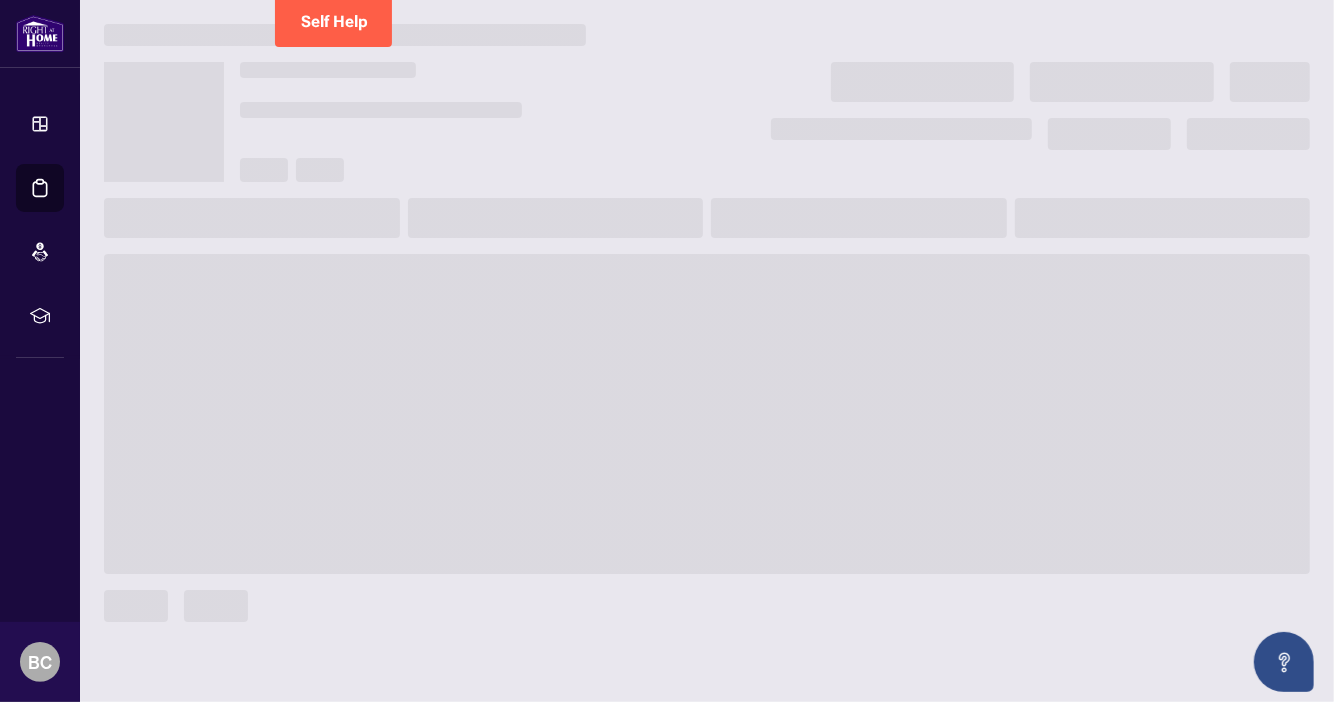 click at bounding box center (707, 414) 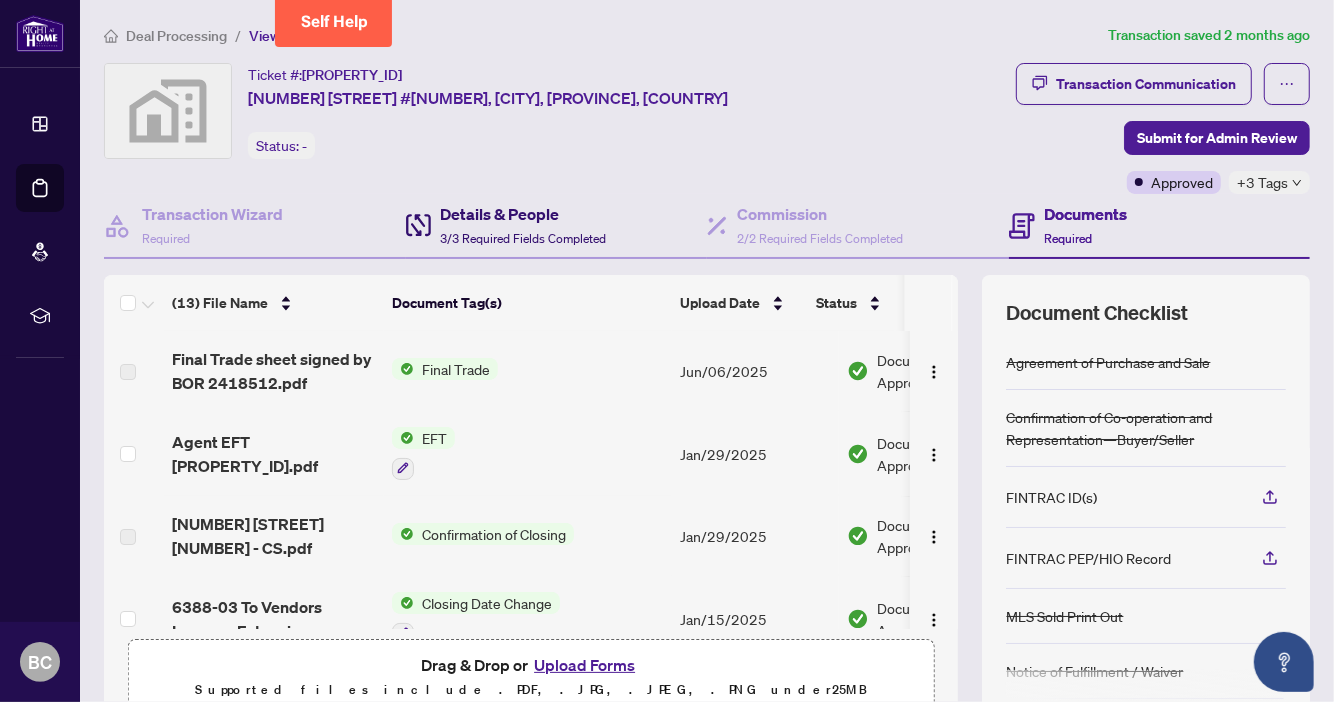 click on "Details & People" at bounding box center [524, 214] 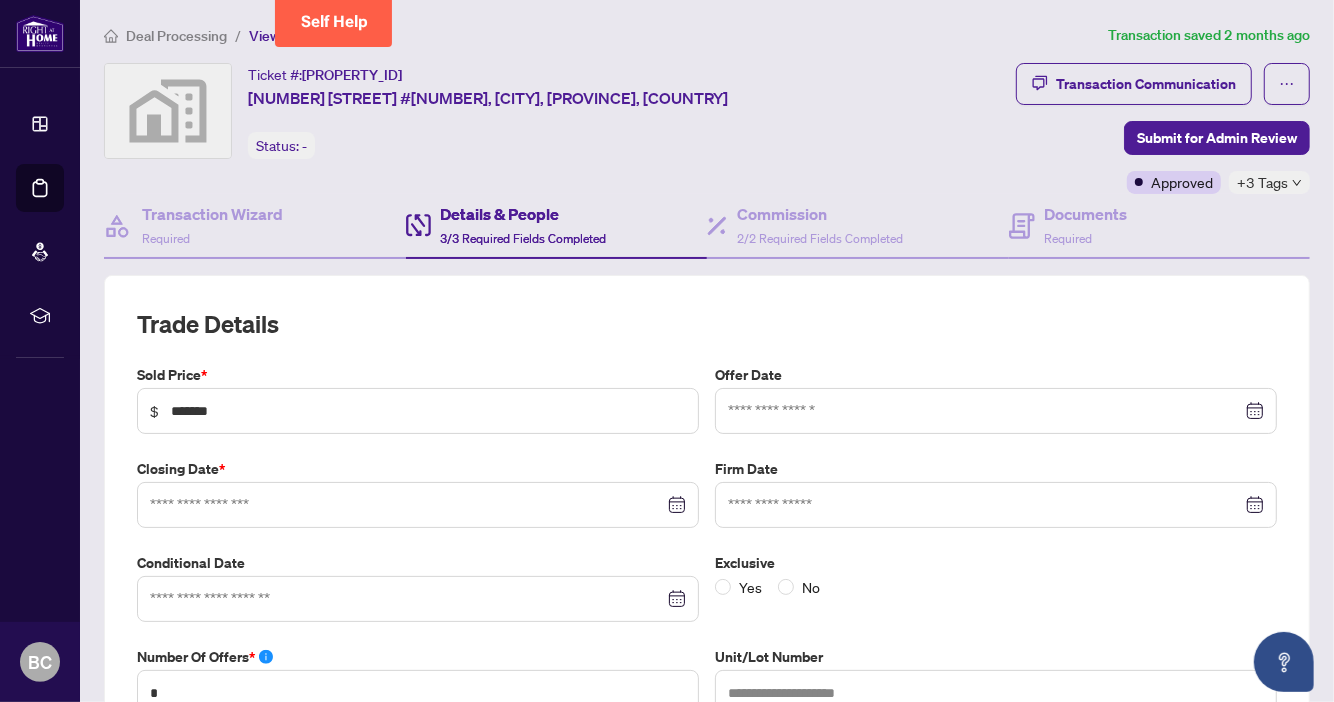 type on "**********" 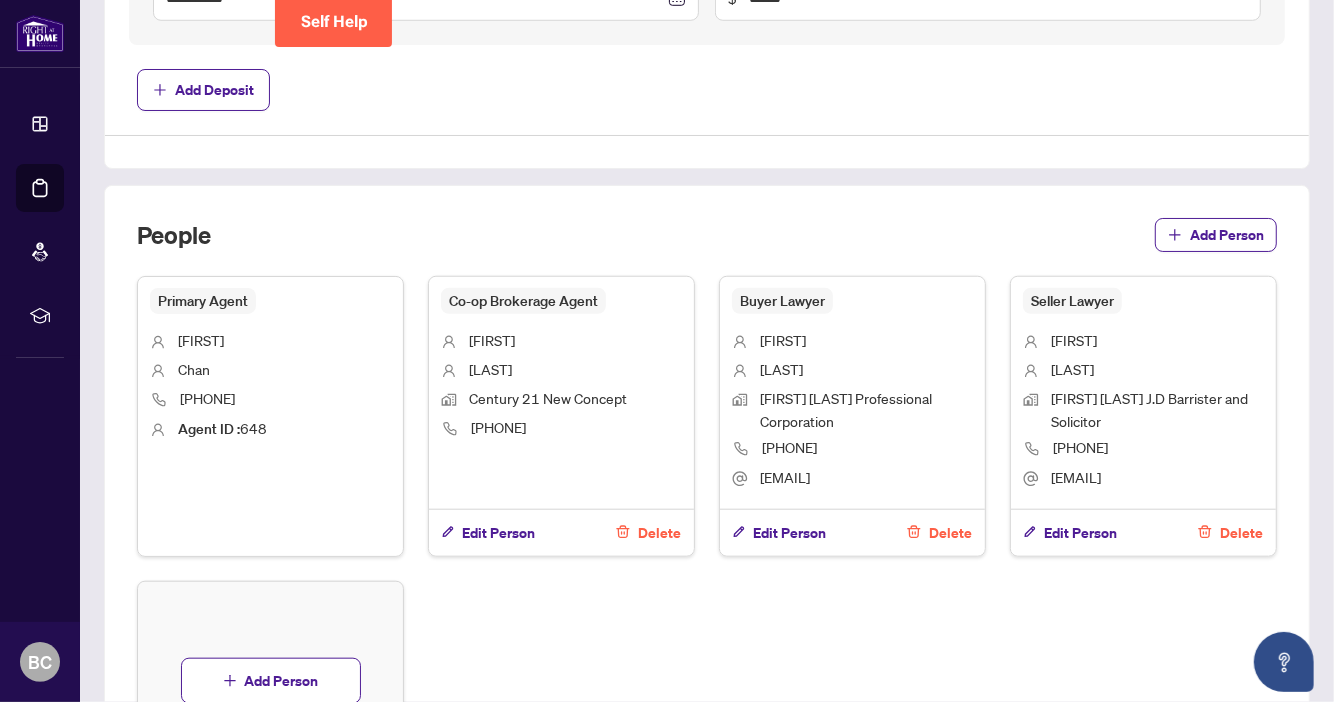 scroll, scrollTop: 999, scrollLeft: 0, axis: vertical 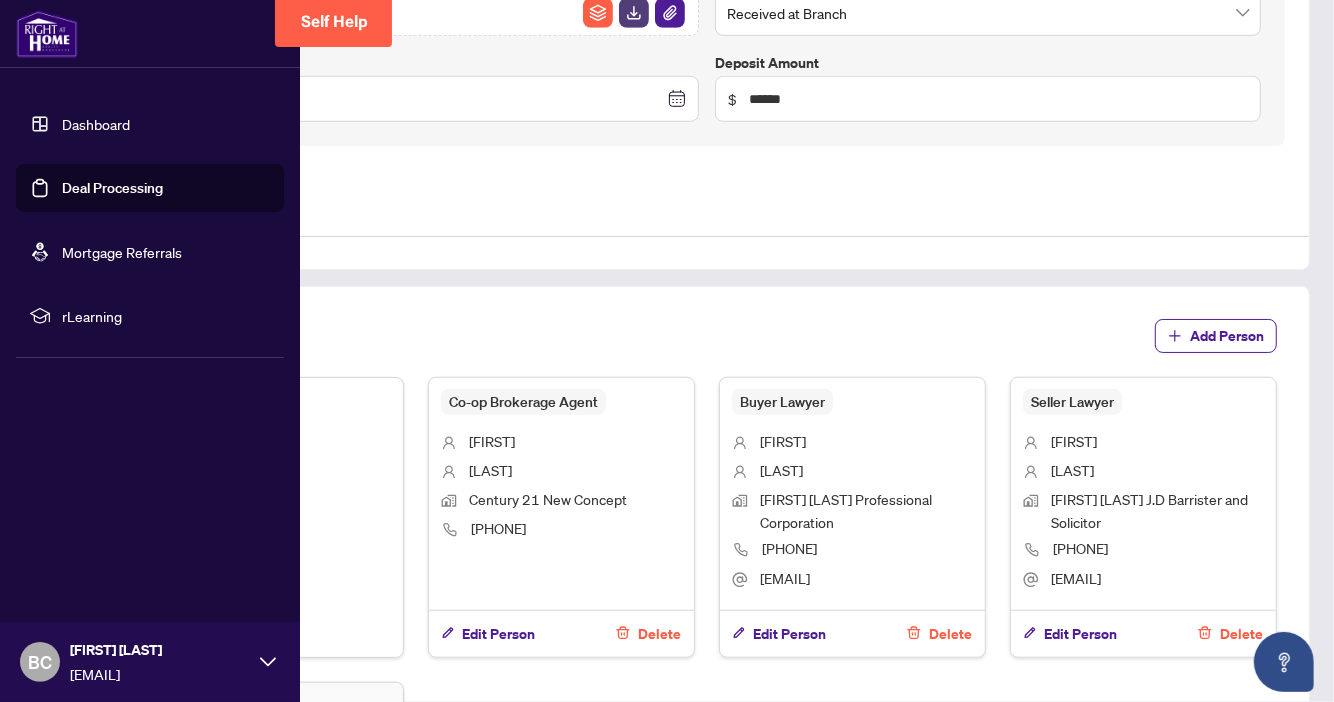 click on "Dashboard" at bounding box center [96, 124] 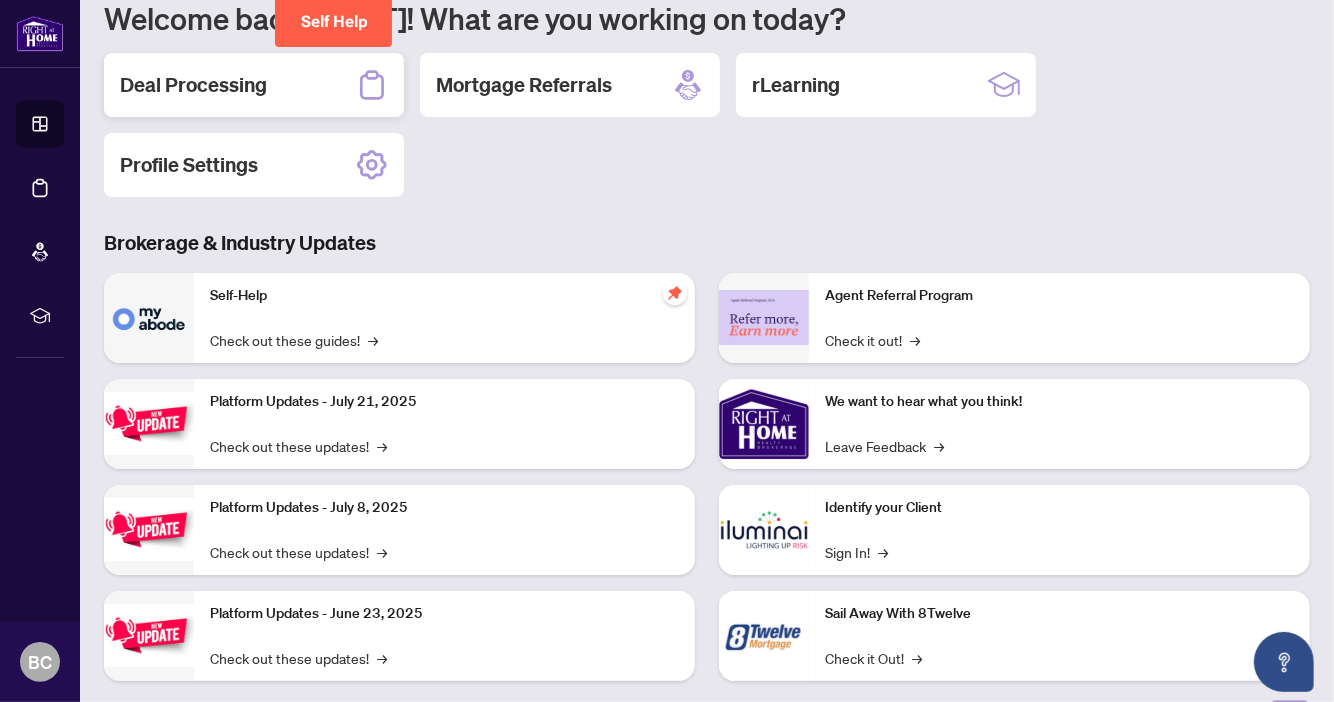click on "Deal Processing" at bounding box center [193, 85] 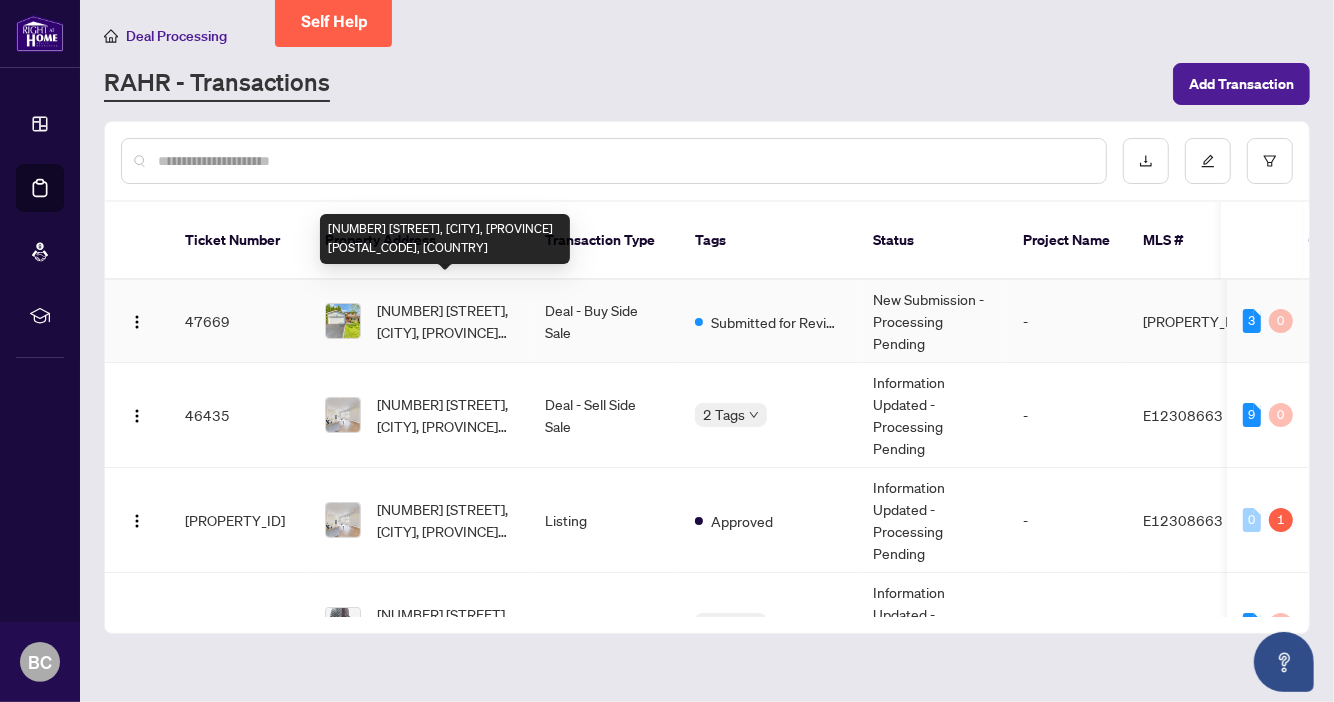 click on "[NUMBER] [STREET], [CITY], [PROVINCE] [POSTAL_CODE], [COUNTRY]" at bounding box center [445, 321] 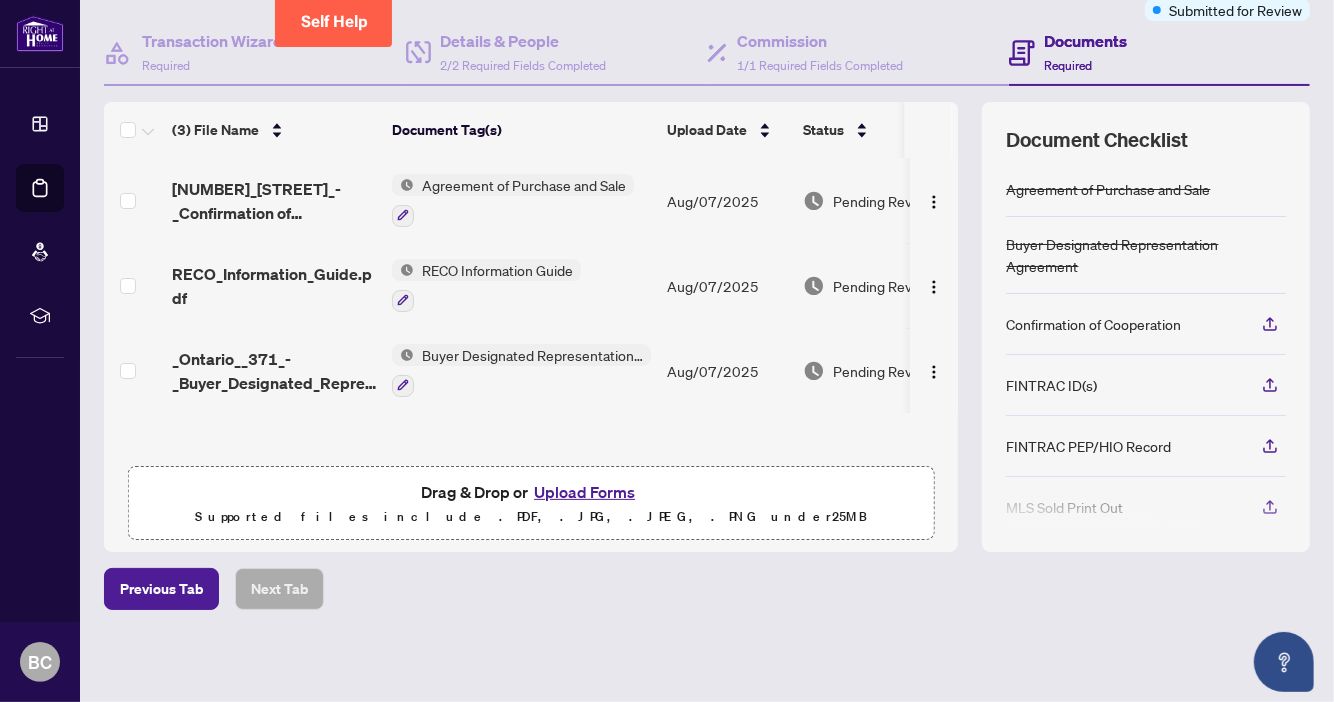 scroll, scrollTop: 72, scrollLeft: 0, axis: vertical 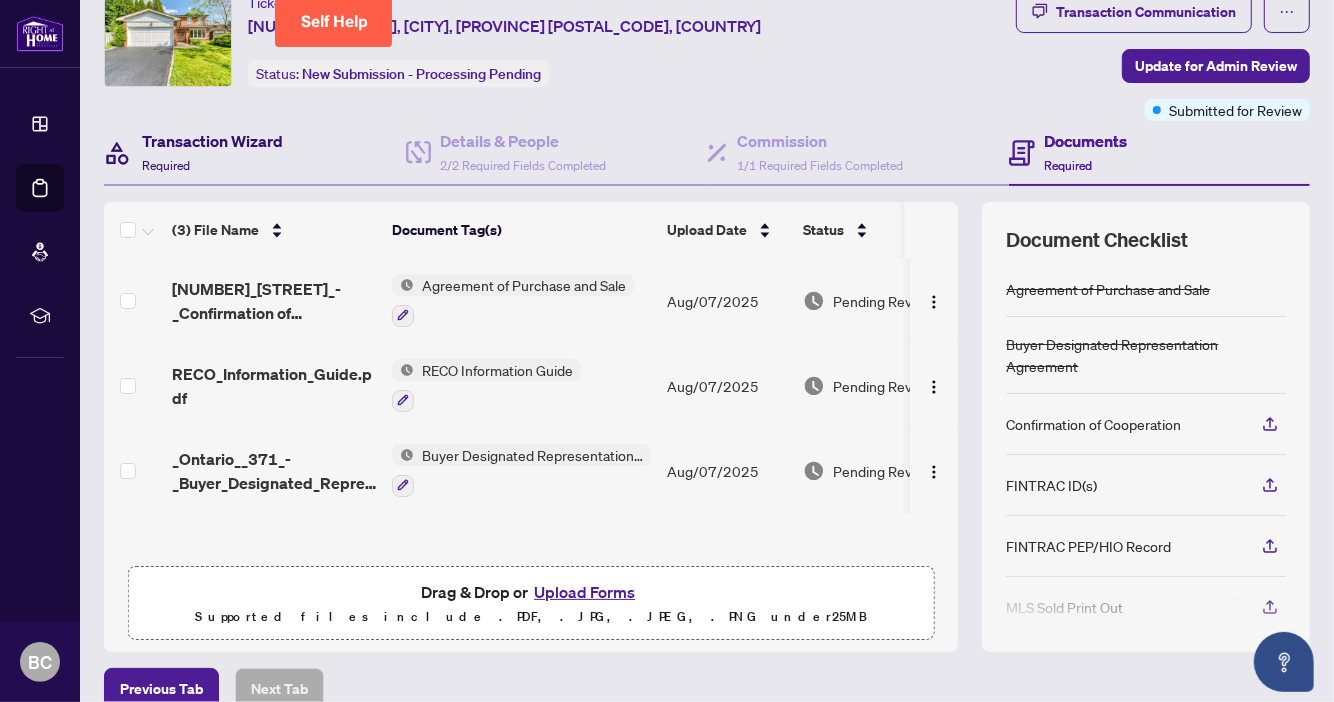 click on "Transaction Wizard" at bounding box center [212, 141] 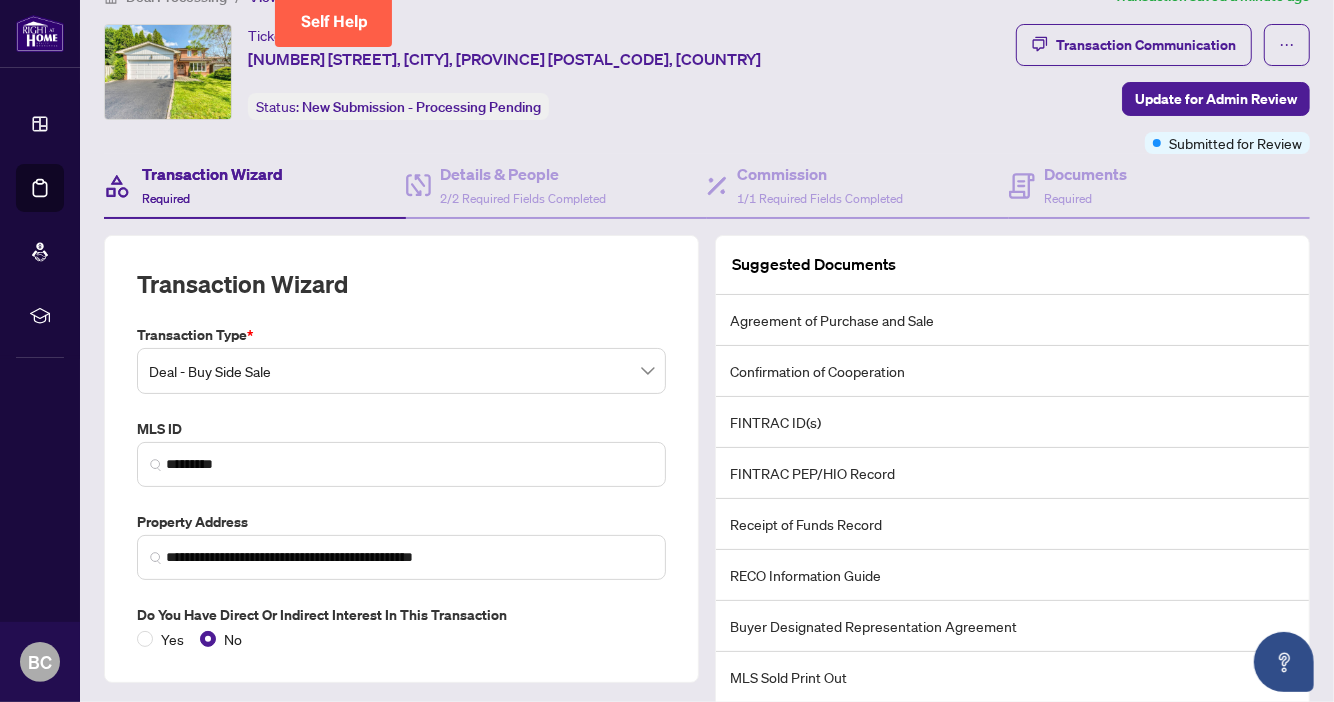 scroll, scrollTop: 239, scrollLeft: 0, axis: vertical 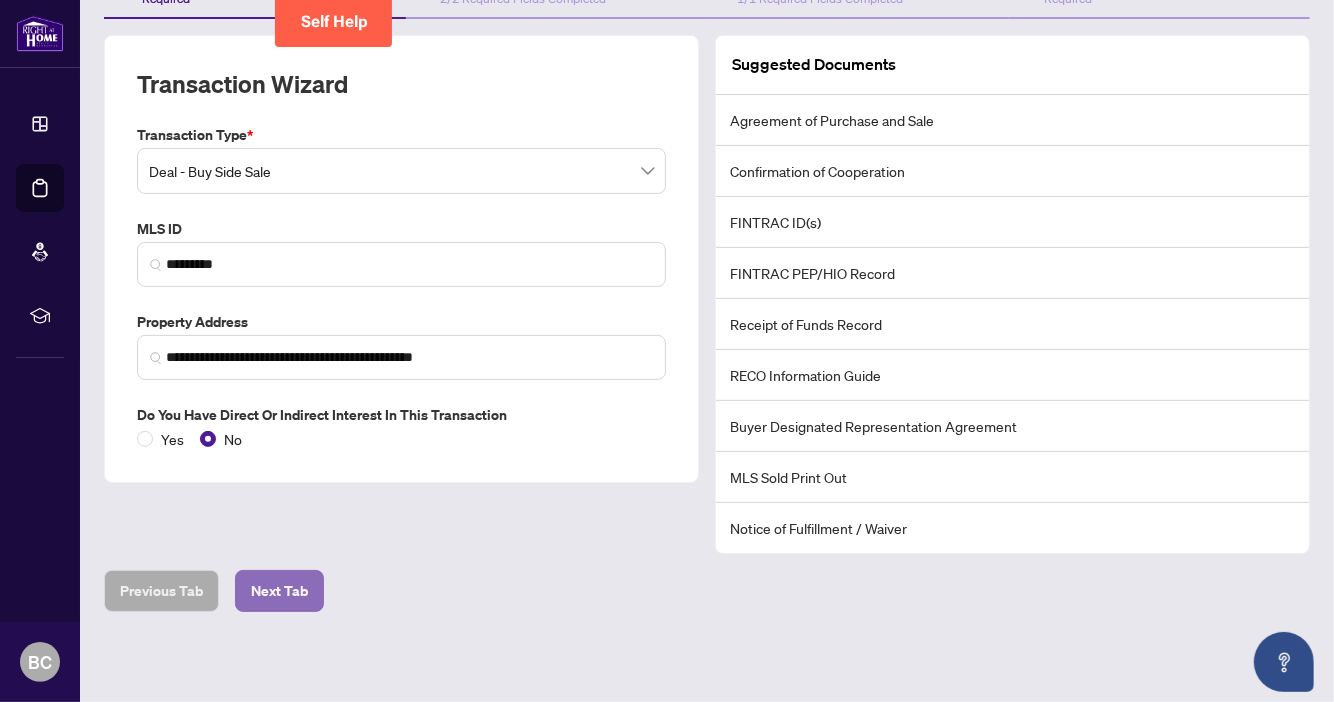 click on "Next Tab" at bounding box center [279, 591] 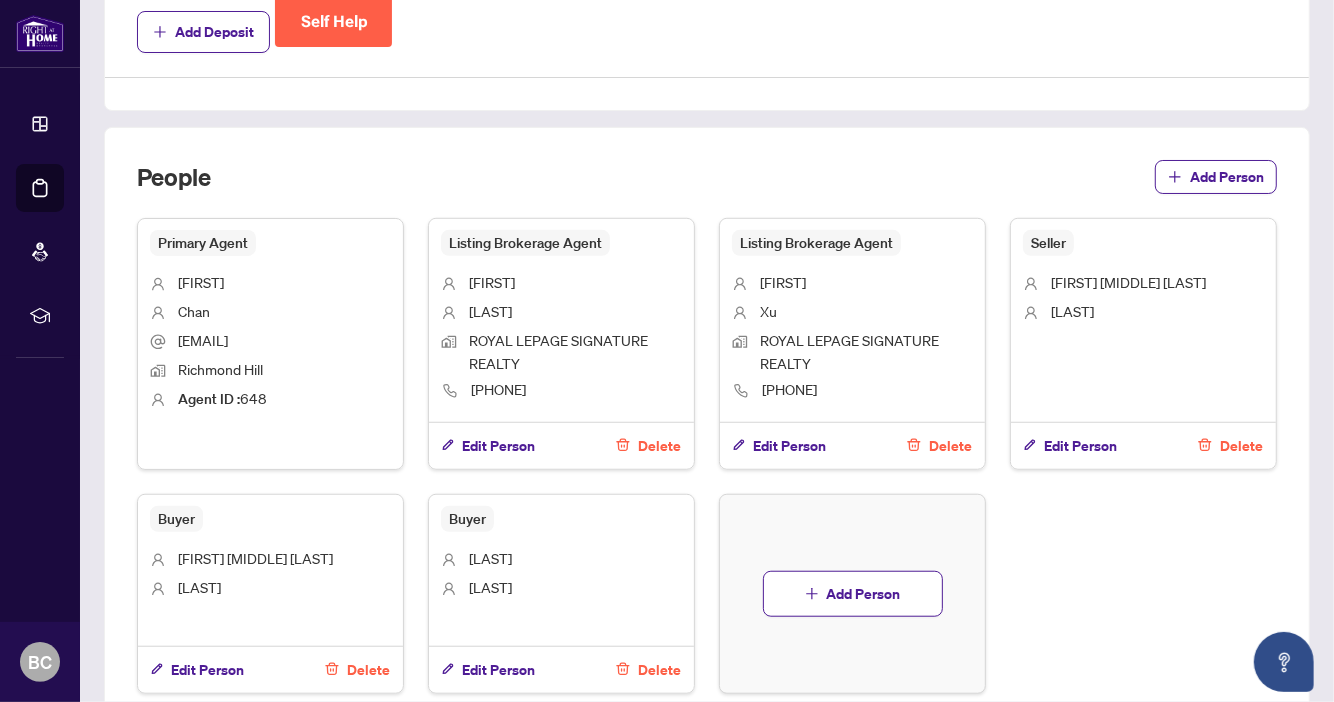 scroll, scrollTop: 1011, scrollLeft: 0, axis: vertical 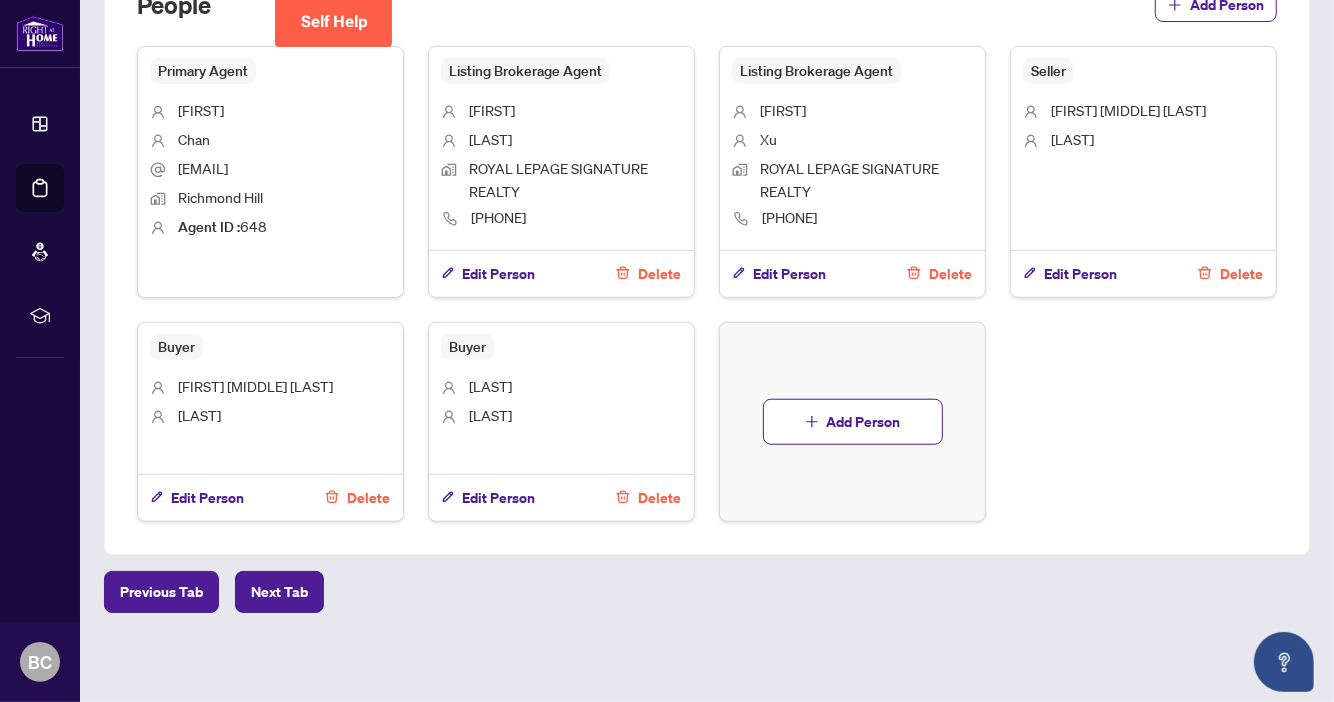 click on "Delete" at bounding box center (368, 498) 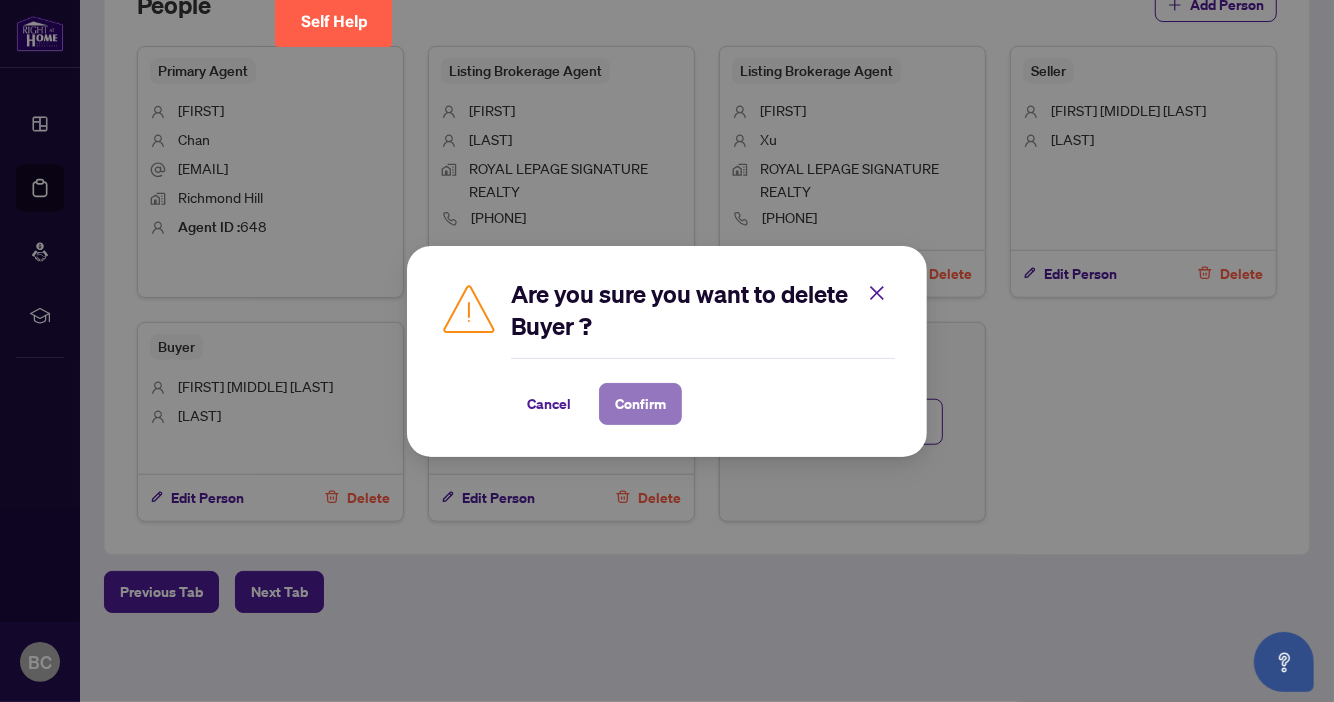 click on "Confirm" at bounding box center (640, 404) 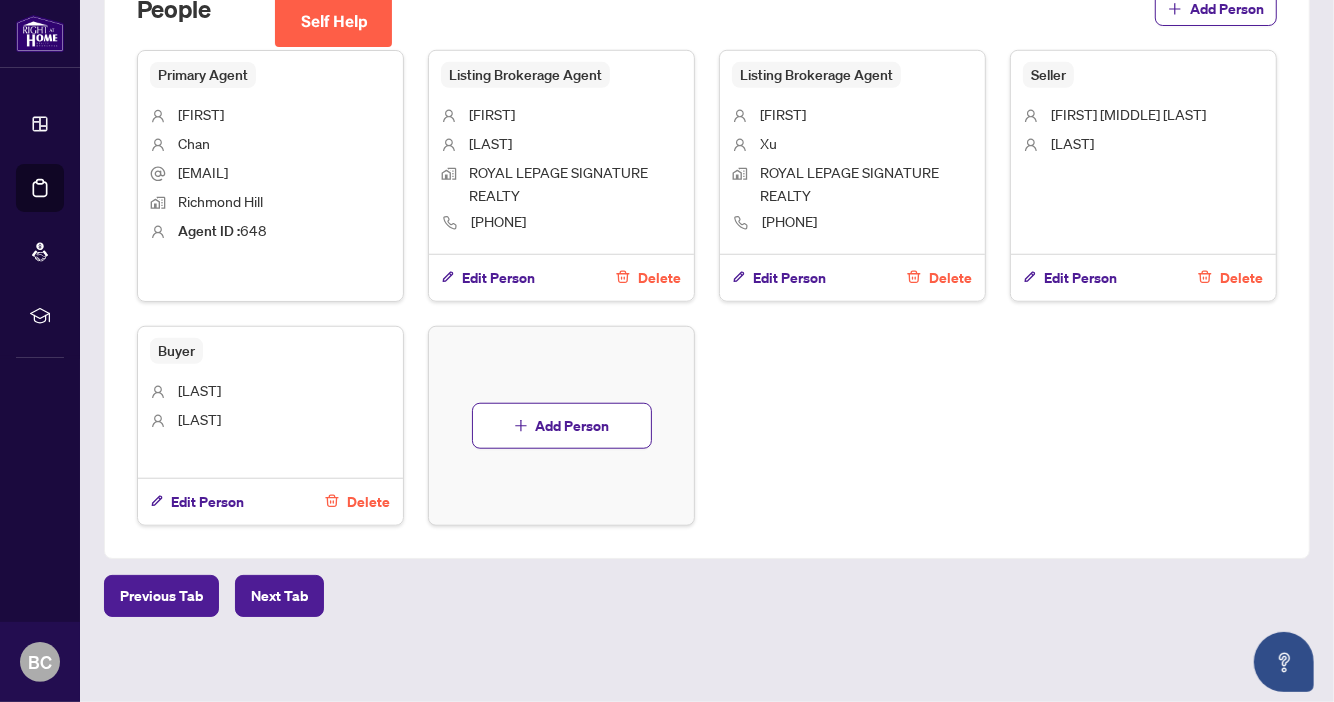 scroll, scrollTop: 1011, scrollLeft: 0, axis: vertical 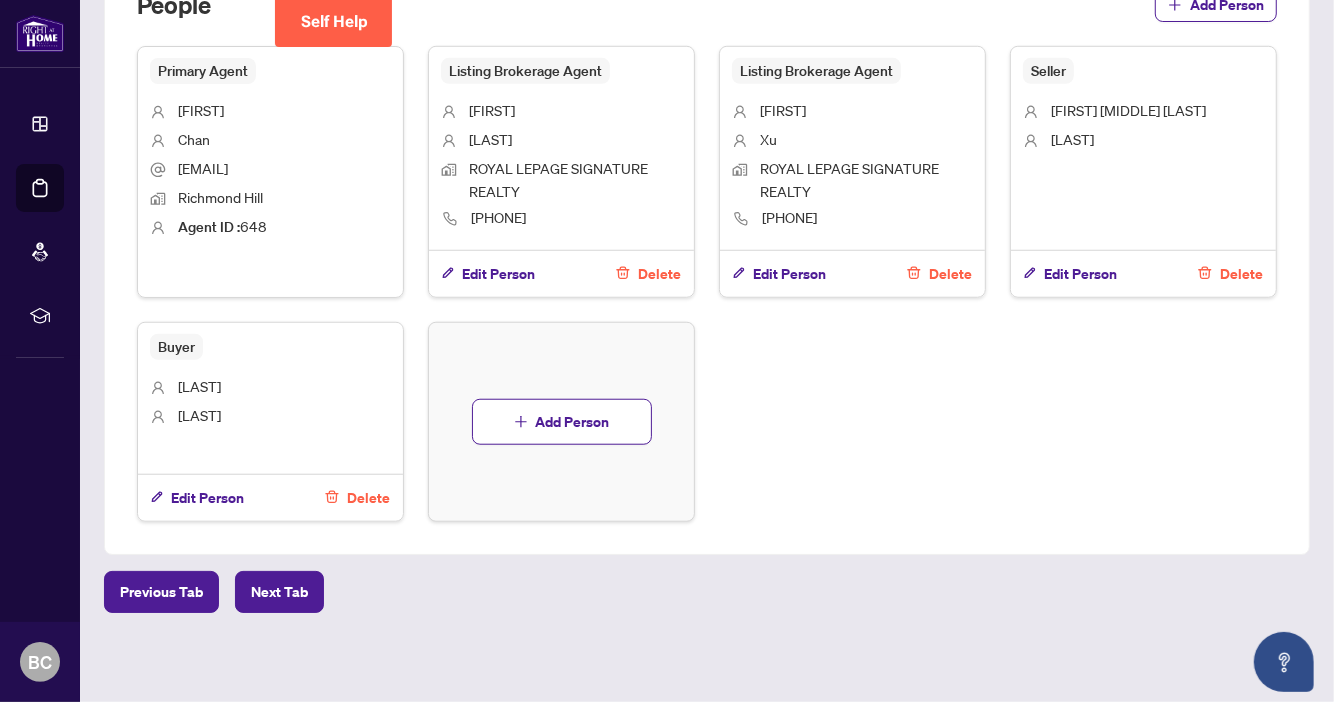 click on "Delete" at bounding box center [368, 498] 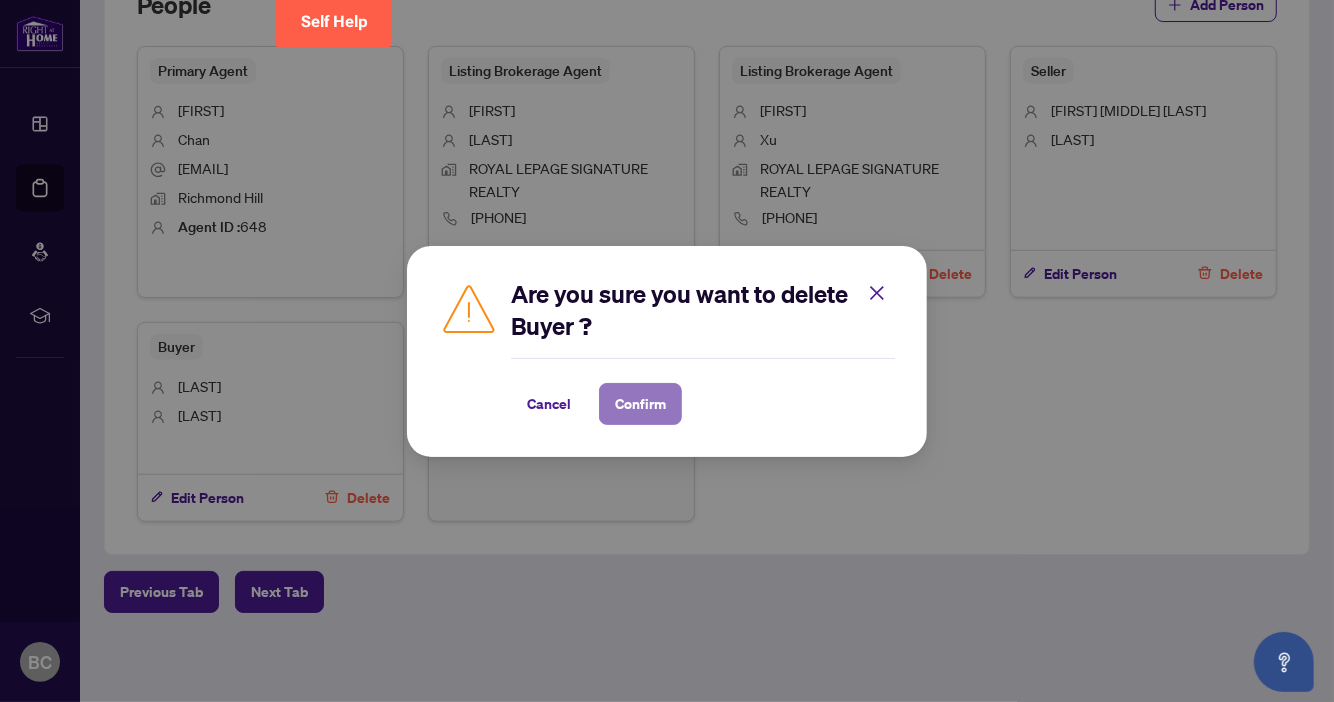 click on "Confirm" at bounding box center [640, 404] 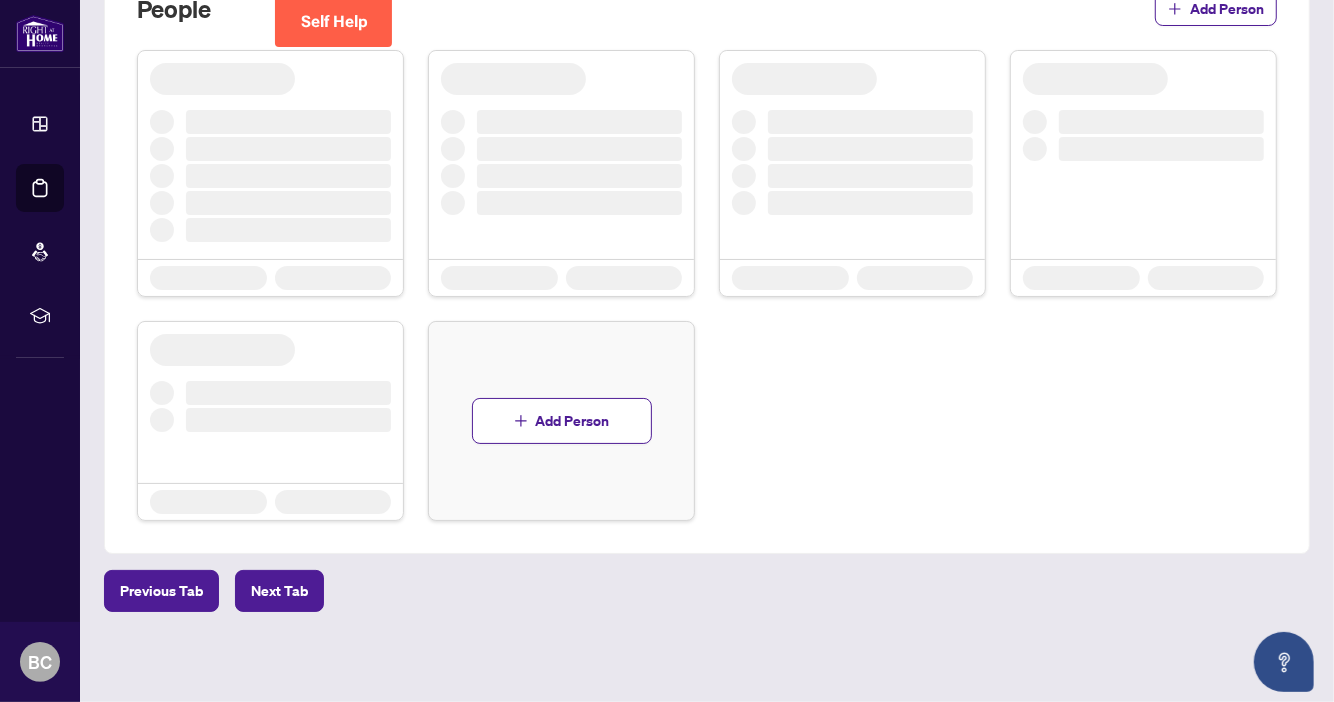 scroll, scrollTop: 1011, scrollLeft: 0, axis: vertical 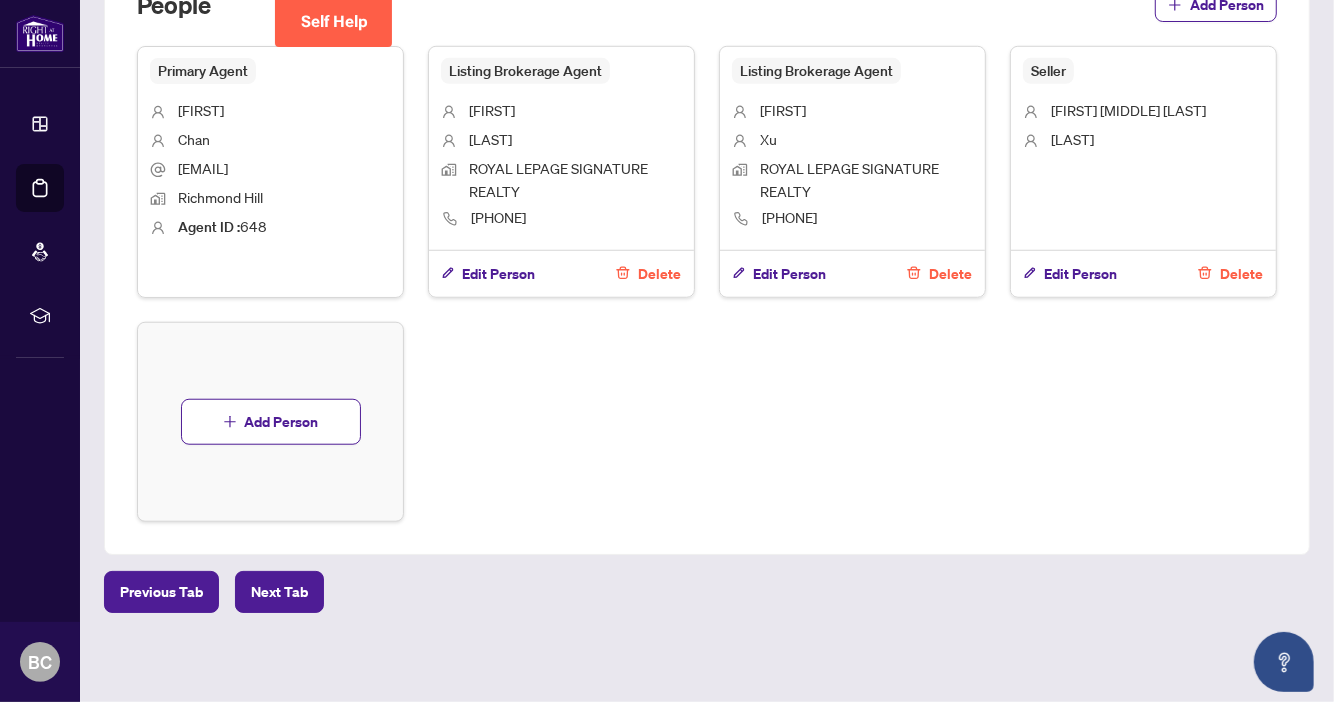 click on "Delete" at bounding box center (1241, 274) 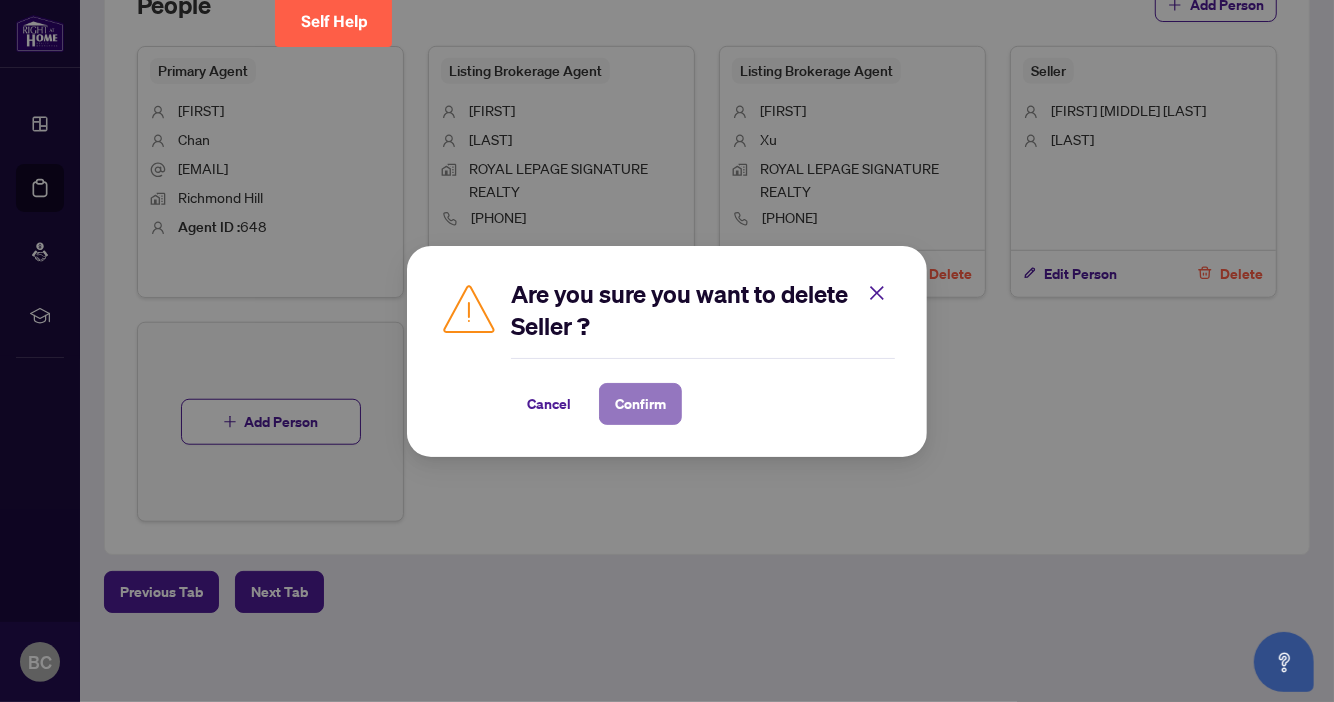 click on "Confirm" at bounding box center [640, 404] 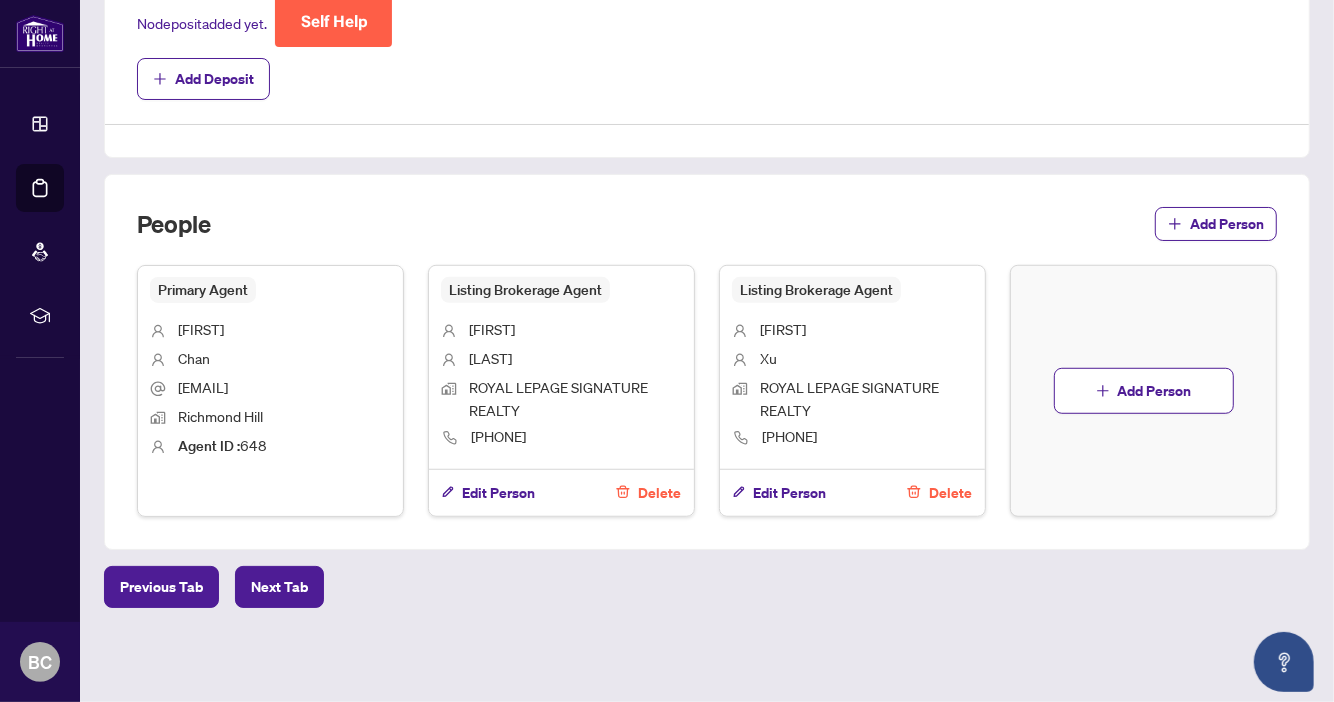 scroll, scrollTop: 787, scrollLeft: 0, axis: vertical 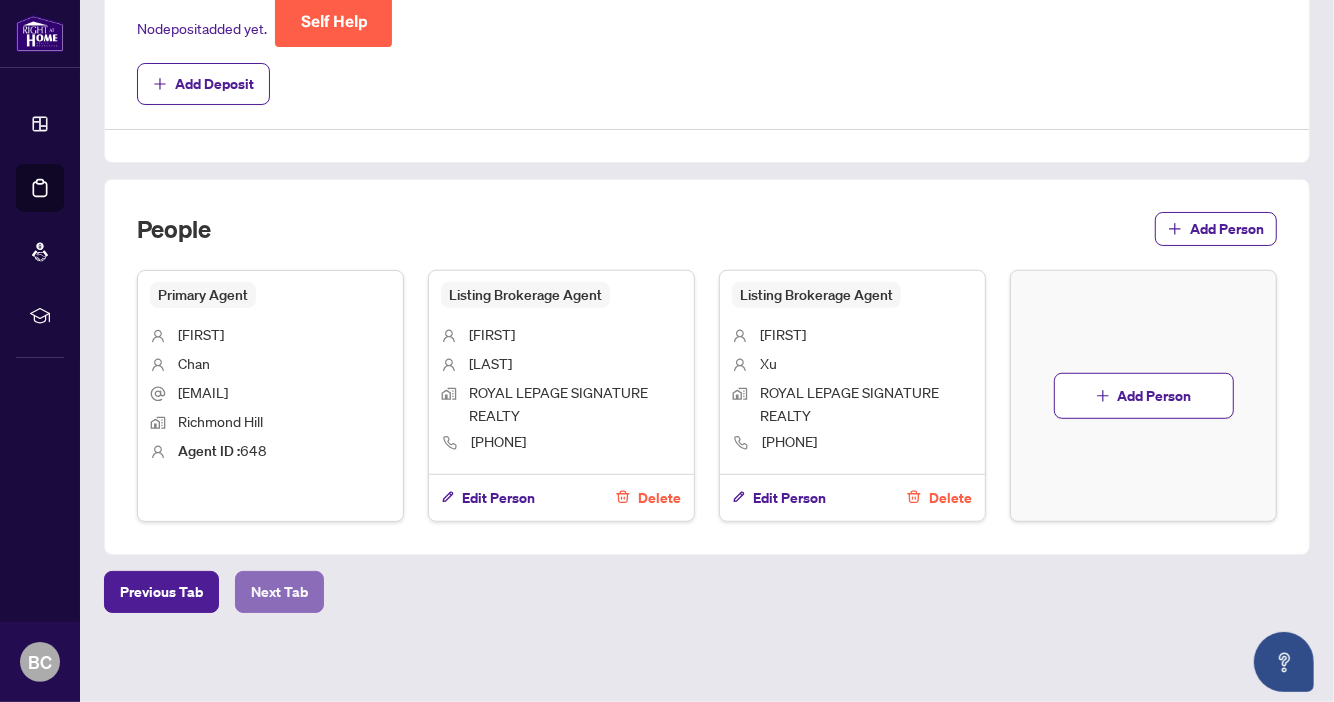 click on "Next Tab" at bounding box center [279, 592] 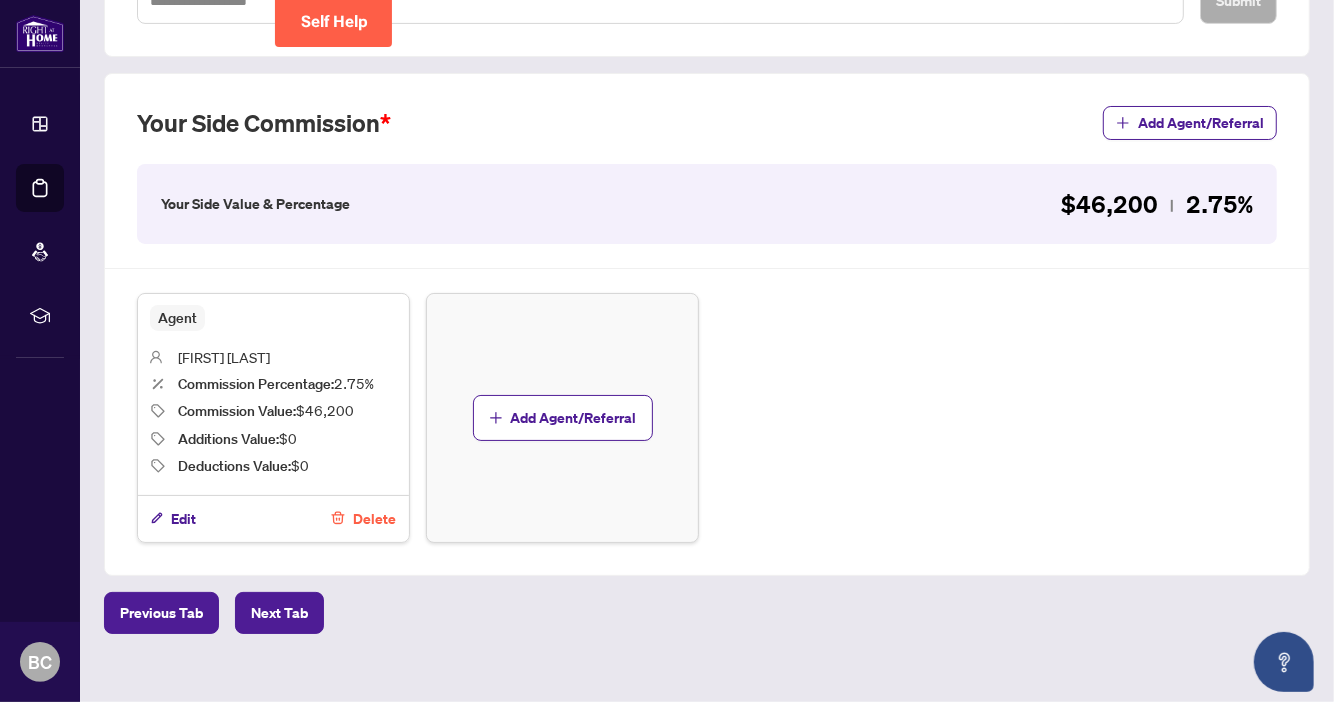 scroll, scrollTop: 531, scrollLeft: 0, axis: vertical 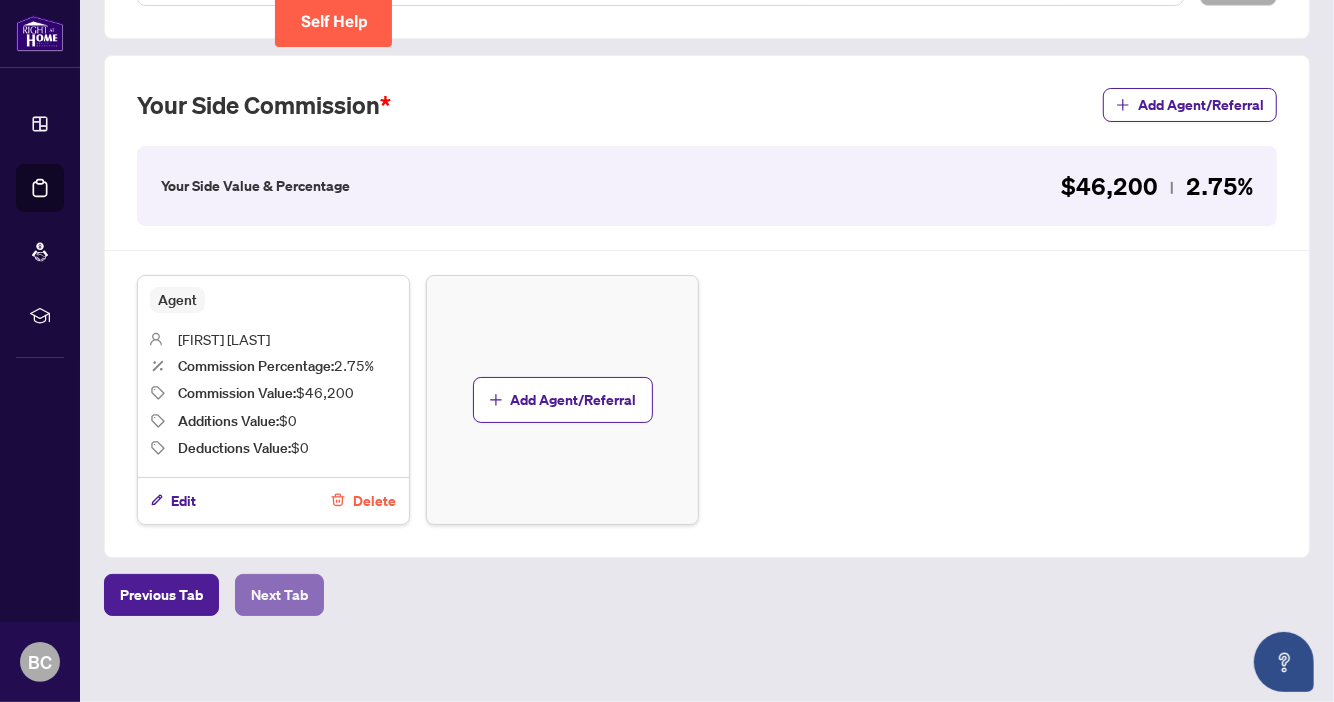 click on "Next Tab" at bounding box center (279, 595) 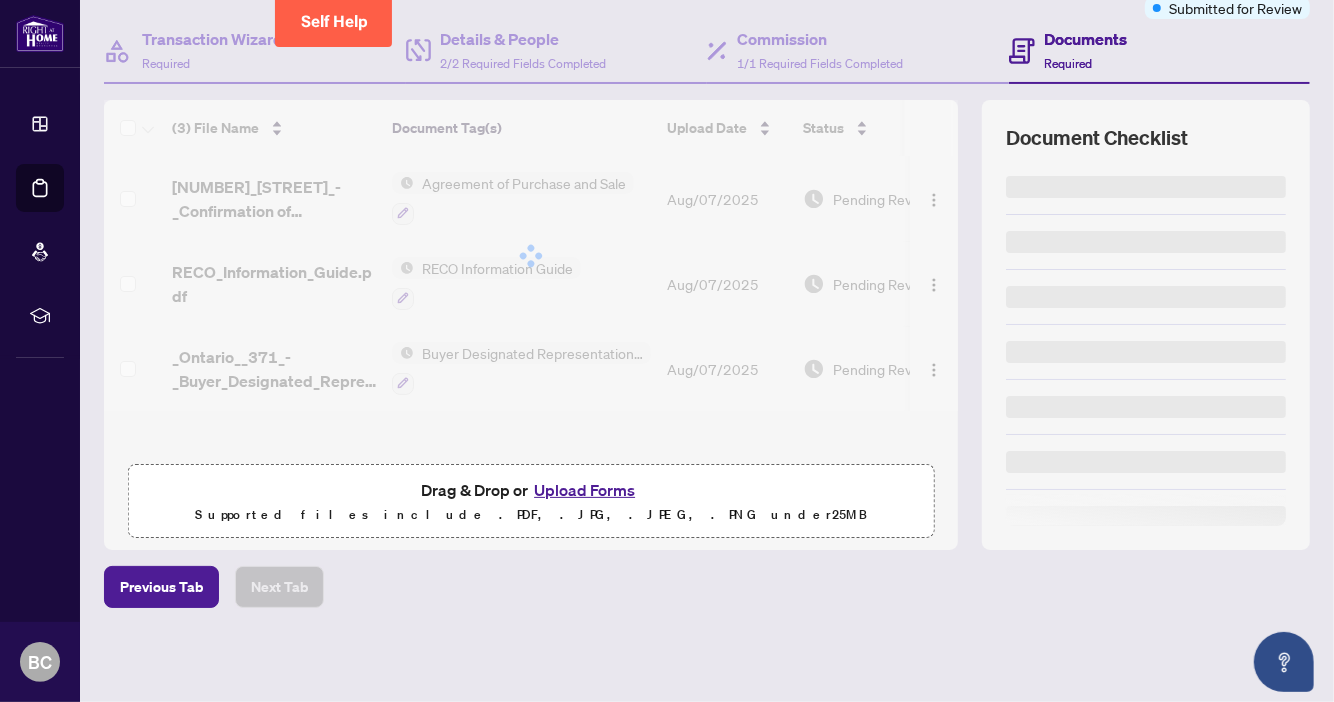 scroll, scrollTop: 0, scrollLeft: 0, axis: both 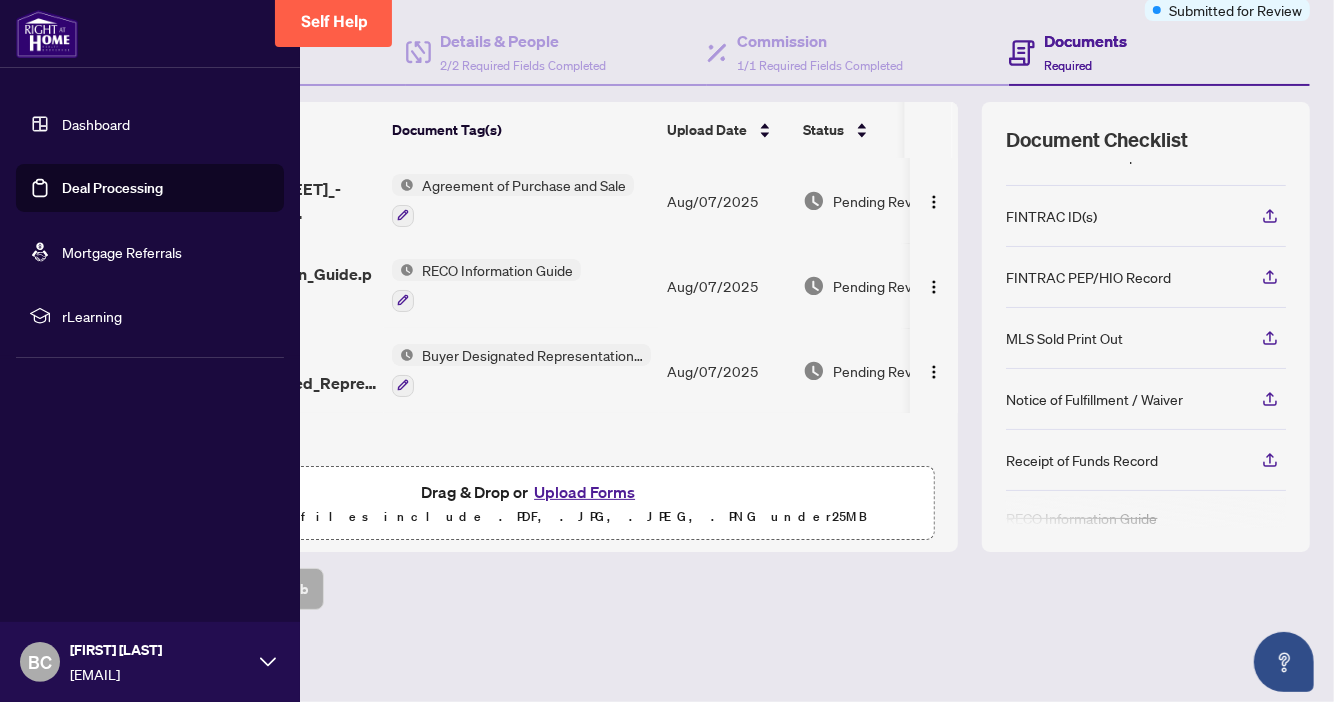 click on "Dashboard" at bounding box center [96, 124] 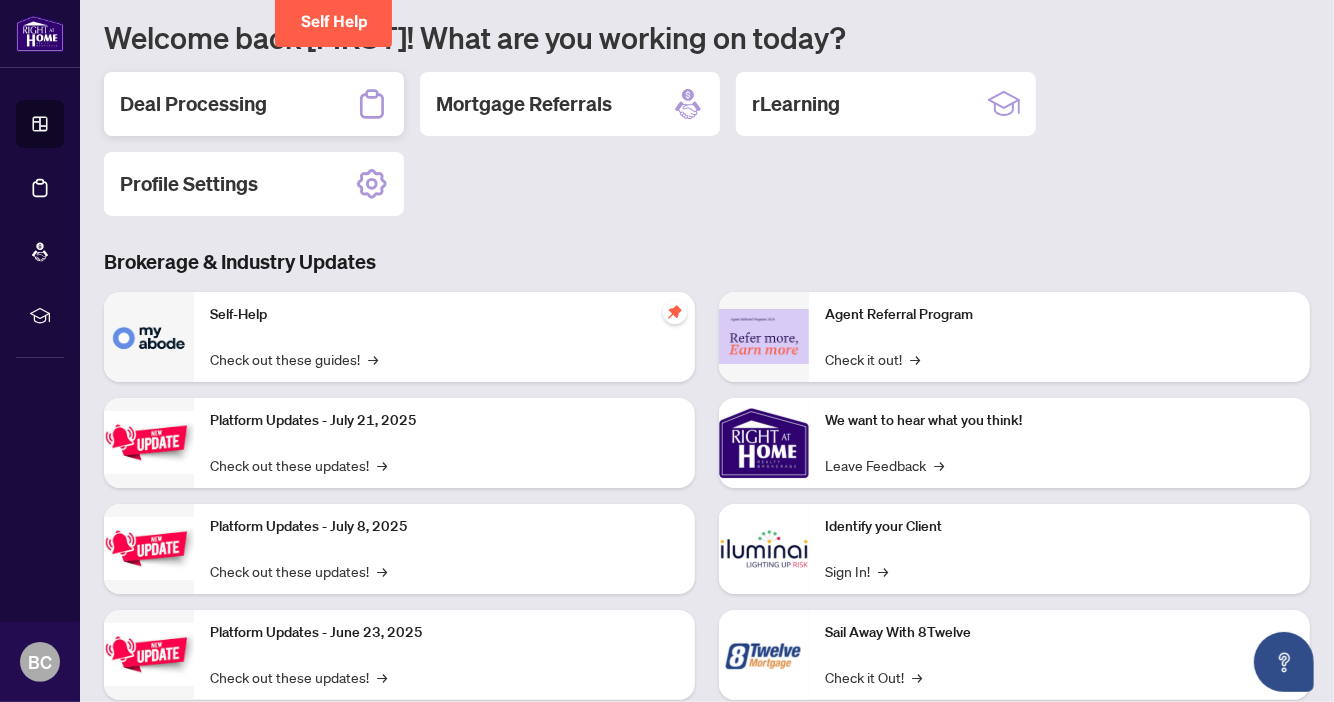 click on "Deal Processing" at bounding box center (254, 104) 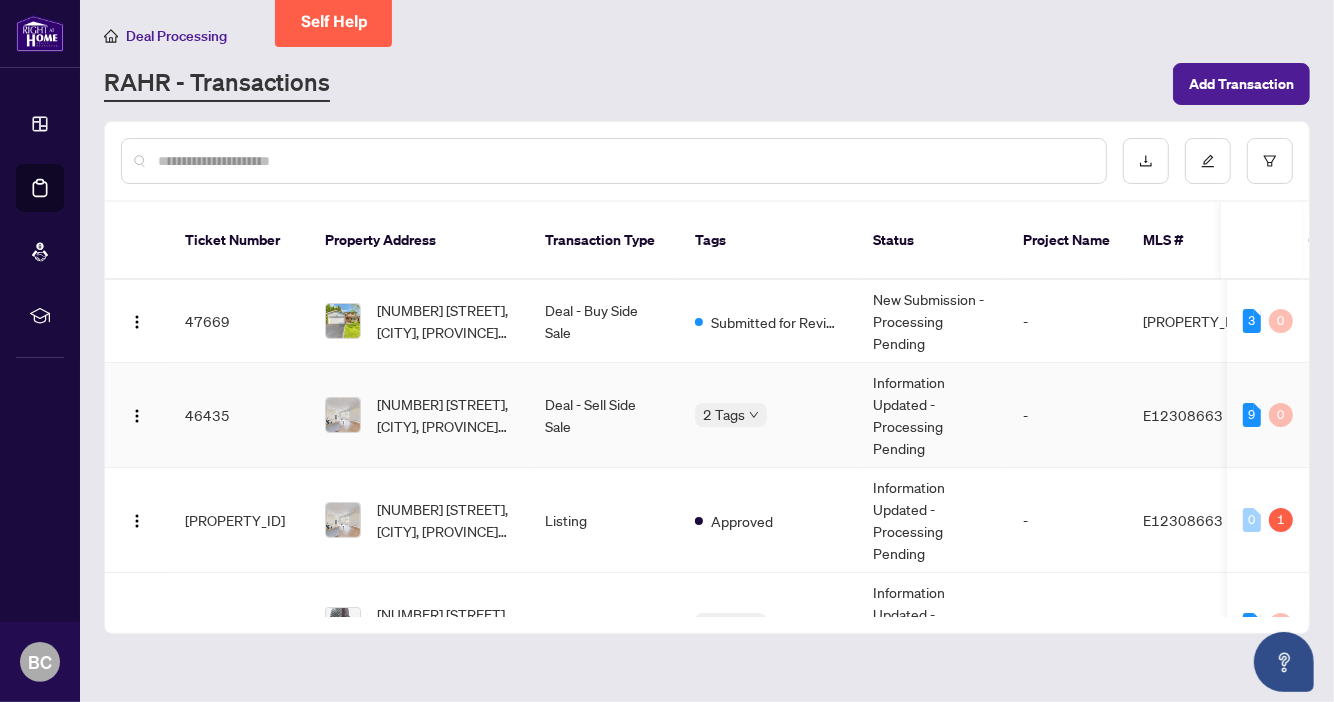 click on "Deal - Sell Side Sale" at bounding box center (604, 415) 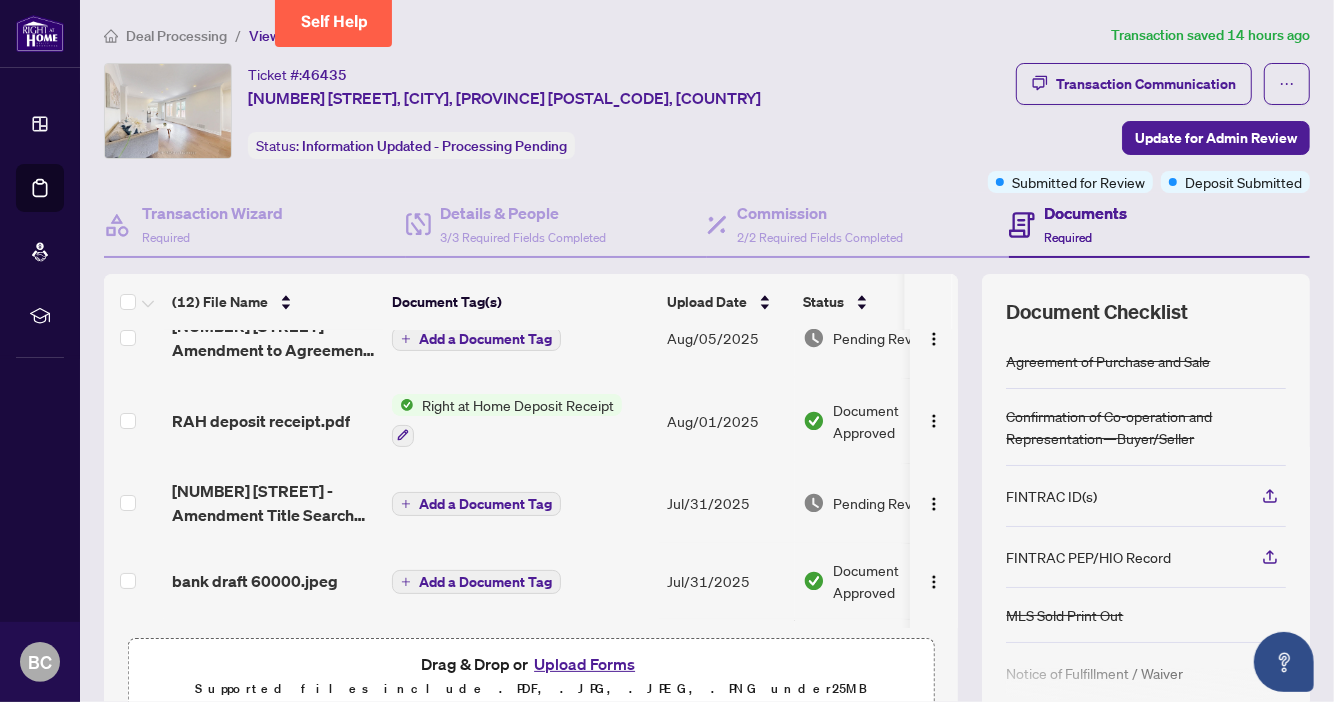 scroll, scrollTop: 0, scrollLeft: 0, axis: both 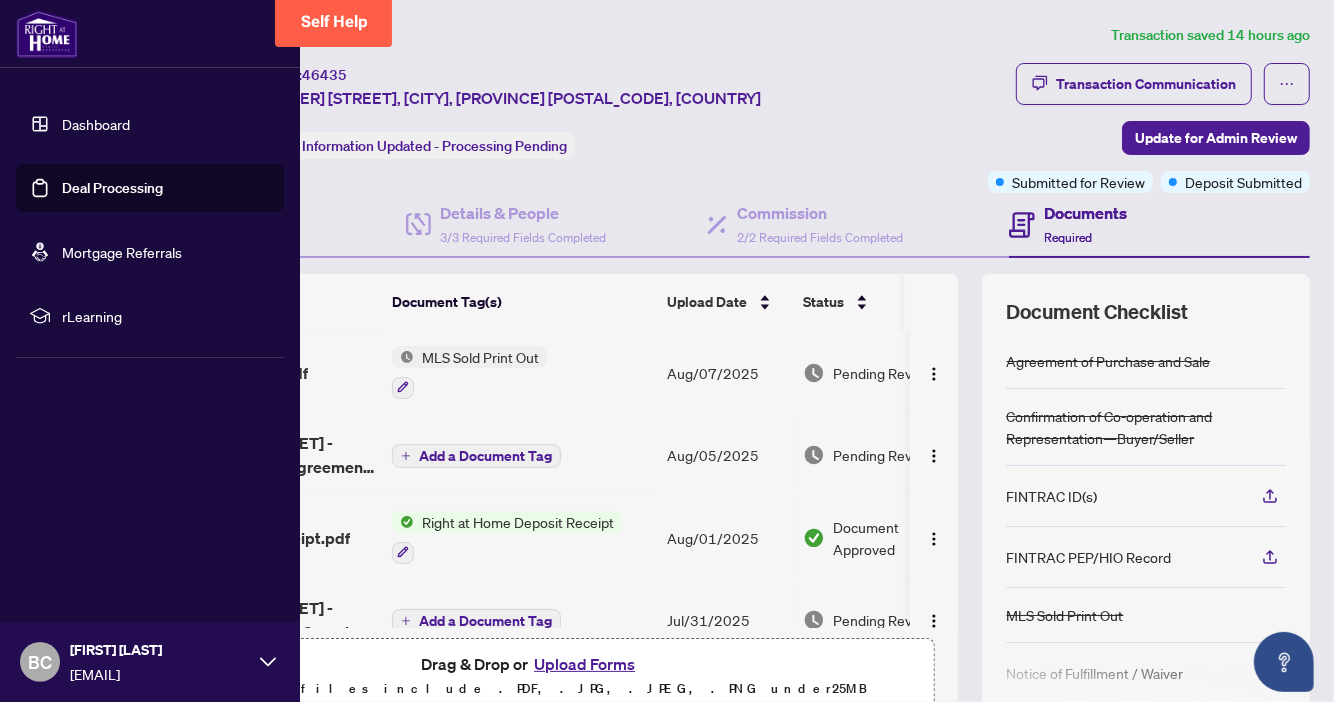 click on "Dashboard" at bounding box center (96, 124) 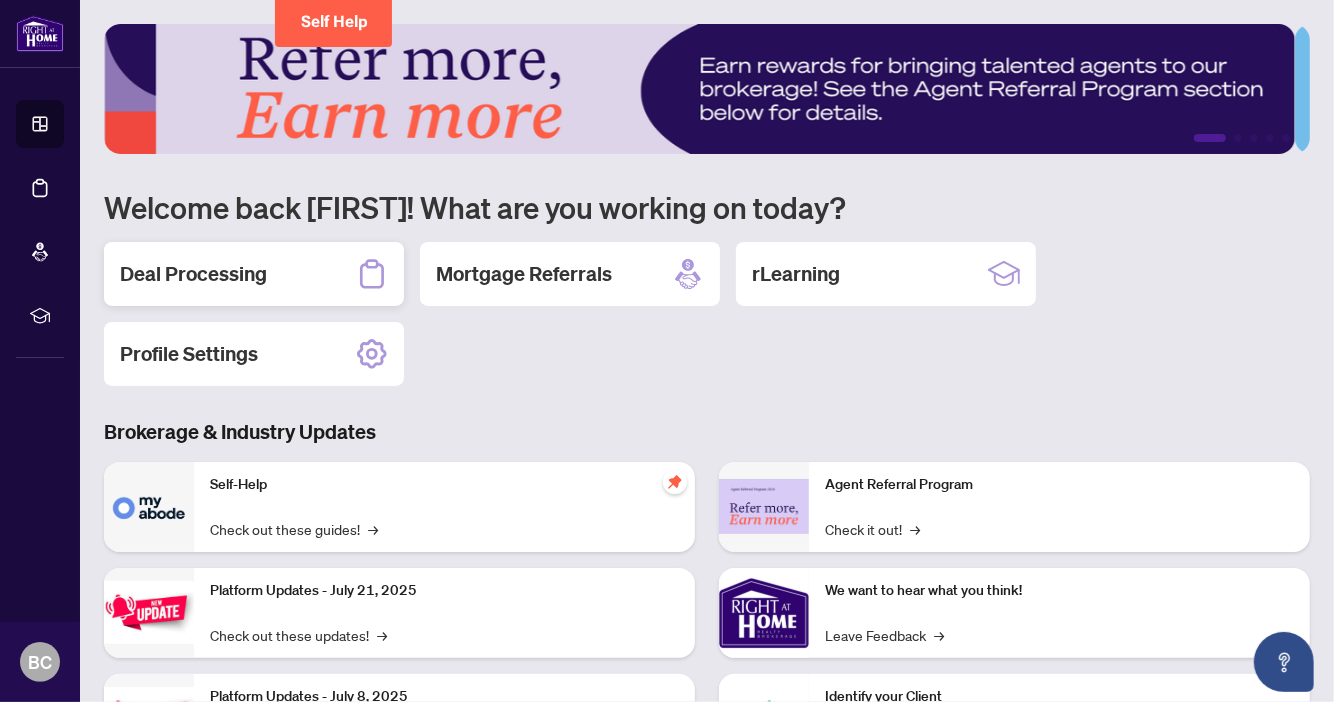click on "Deal Processing" at bounding box center [193, 274] 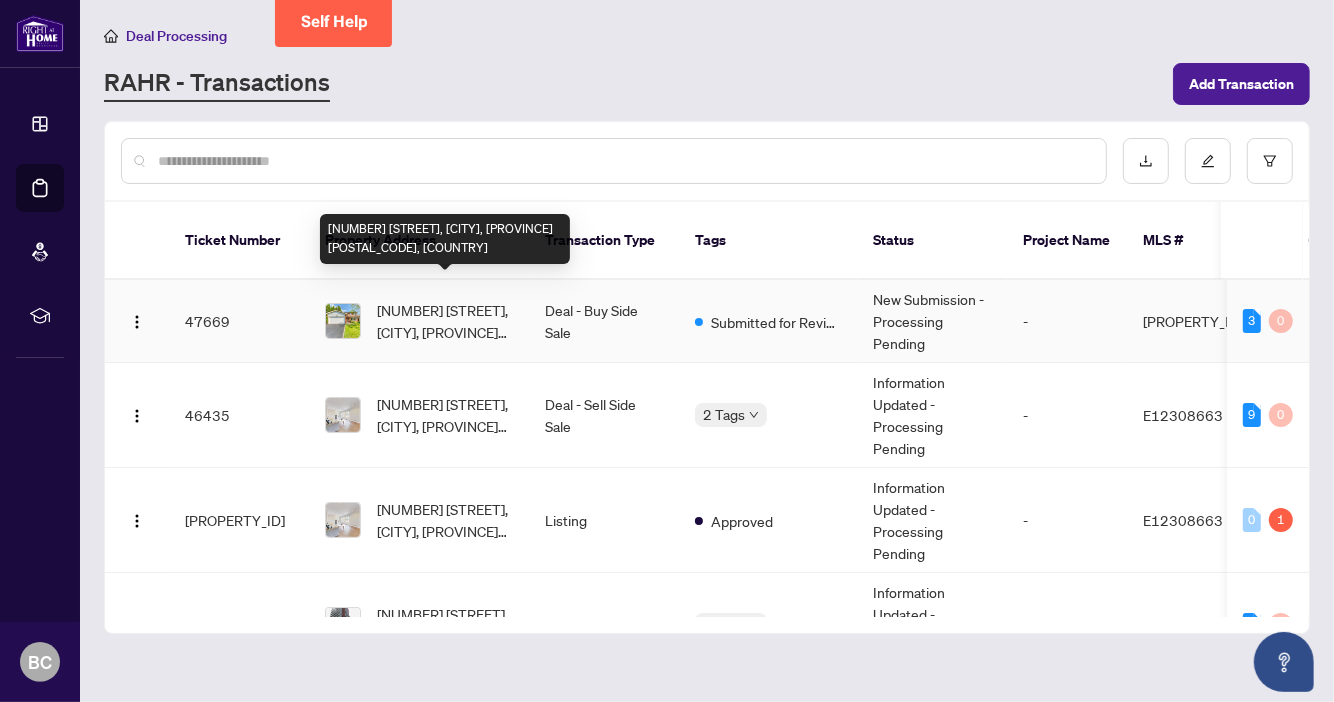 click on "[NUMBER] [STREET], [CITY], [PROVINCE] [POSTAL_CODE], [COUNTRY]" at bounding box center [445, 321] 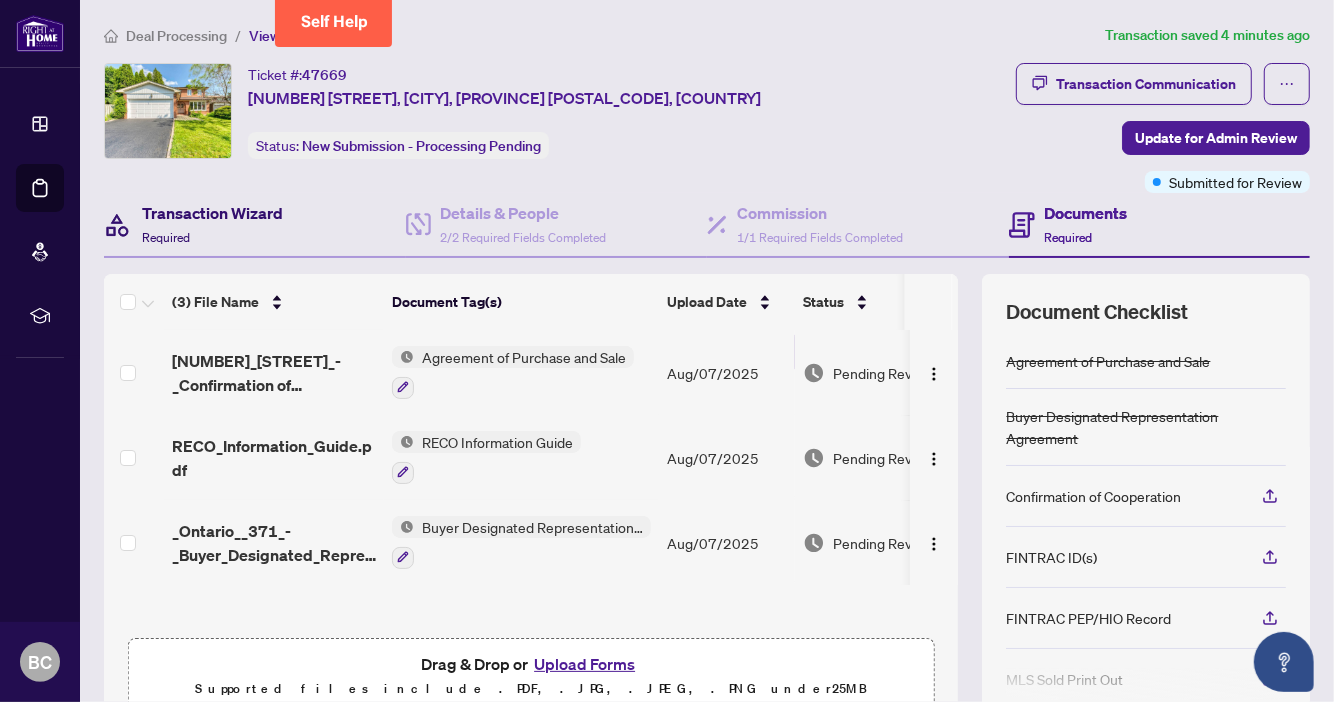 click on "Transaction Wizard" at bounding box center (212, 213) 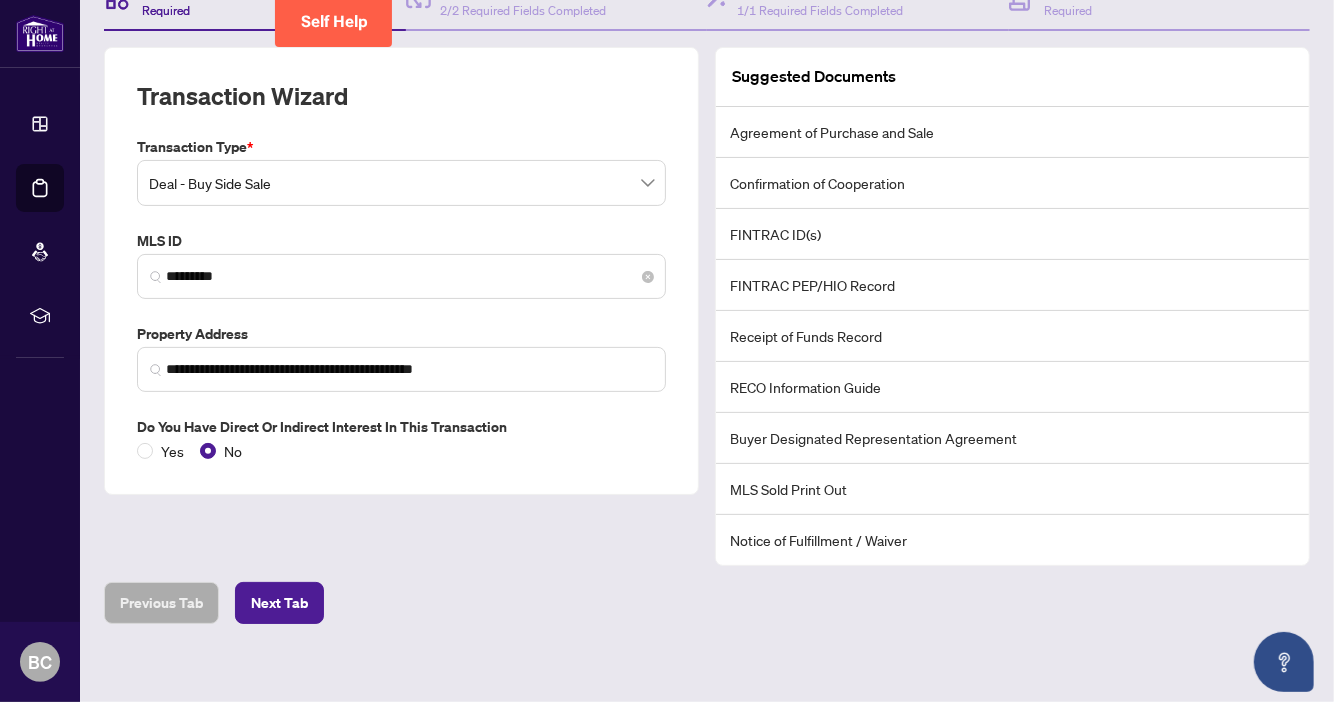 scroll, scrollTop: 230, scrollLeft: 0, axis: vertical 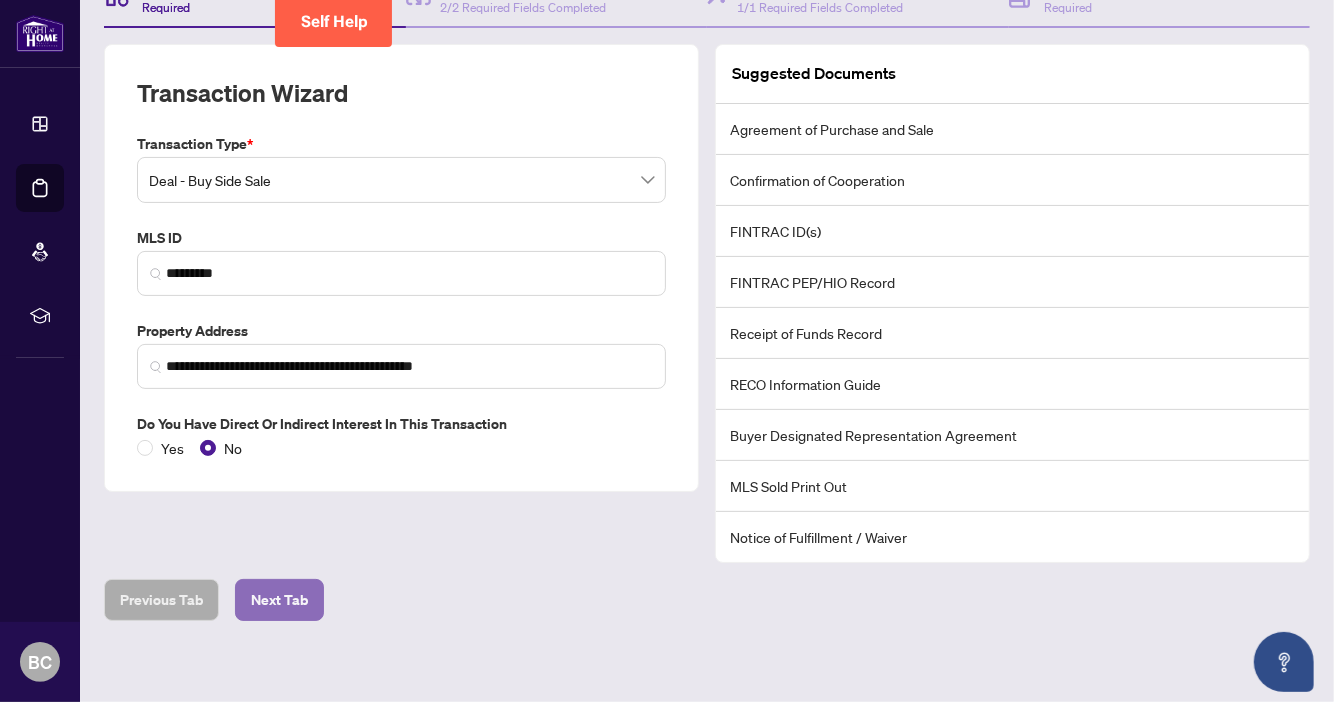 click on "Next Tab" at bounding box center [279, 600] 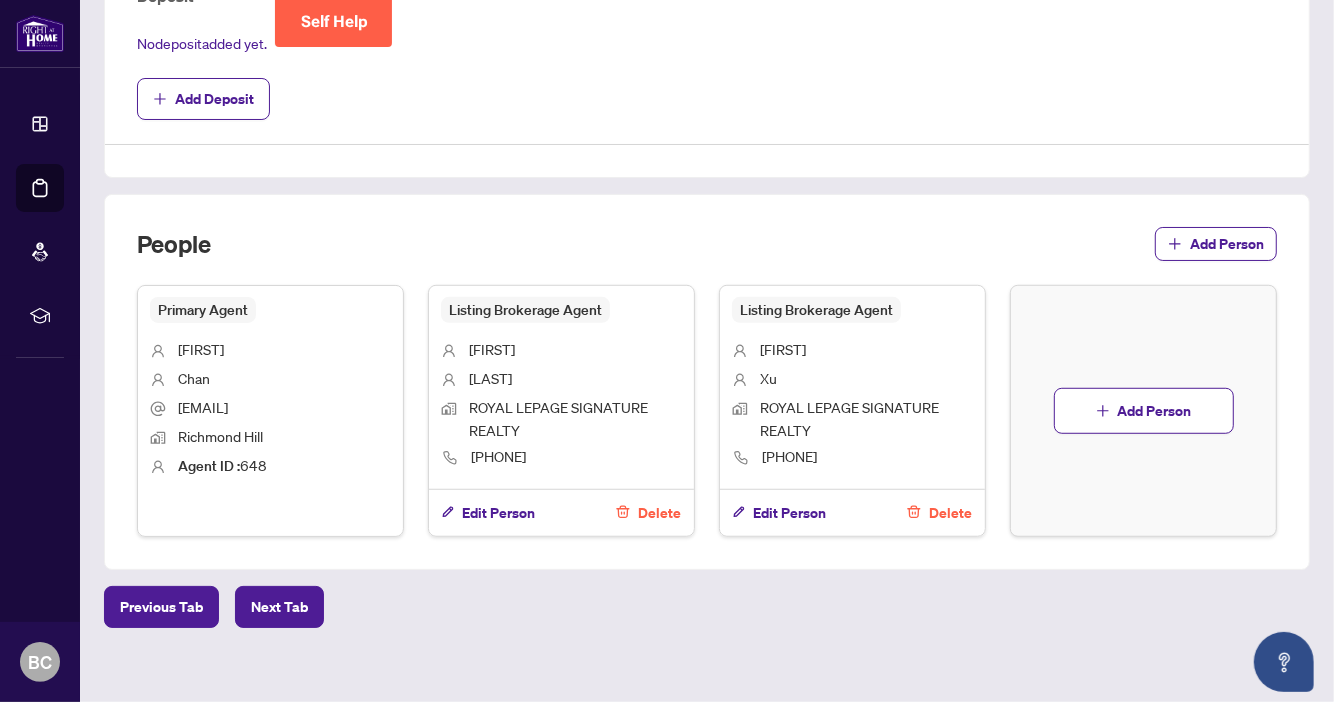 scroll, scrollTop: 773, scrollLeft: 0, axis: vertical 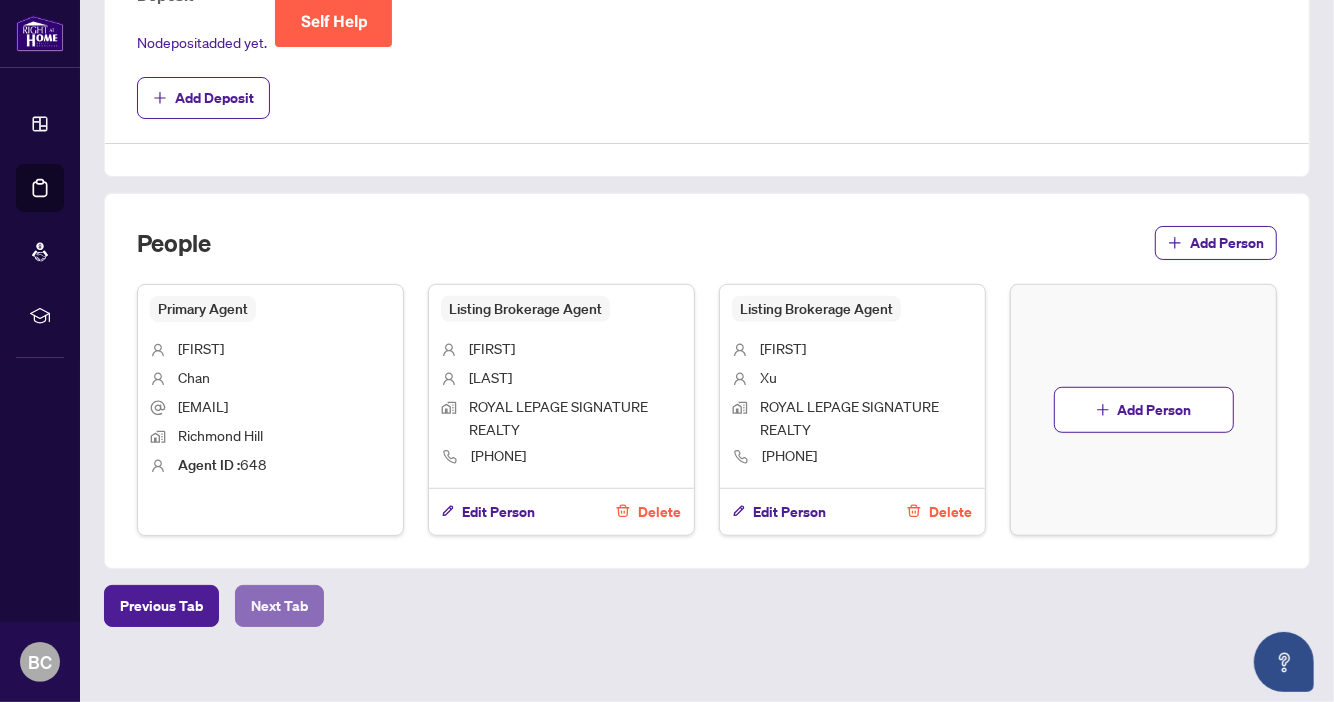 click on "Next Tab" at bounding box center (279, 606) 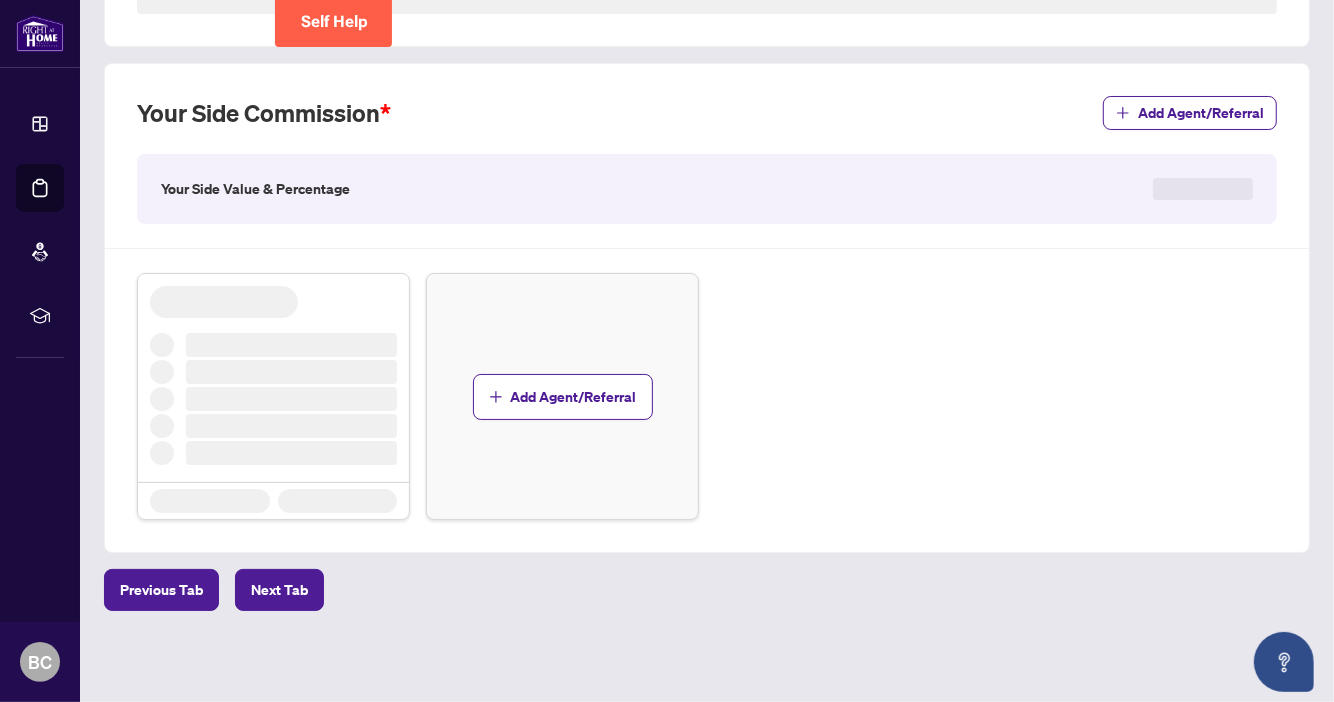 scroll, scrollTop: 531, scrollLeft: 0, axis: vertical 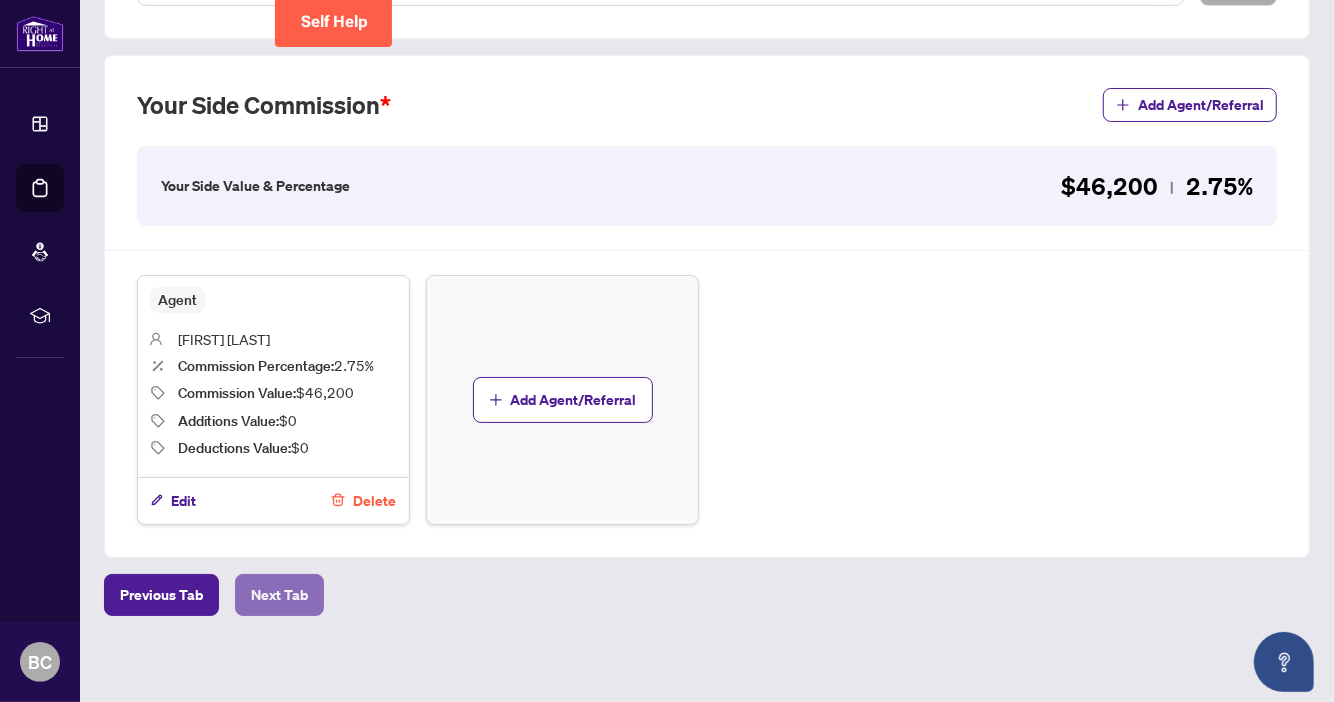 click on "Next Tab" at bounding box center [279, 595] 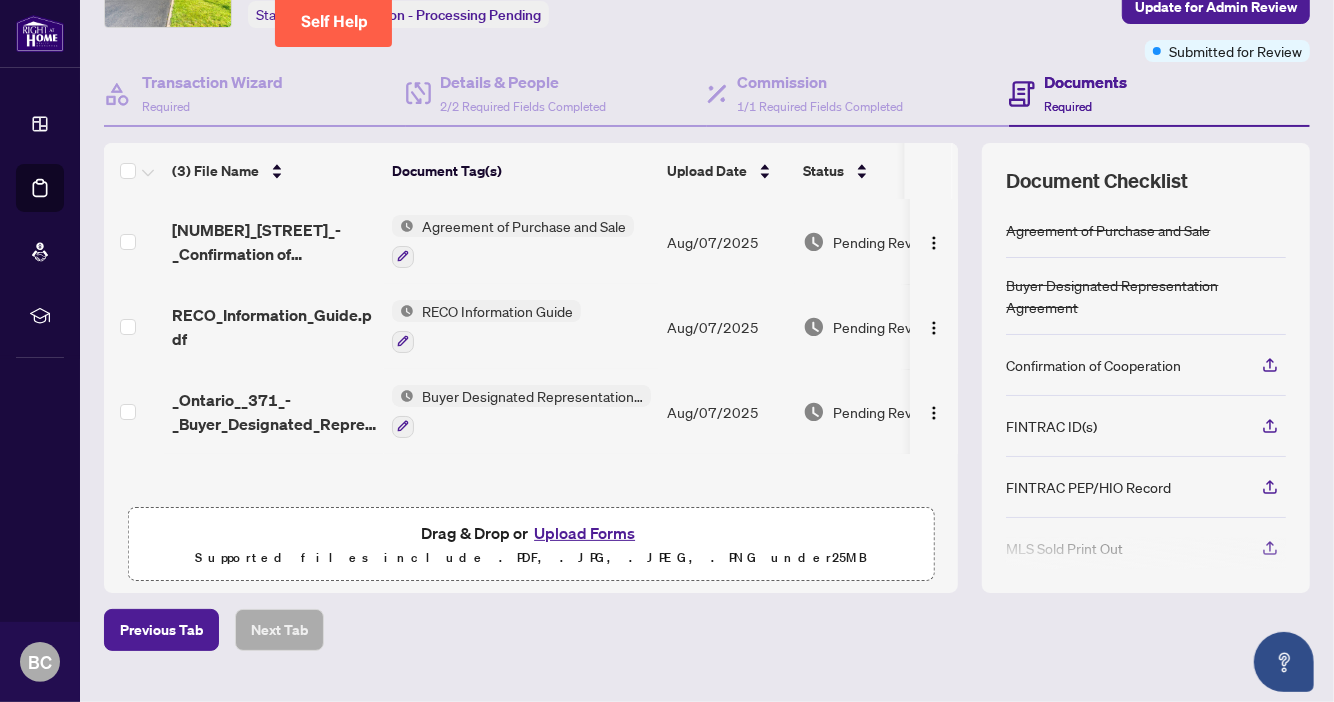 scroll, scrollTop: 172, scrollLeft: 0, axis: vertical 